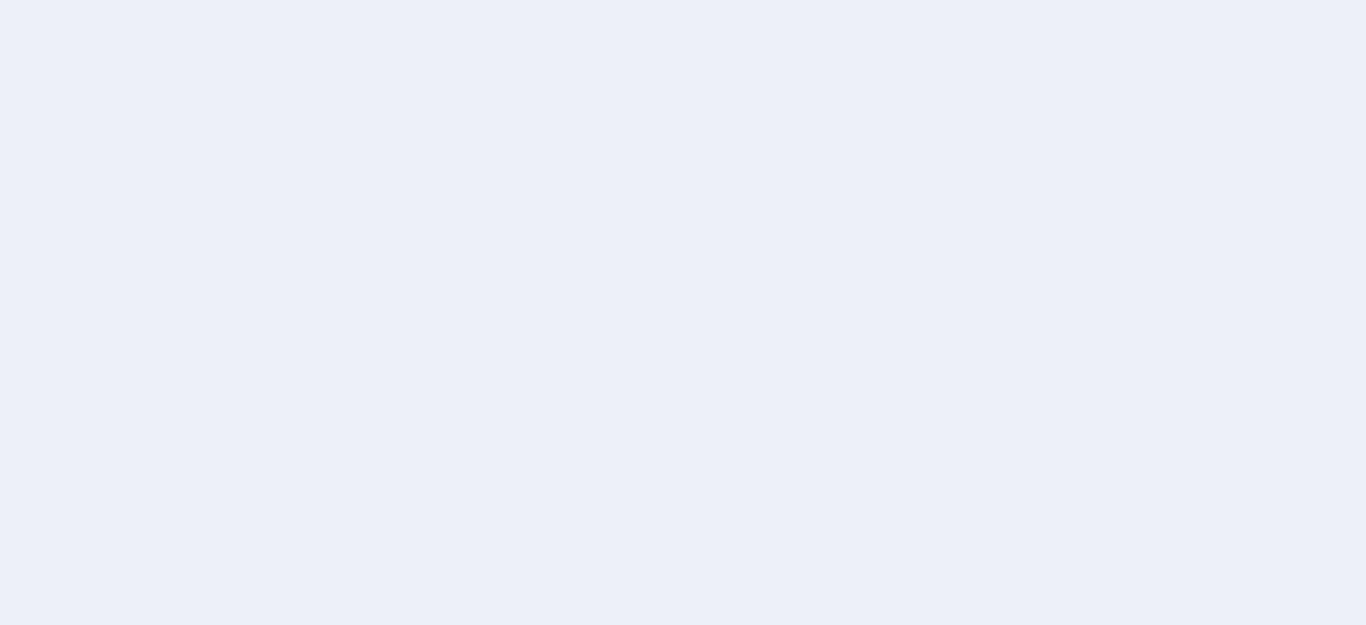 scroll, scrollTop: 0, scrollLeft: 0, axis: both 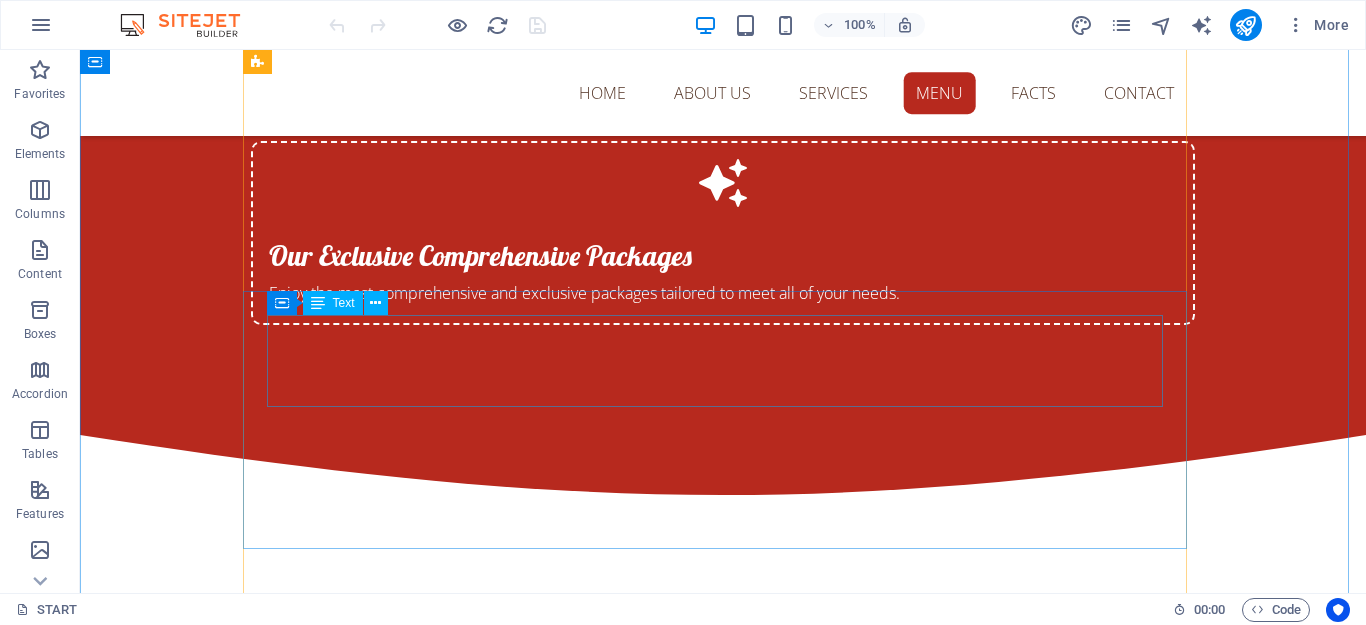 click on "60 MIN 90 MIN 120 MIN IDR 300 IDR 450 IDR 600" at bounding box center (723, 2396) 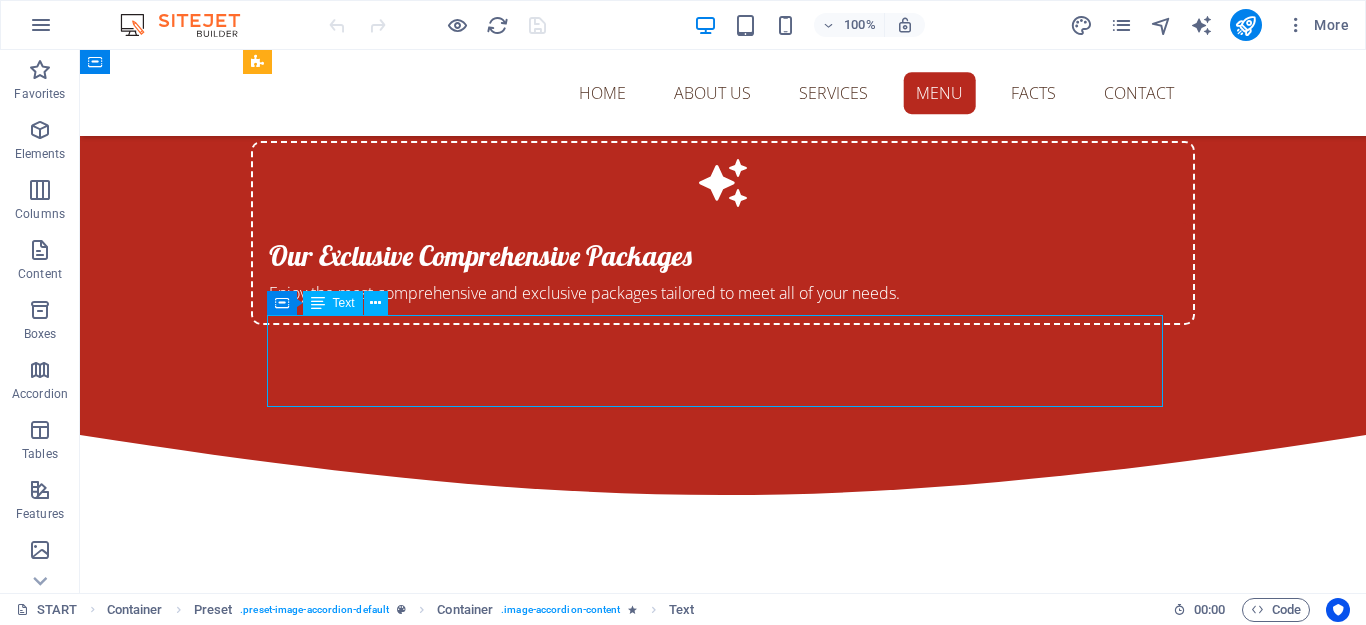 click on "60 MIN 90 MIN 120 MIN IDR 300 IDR 450 IDR 600" at bounding box center (723, 2396) 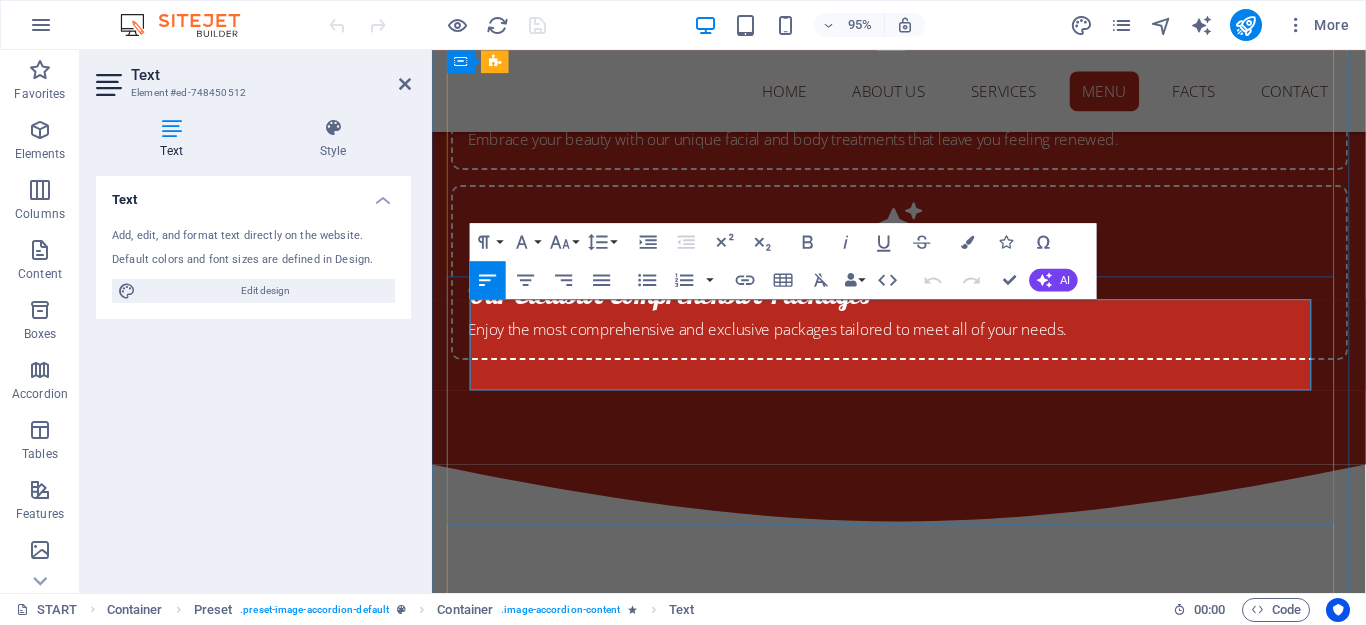 click on "IDR 300" at bounding box center [734, 2449] 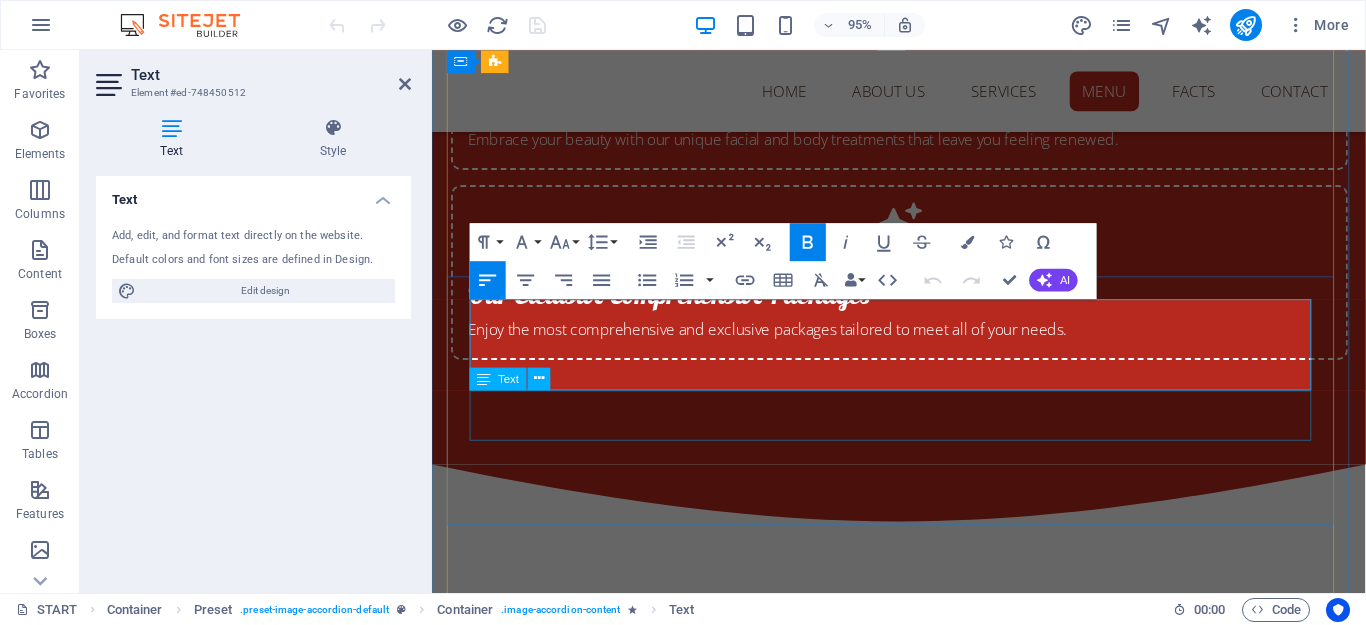 type 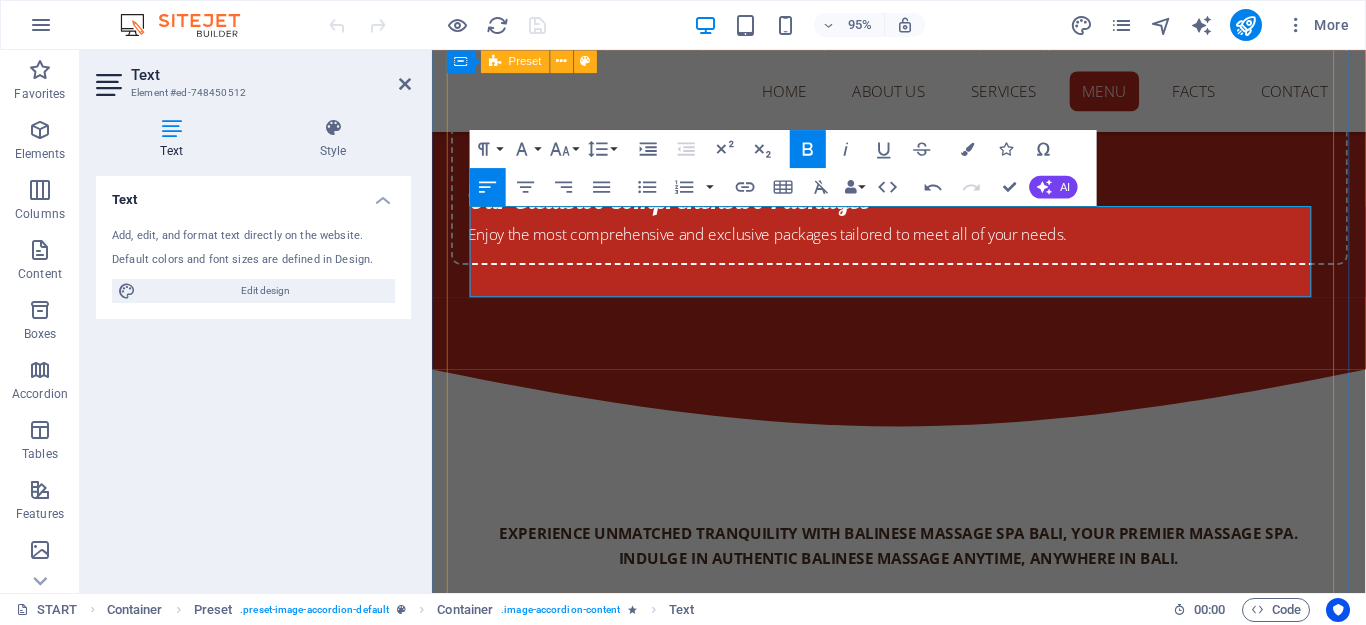 scroll, scrollTop: 4476, scrollLeft: 0, axis: vertical 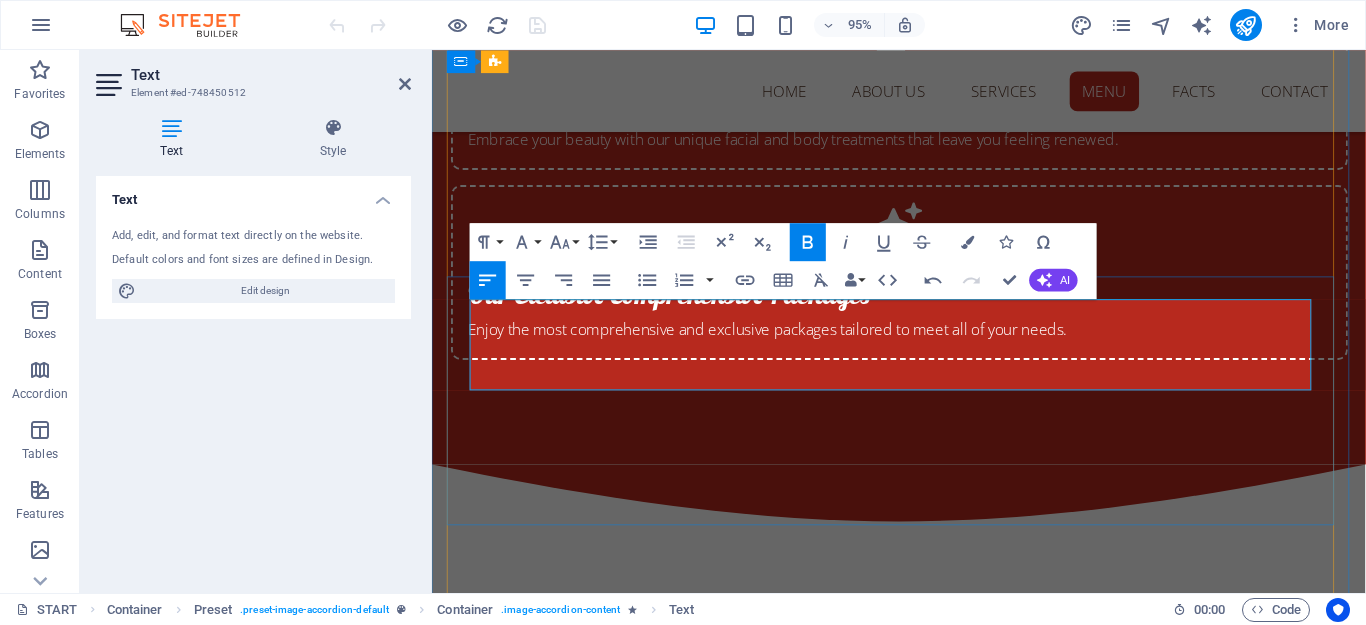 click on "IDR 450" at bounding box center (1035, 2449) 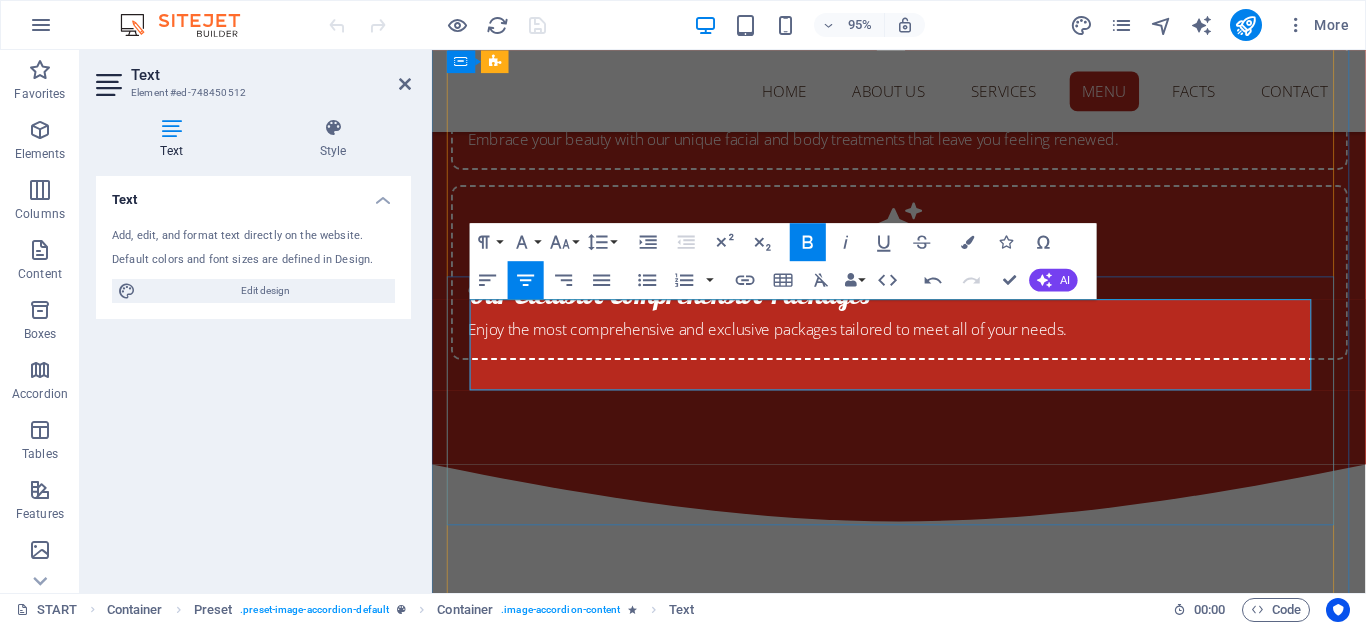 drag, startPoint x: 1028, startPoint y: 362, endPoint x: 1062, endPoint y: 361, distance: 34.0147 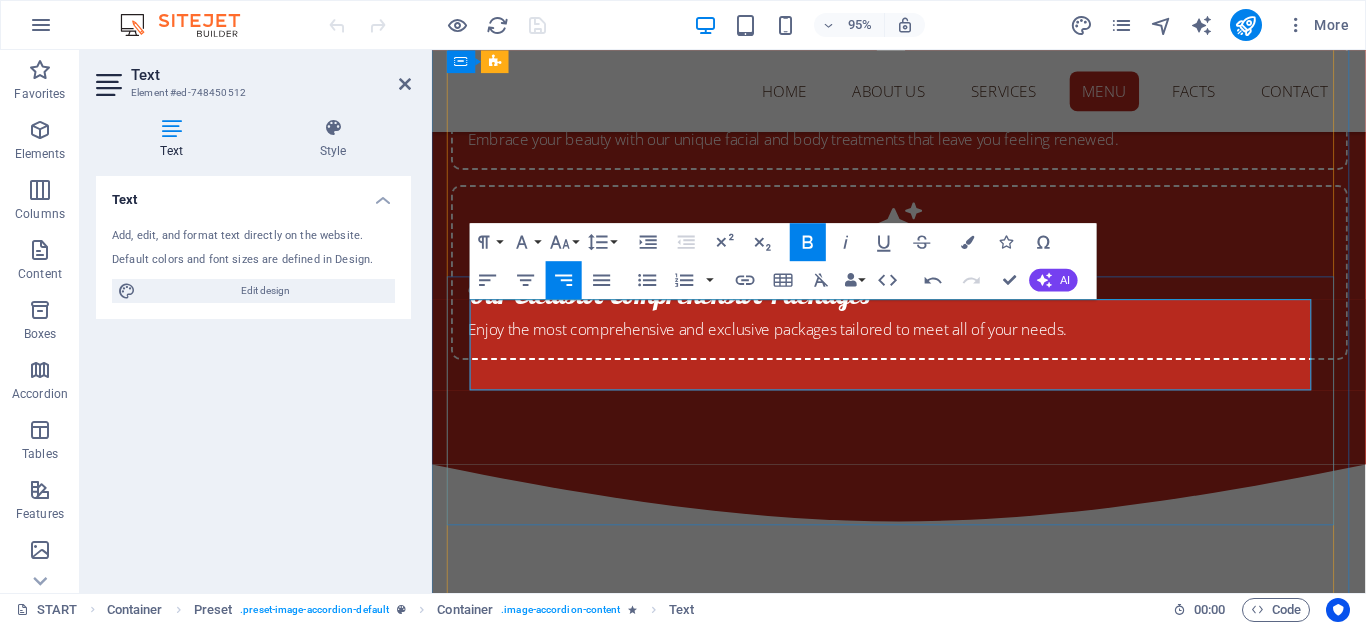click on "IDR 600" at bounding box center [1337, 2449] 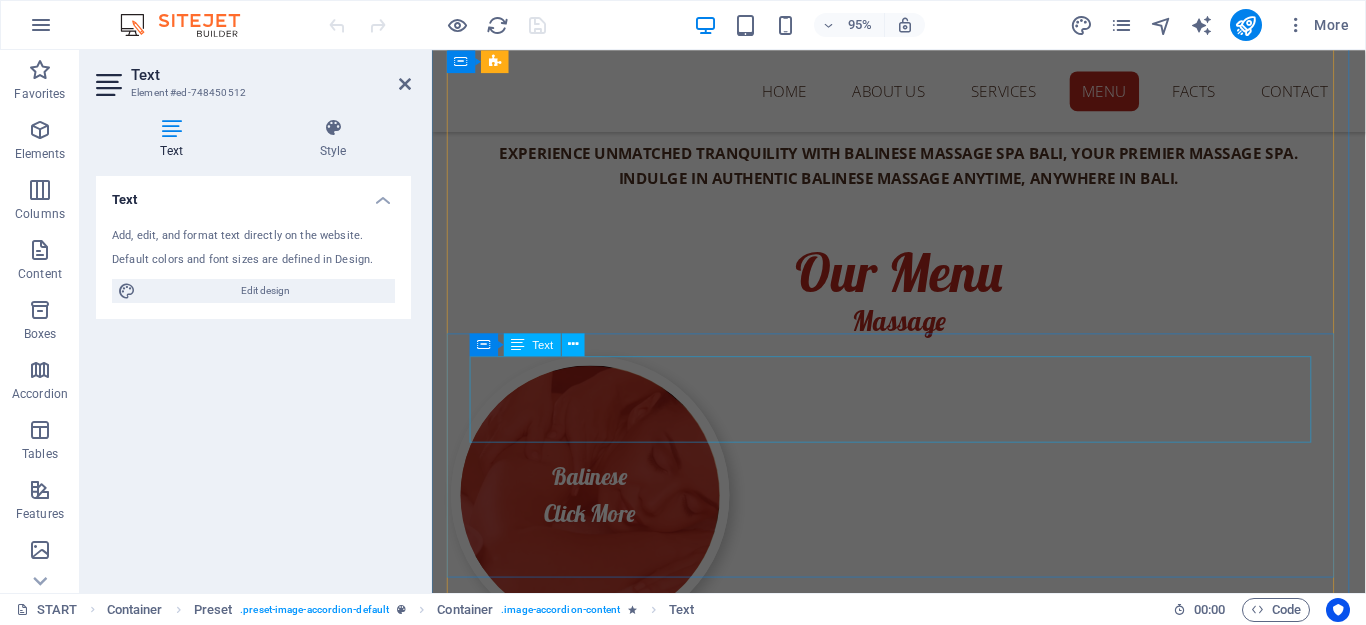 scroll, scrollTop: 5076, scrollLeft: 0, axis: vertical 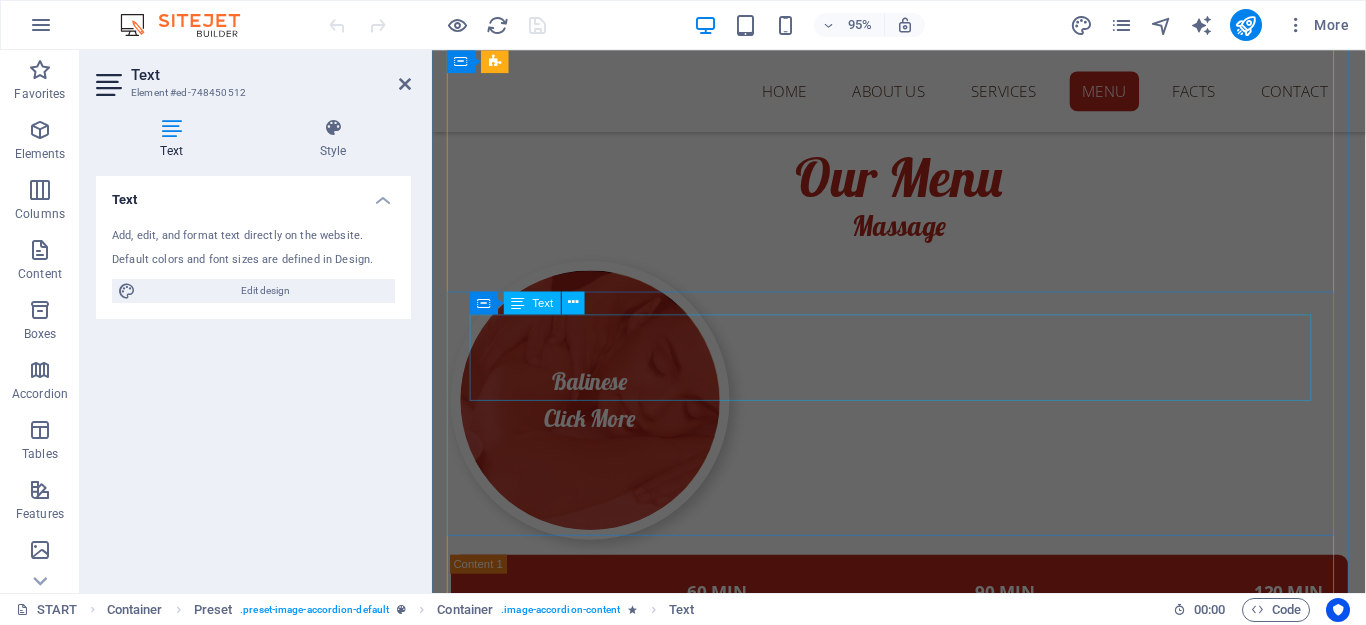 click on "60 MIN 90 MIN 120 MIN IDR 300 IDR 450 IDR 600" at bounding box center [924, 2433] 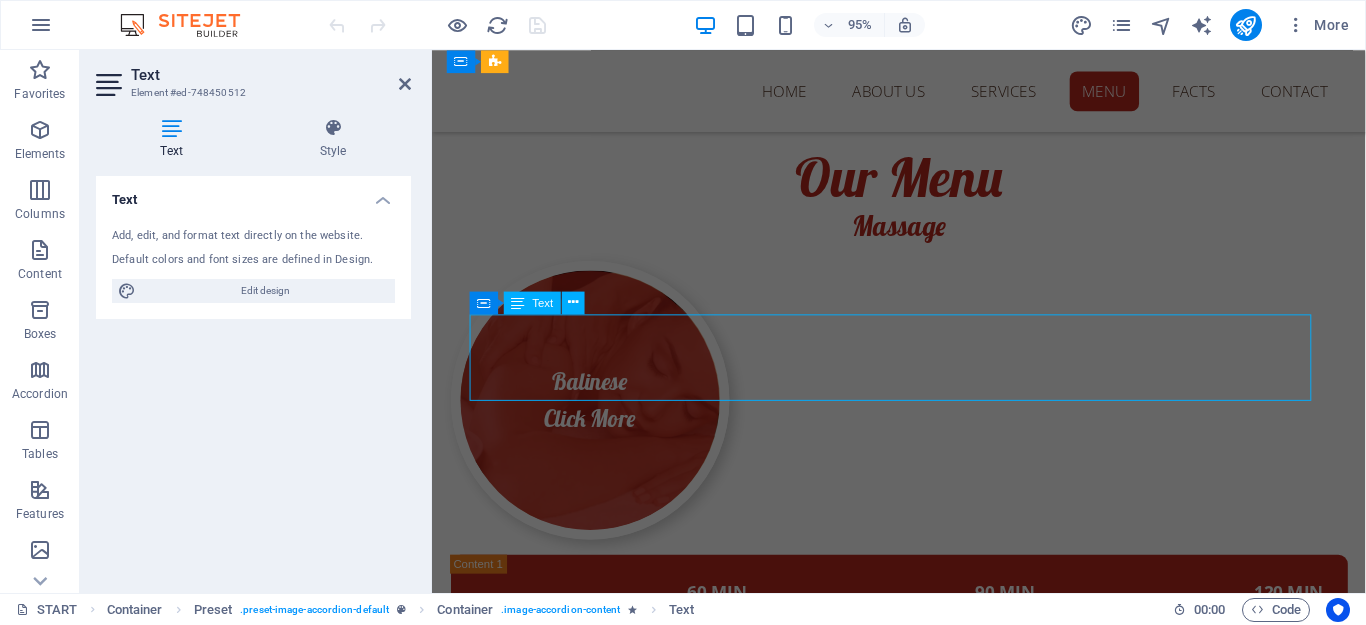 click on "60 MIN 90 MIN 120 MIN IDR 300 IDR 450 IDR 600" at bounding box center (924, 2433) 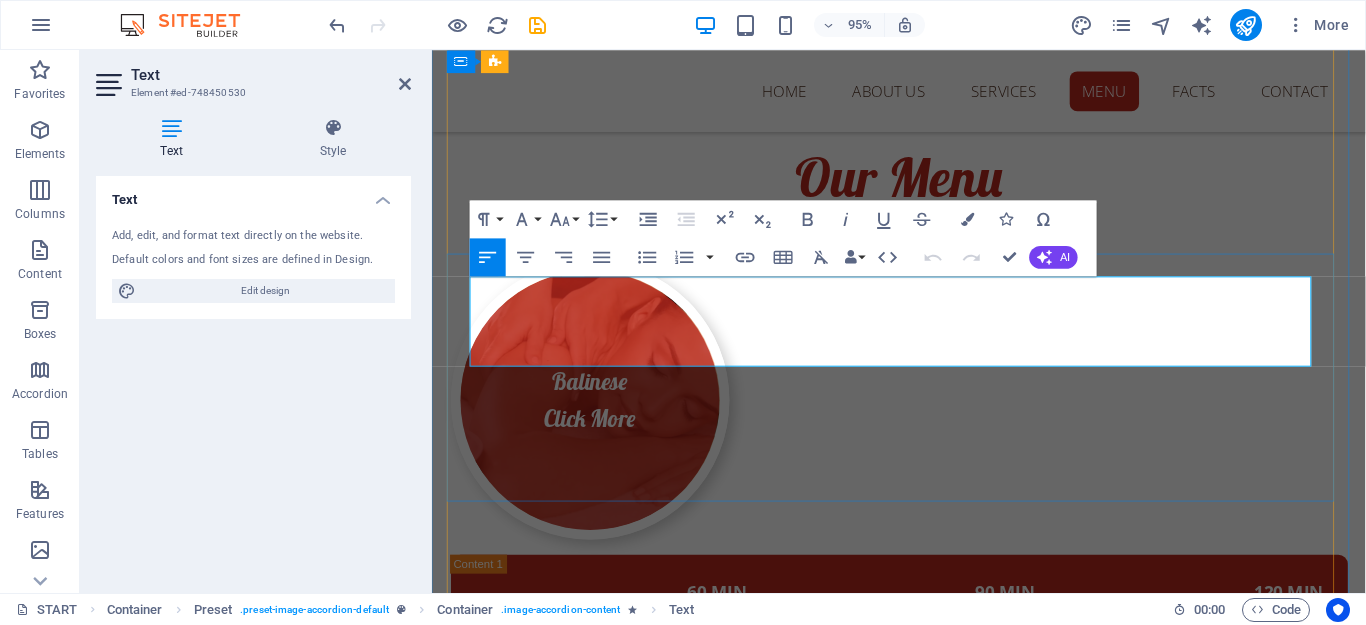 scroll, scrollTop: 5112, scrollLeft: 0, axis: vertical 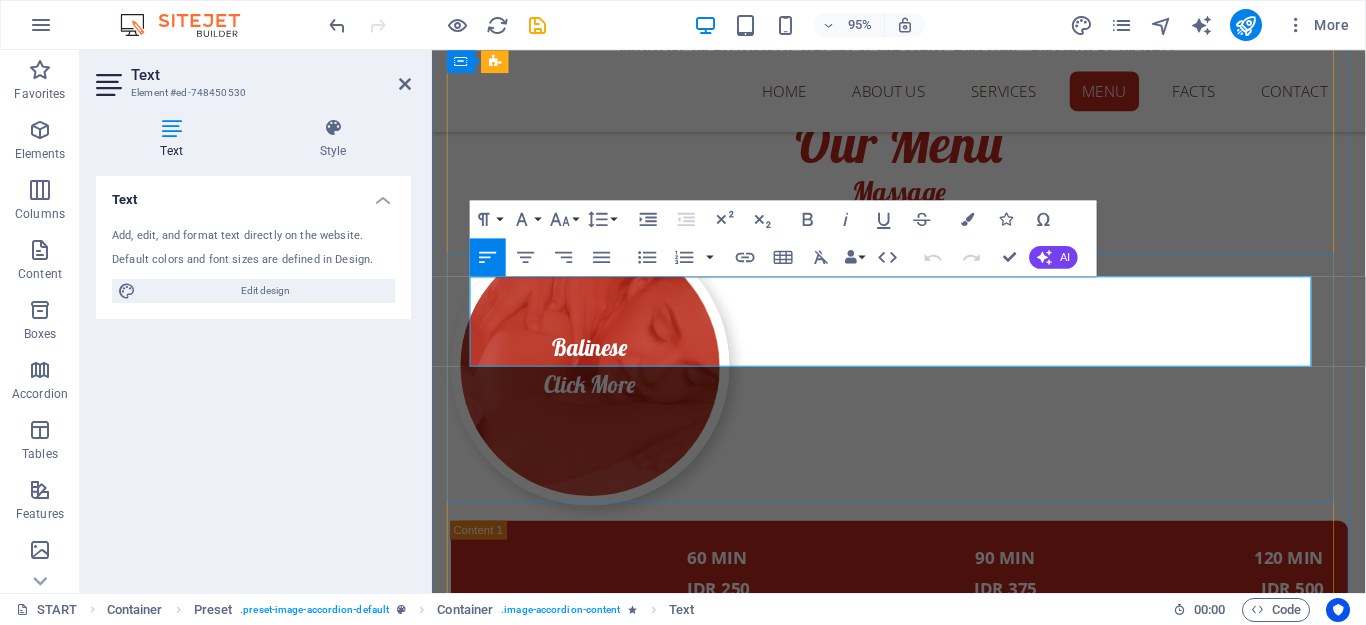 click on "IDR 300" at bounding box center [734, 2396] 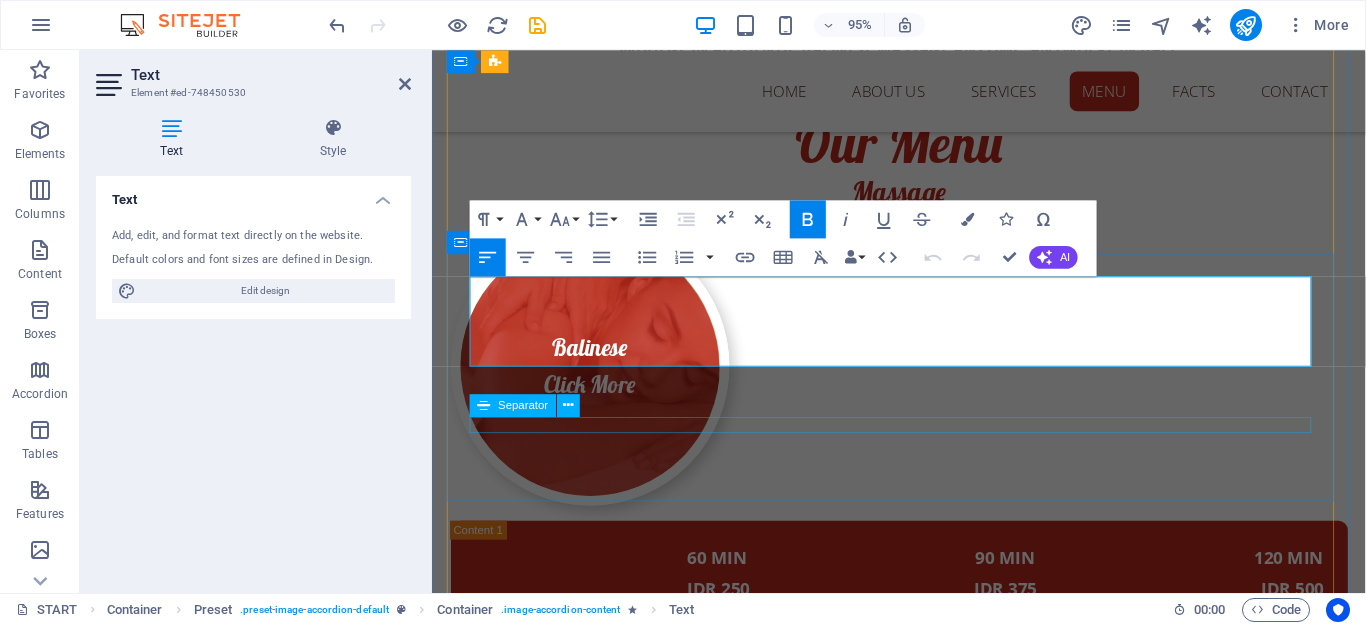 type 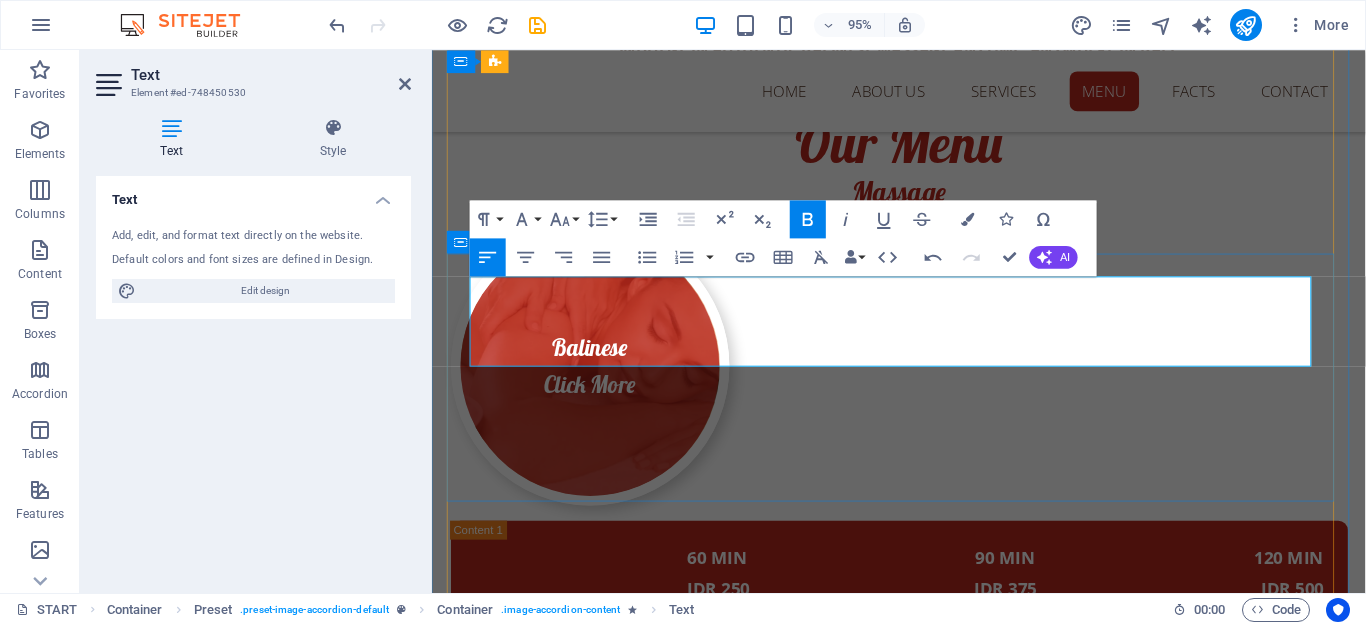 click on "IDR 450" at bounding box center [1035, 2396] 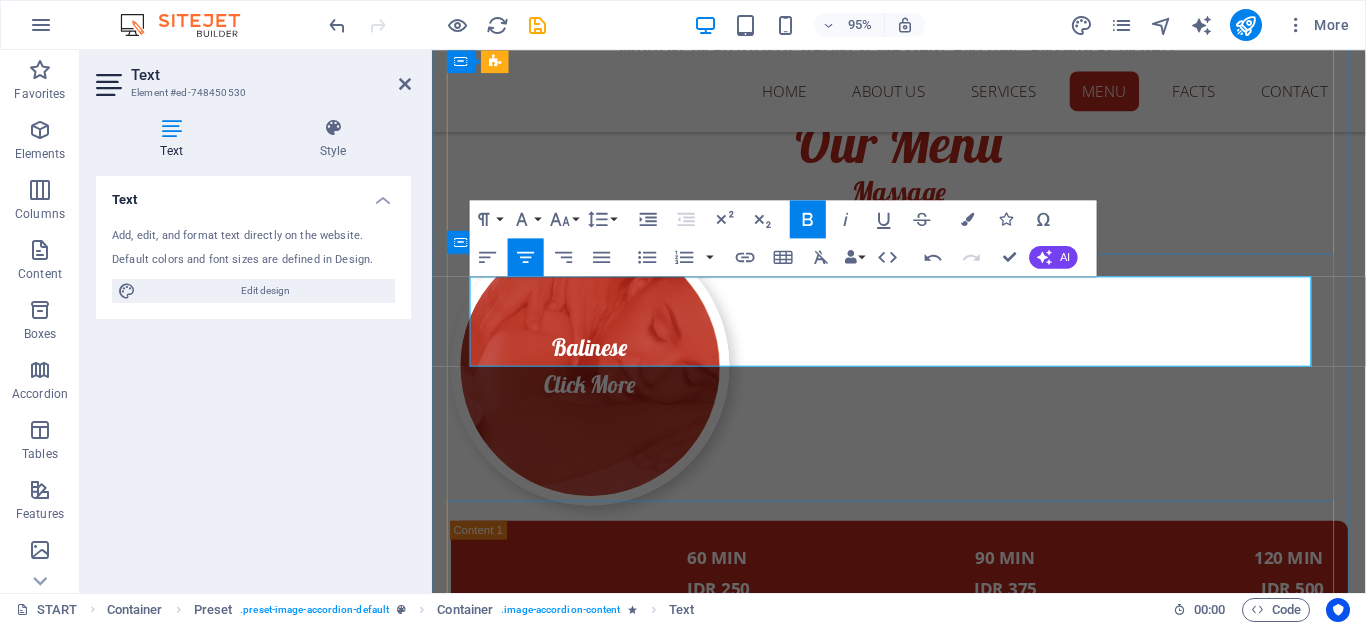 click on "IDR 450" at bounding box center (1035, 2396) 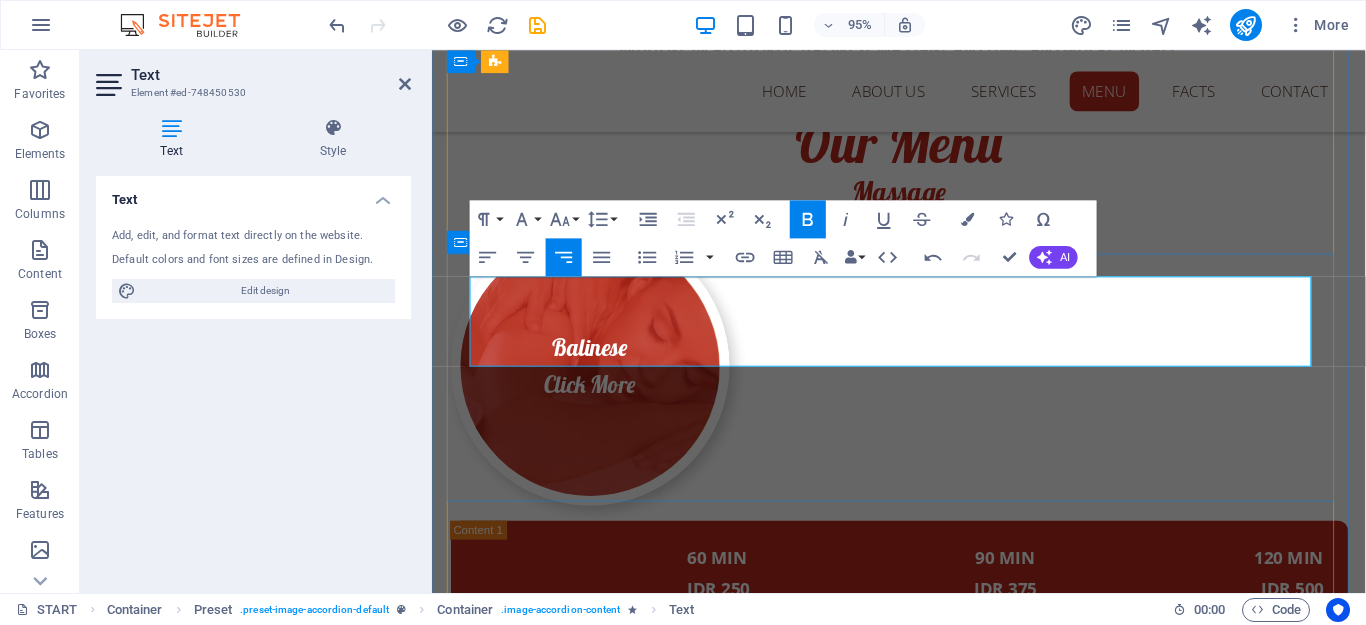 click on "IDR 600" at bounding box center [1337, 2396] 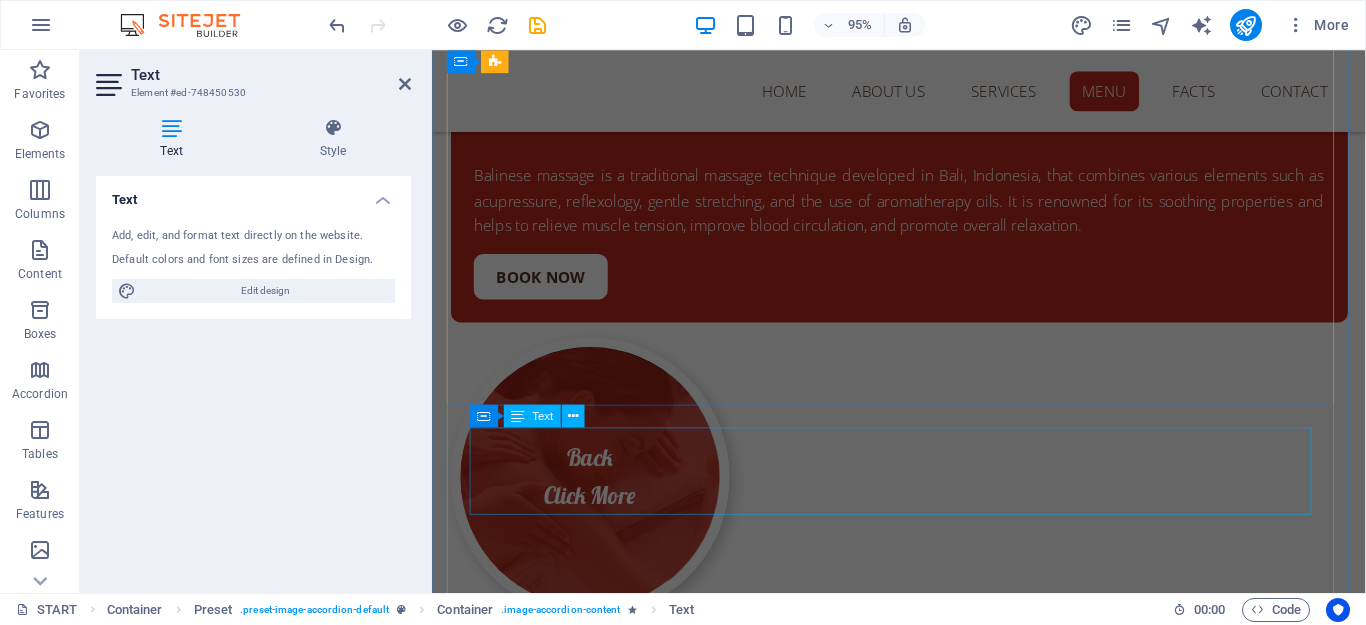 scroll, scrollTop: 5612, scrollLeft: 0, axis: vertical 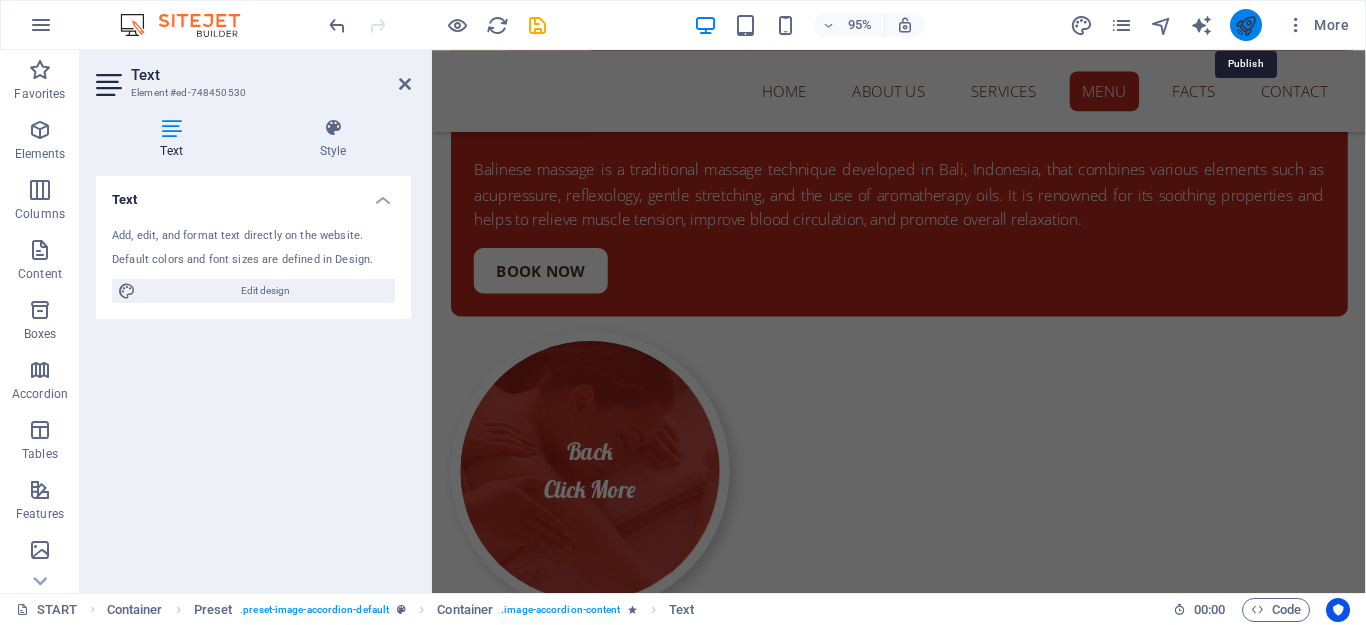 click at bounding box center [1245, 25] 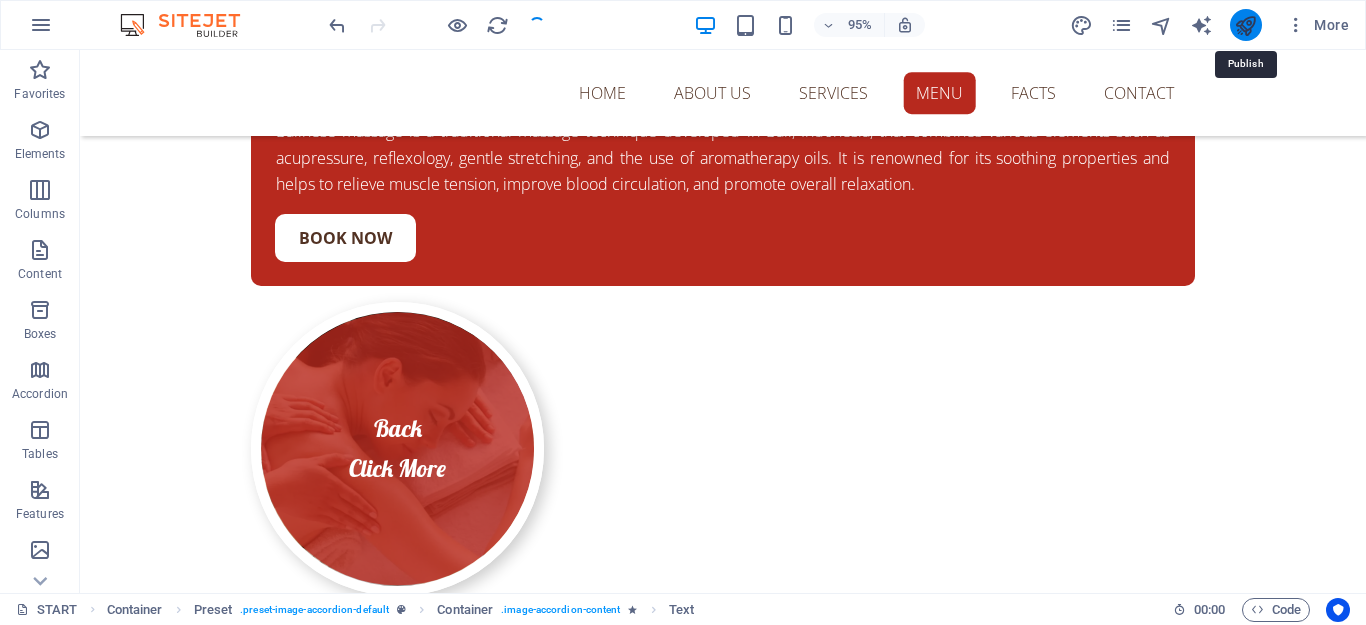 scroll, scrollTop: 5139, scrollLeft: 0, axis: vertical 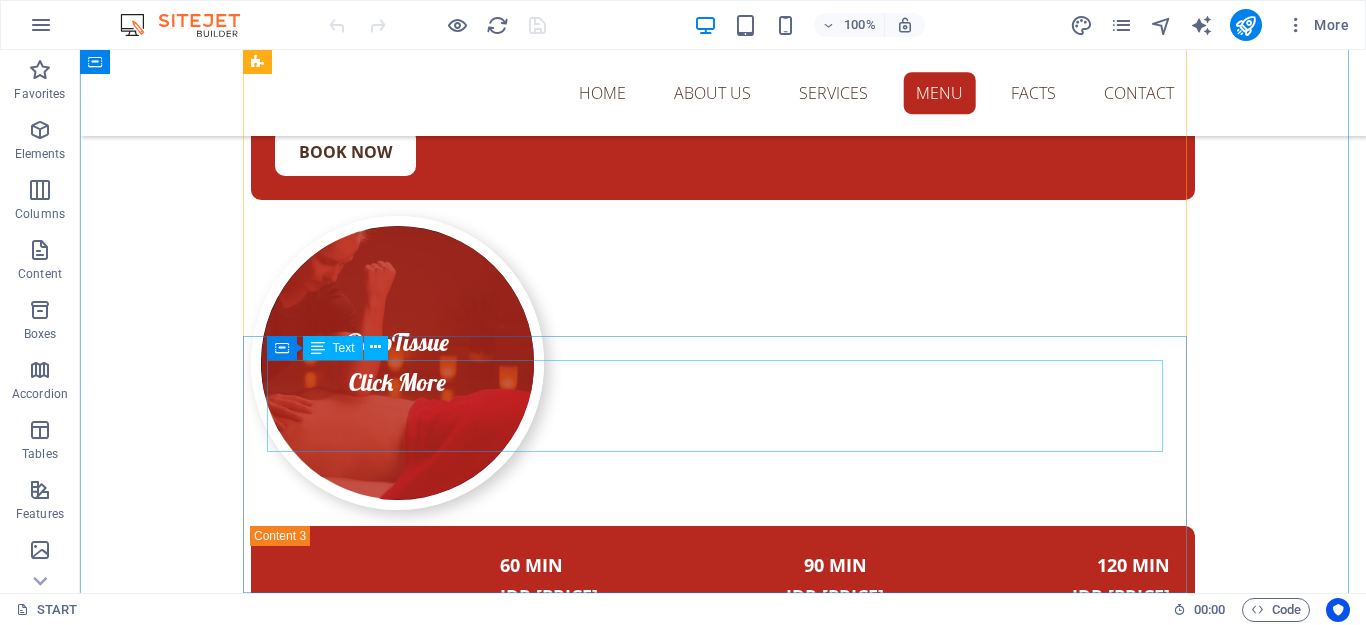 click on "[TIME] [TIME] [TIME] IDR [PRICE] IDR [PRICE] IDR [PRICE]" at bounding box center (723, 2344) 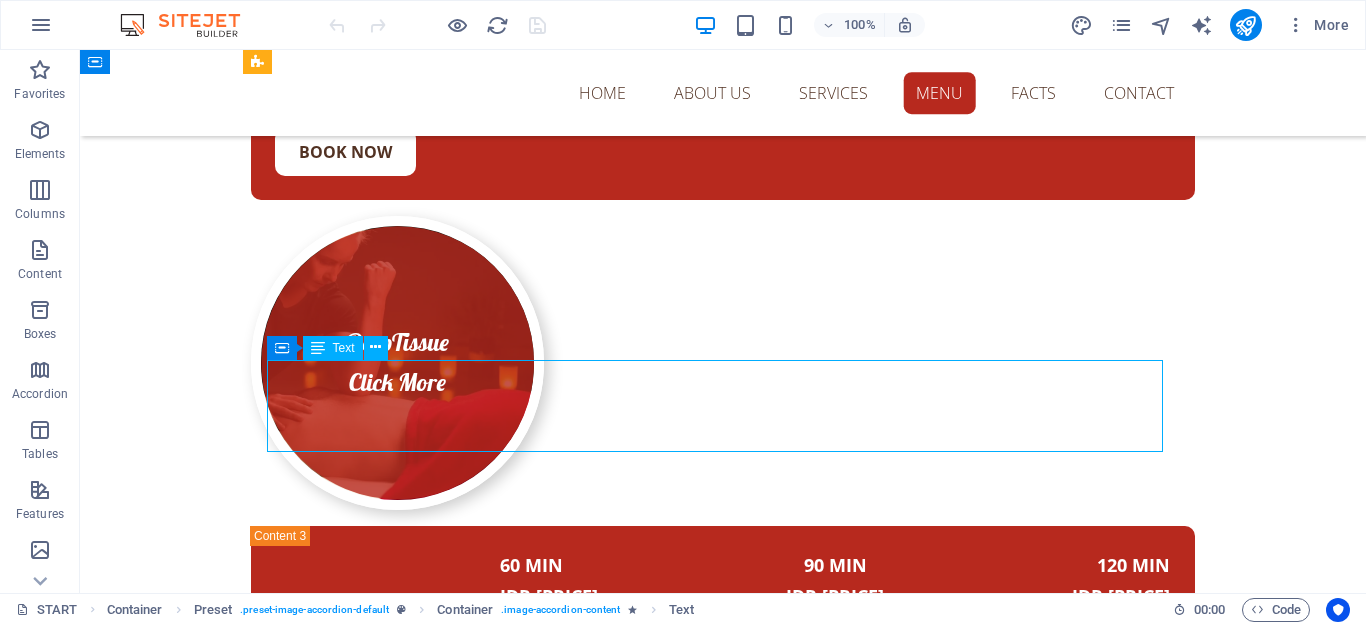 click on "[TIME] [TIME] [TIME] IDR [PRICE] IDR [PRICE] IDR [PRICE]" at bounding box center (723, 2344) 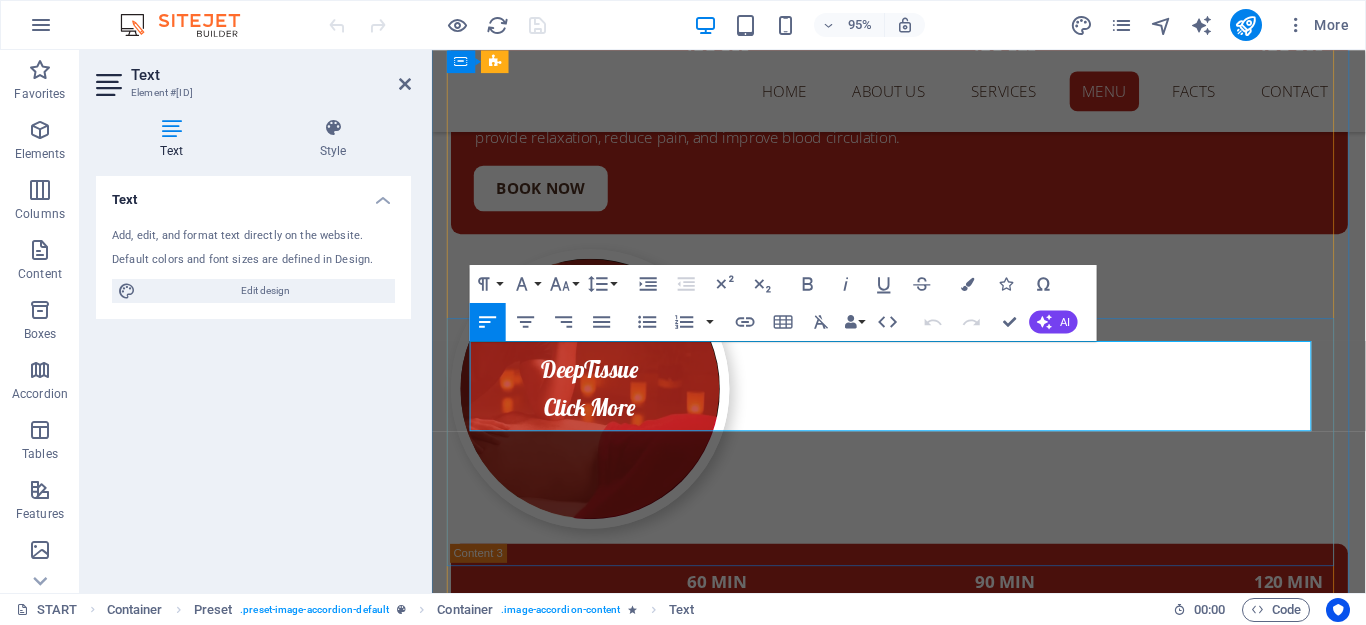 scroll, scrollTop: 6267, scrollLeft: 0, axis: vertical 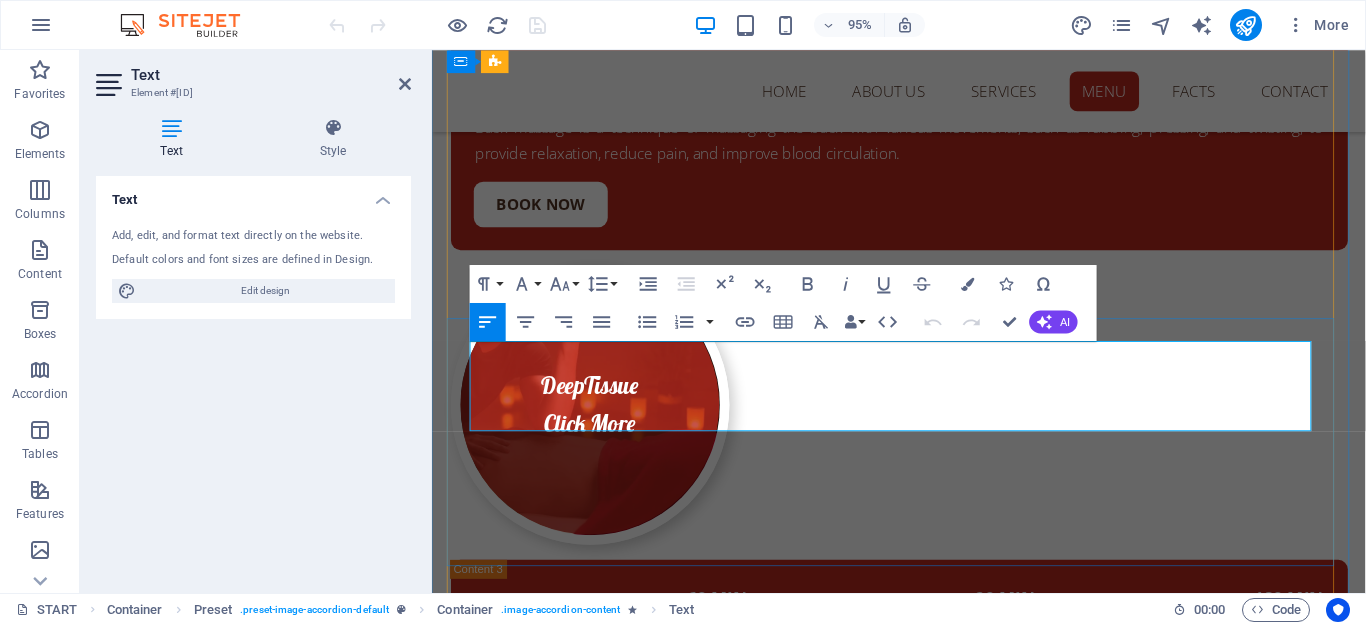 drag, startPoint x: 743, startPoint y: 407, endPoint x: 758, endPoint y: 407, distance: 15 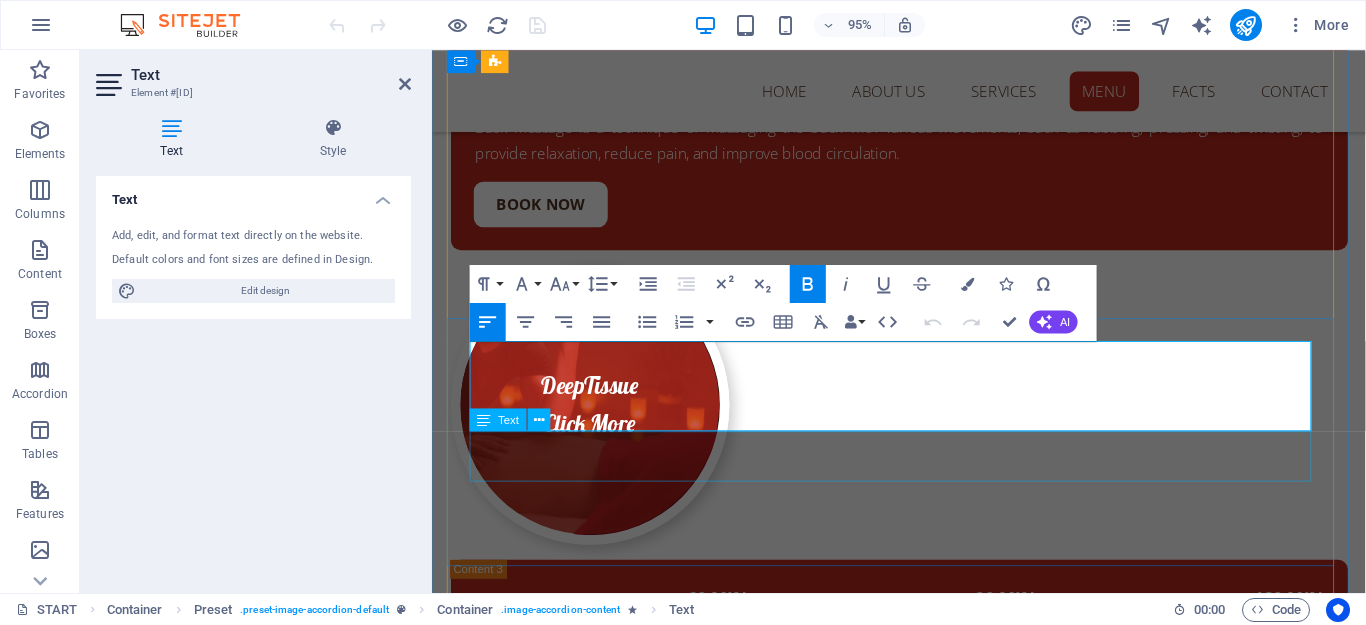 type 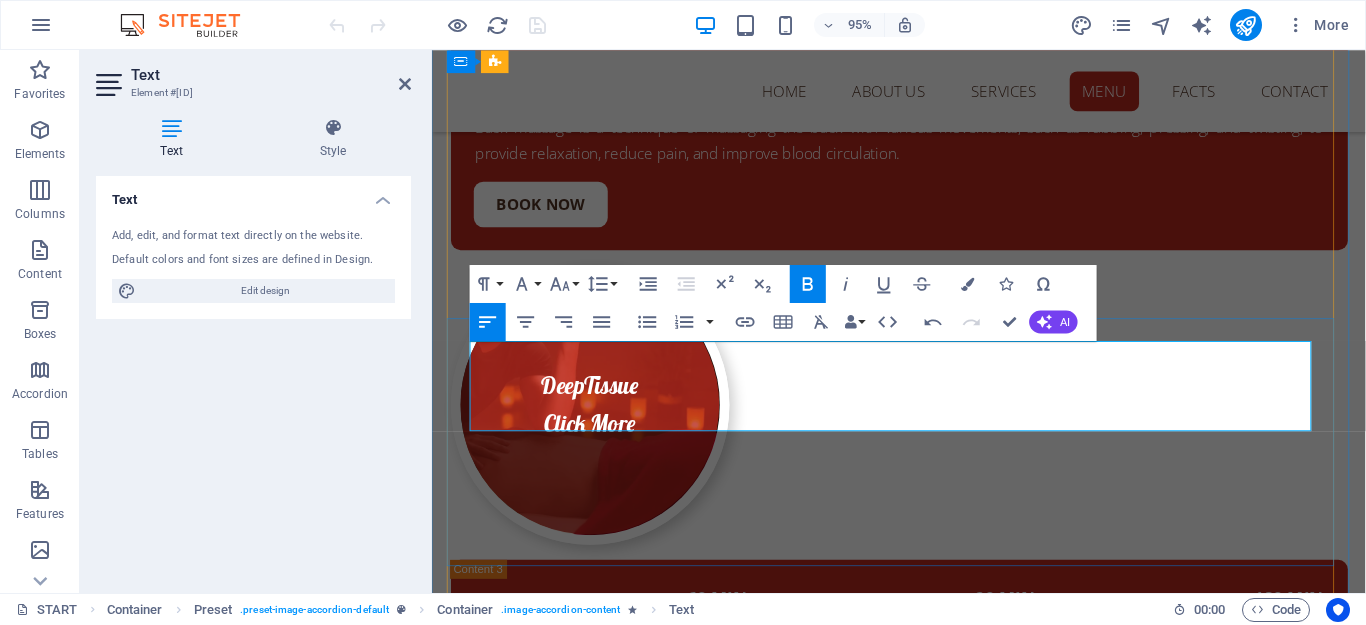 click on "IDR 550" at bounding box center (1035, 2407) 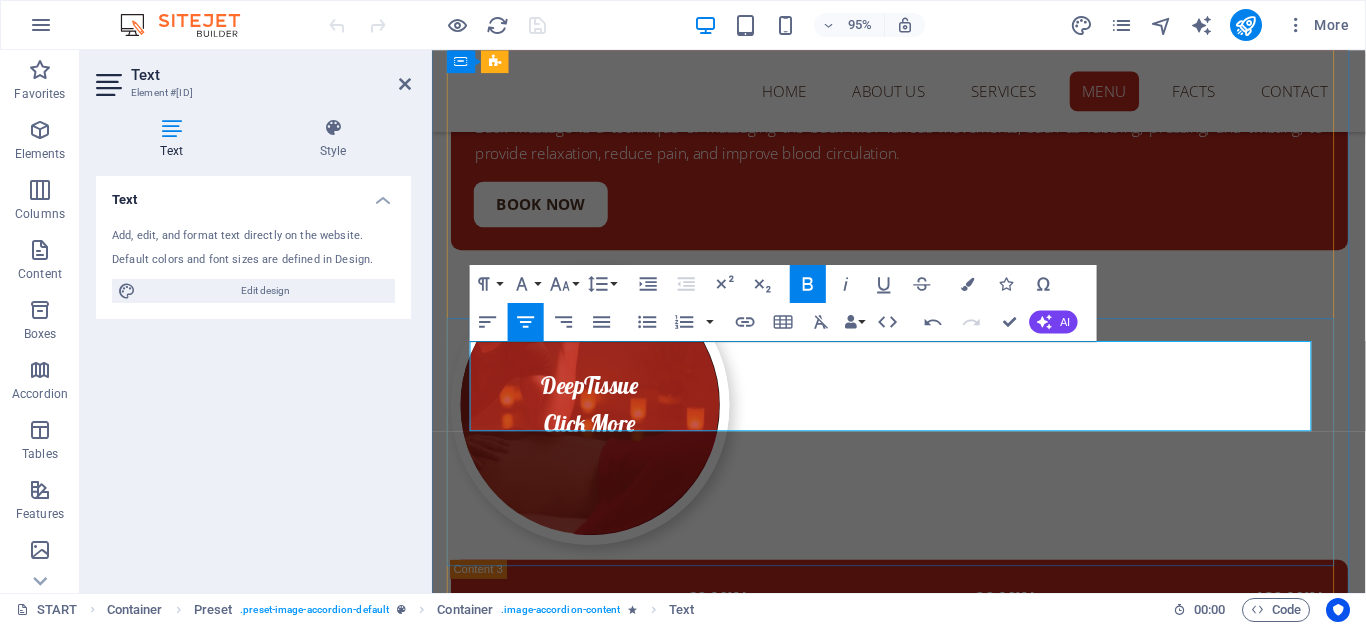 click on "IDR 550" at bounding box center (1035, 2407) 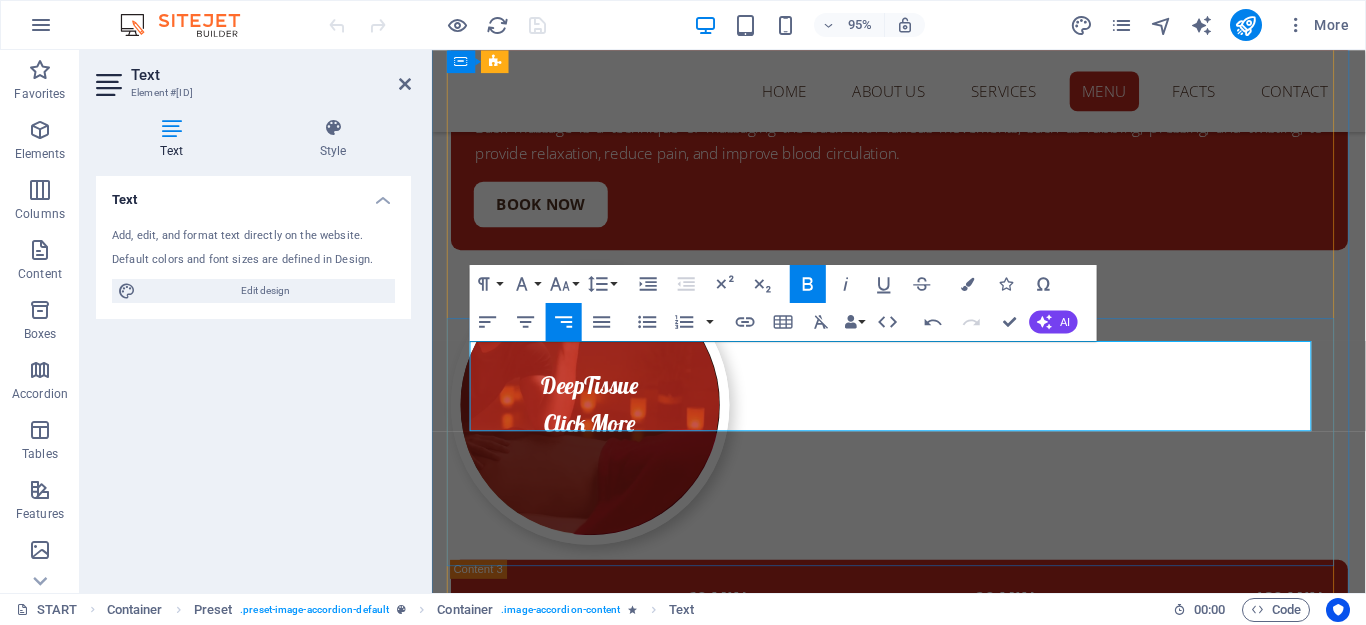 drag, startPoint x: 1324, startPoint y: 405, endPoint x: 1329, endPoint y: 457, distance: 52.23983 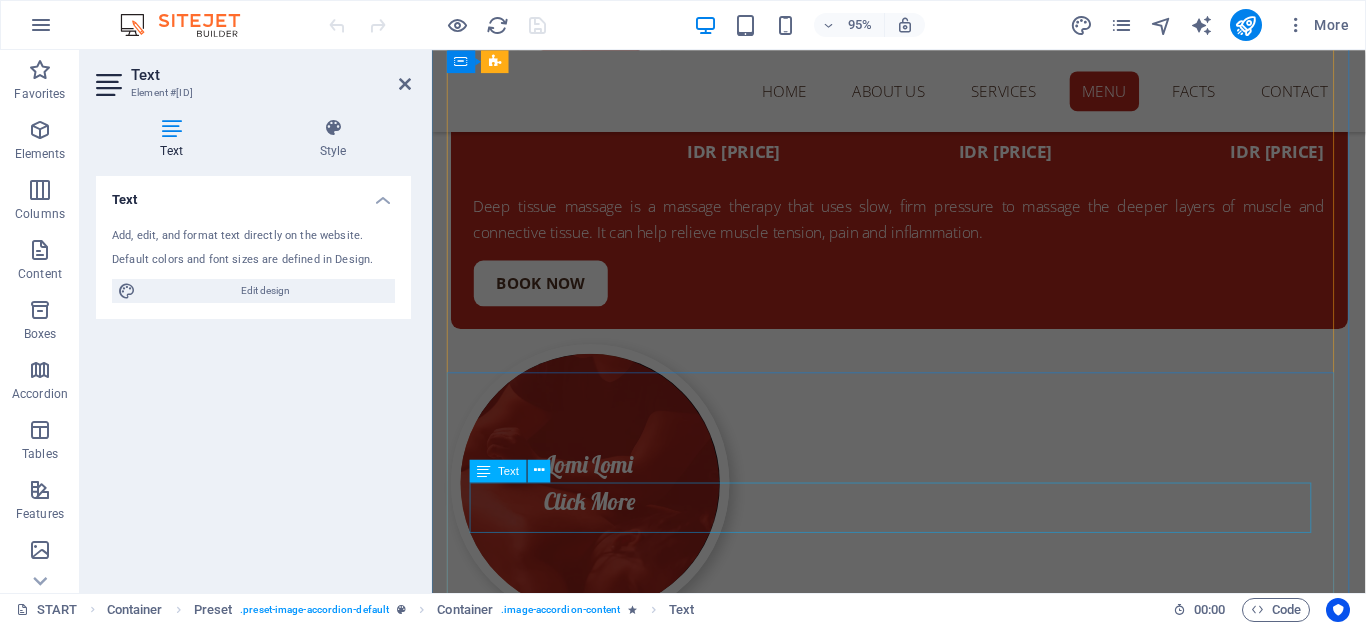 scroll, scrollTop: 6867, scrollLeft: 0, axis: vertical 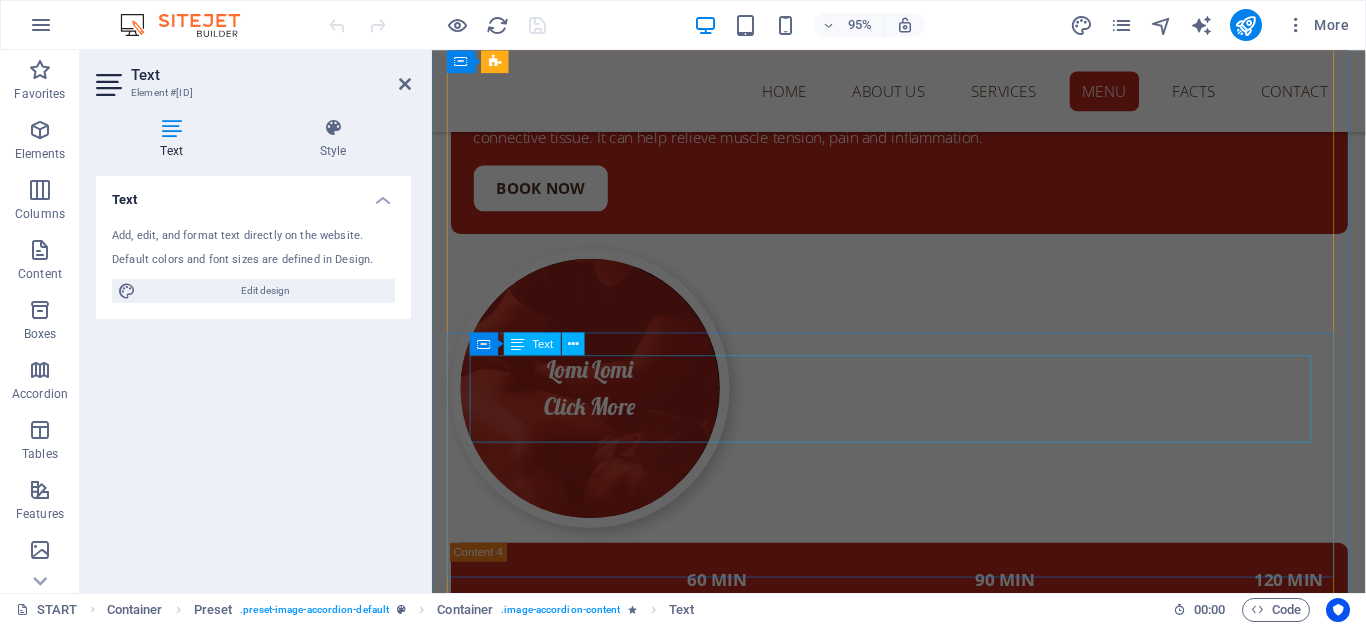 click on "[TIME] [TIME] [TIME] IDR [PRICE] IDR [PRICE] IDR [PRICE]" at bounding box center (924, 2391) 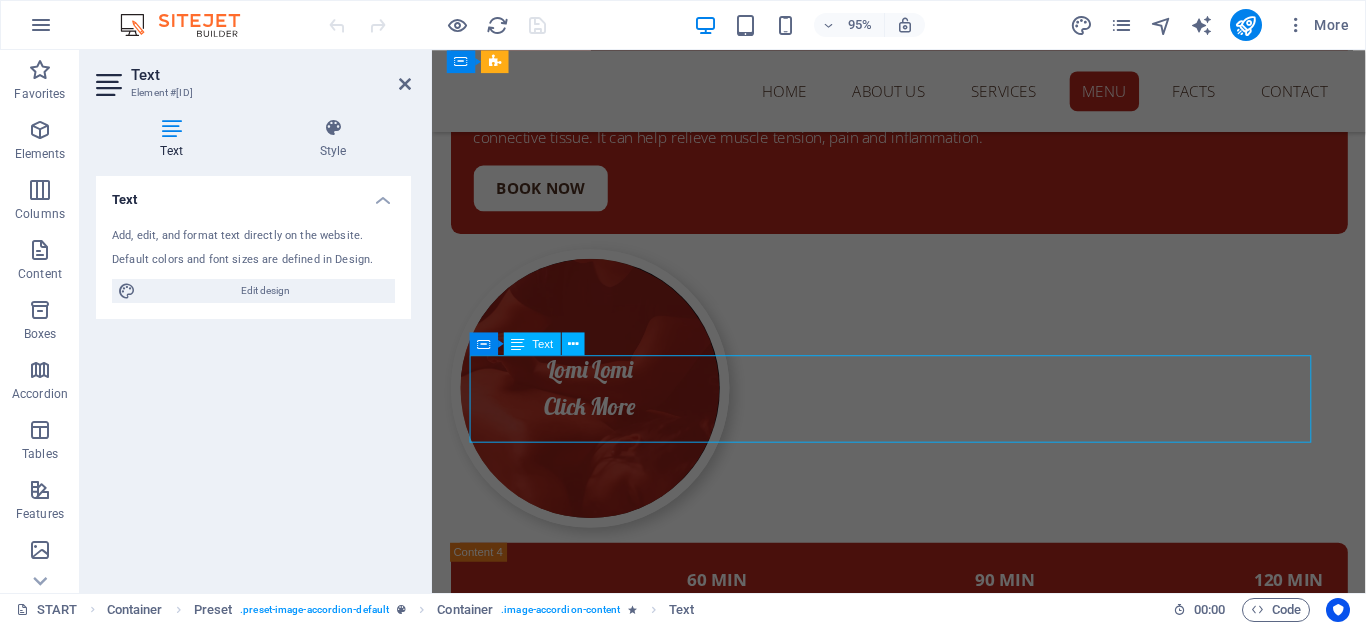 click on "[TIME] [TIME] [TIME] IDR [PRICE] IDR [PRICE] IDR [PRICE]" at bounding box center [924, 2391] 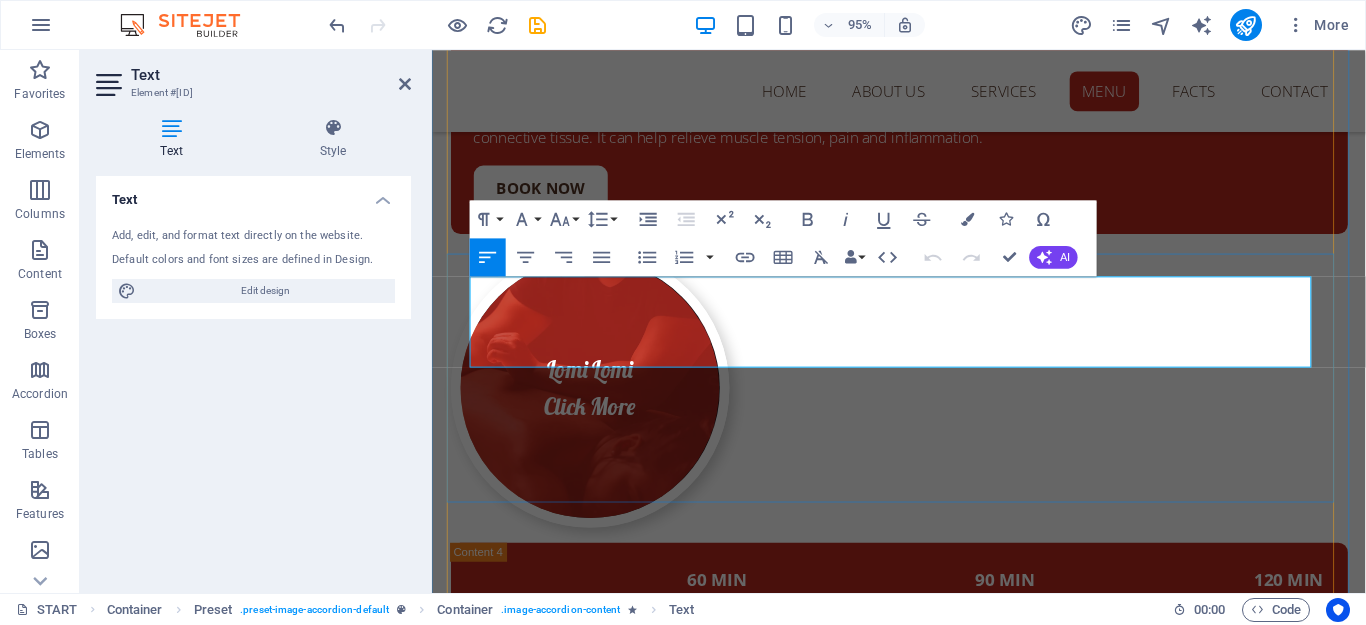 scroll, scrollTop: 6946, scrollLeft: 0, axis: vertical 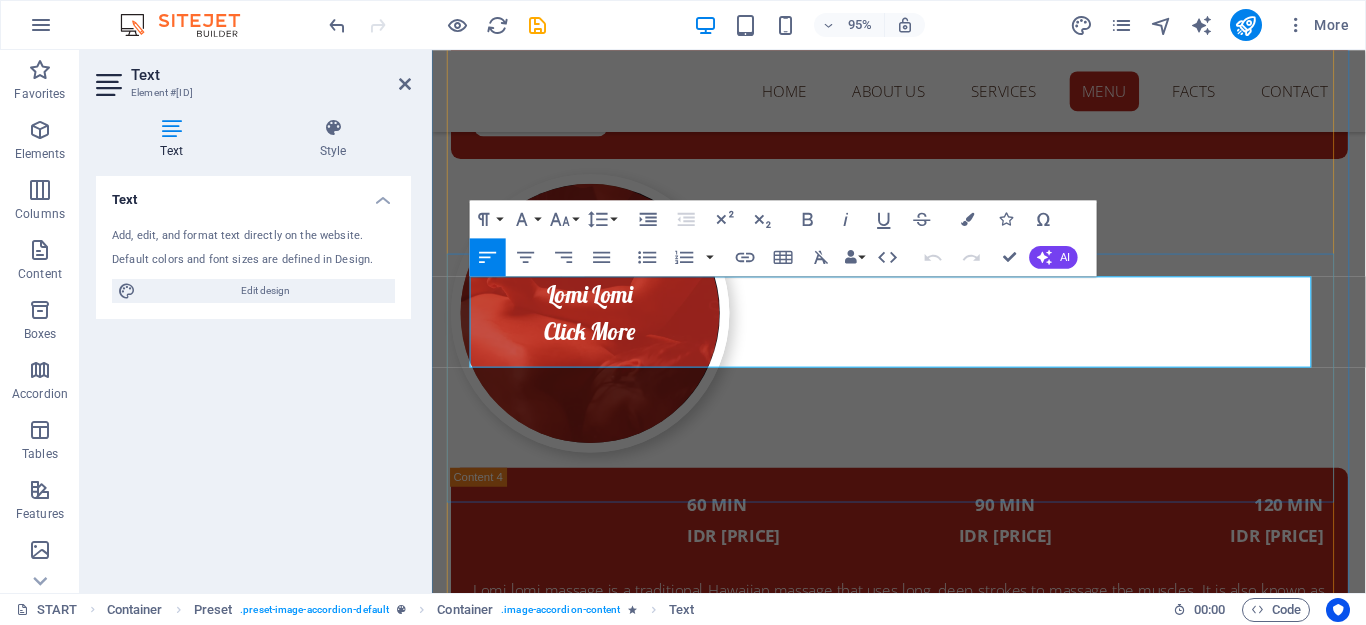 drag, startPoint x: 734, startPoint y: 337, endPoint x: 768, endPoint y: 335, distance: 34.058773 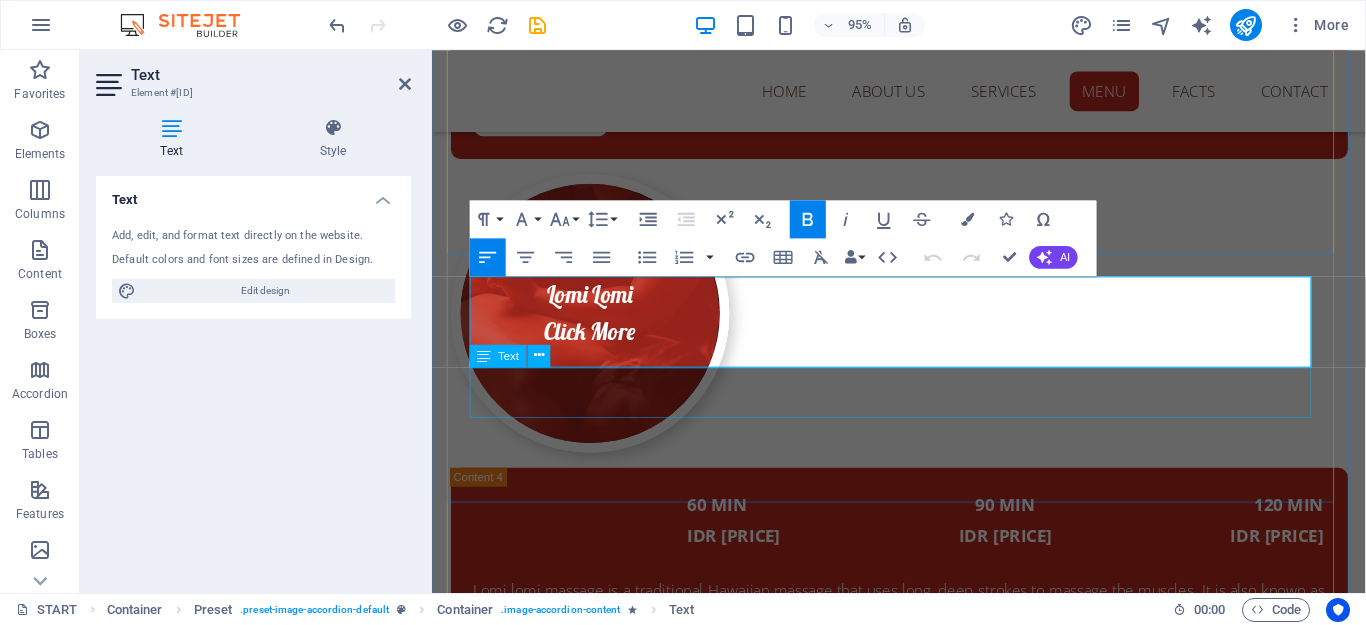 type 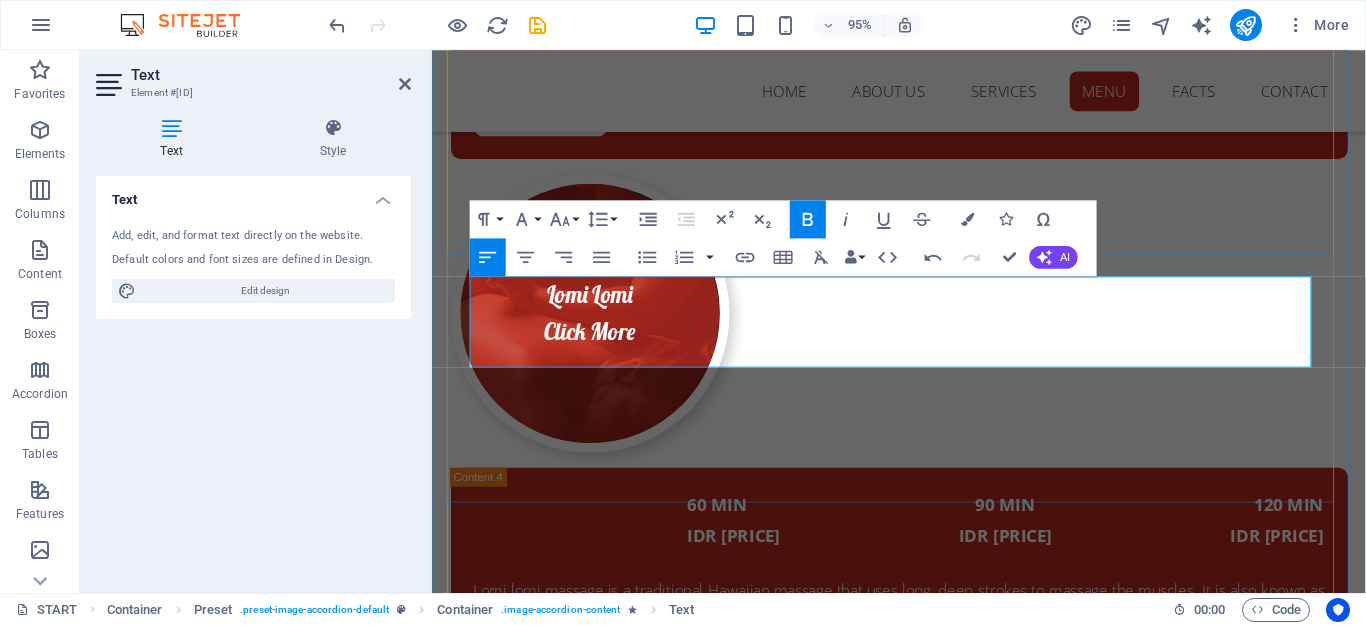click on "IDR[PRICE]" at bounding box center [747, 2311] 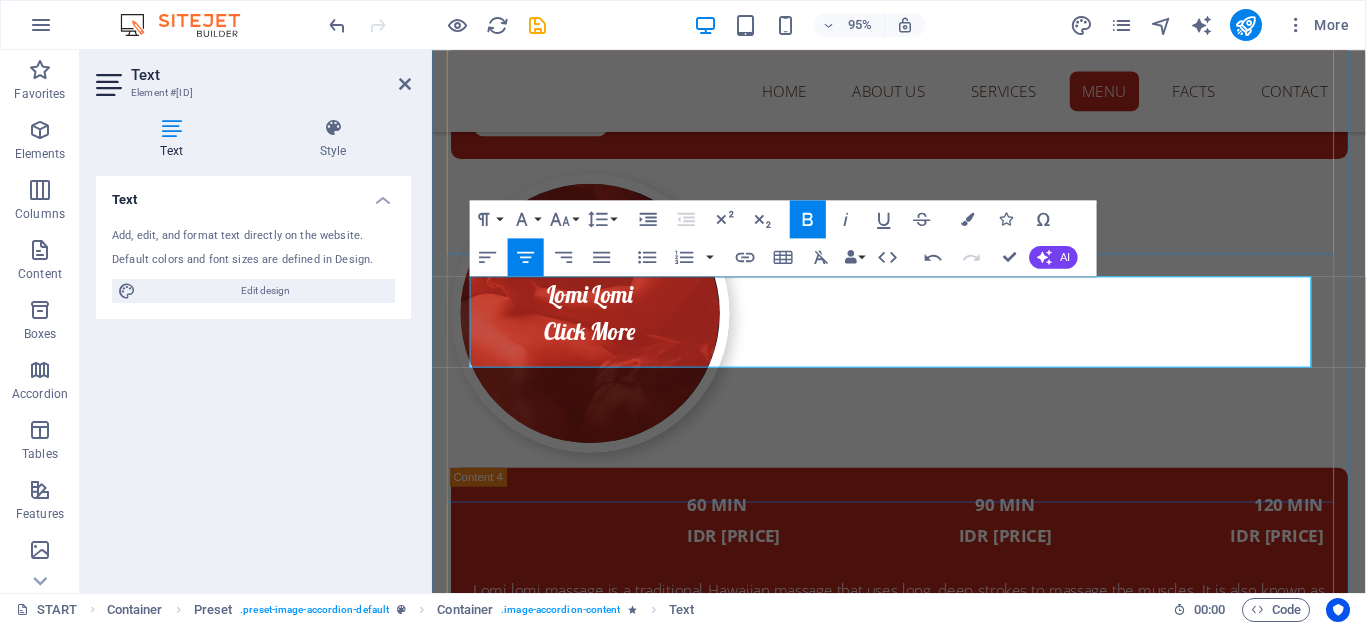 drag, startPoint x: 1028, startPoint y: 338, endPoint x: 1056, endPoint y: 338, distance: 28 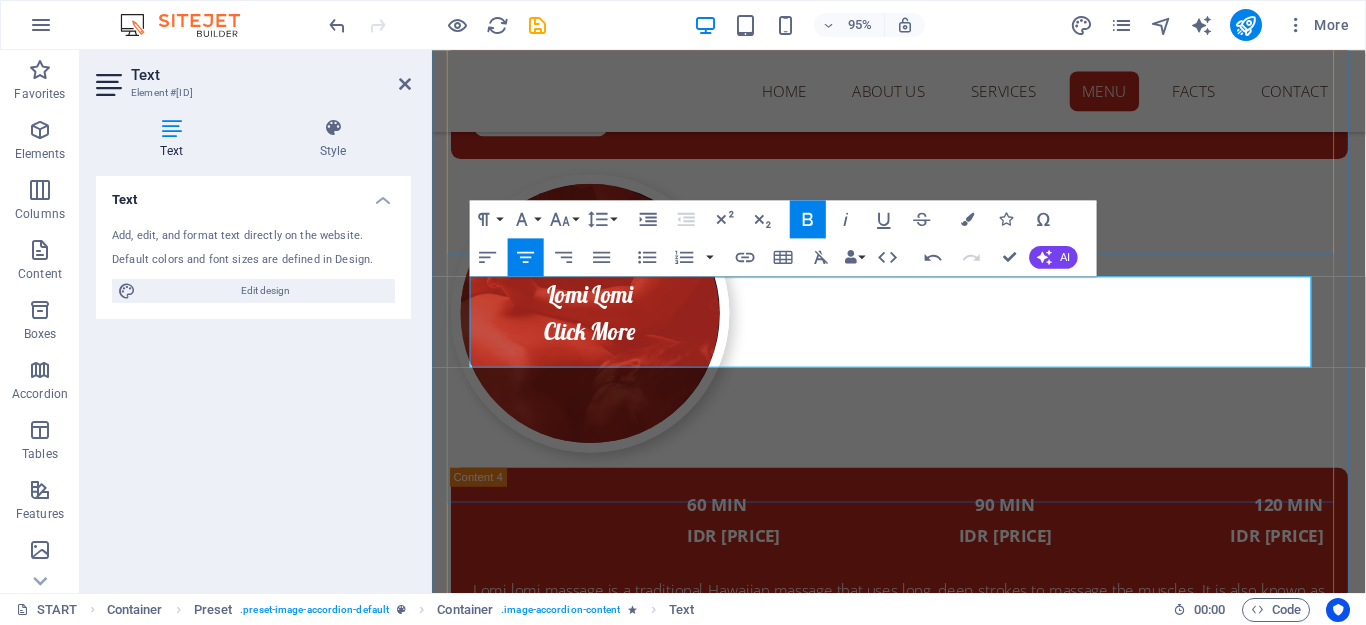click on "IDR[PRICE]" at bounding box center (1035, 2311) 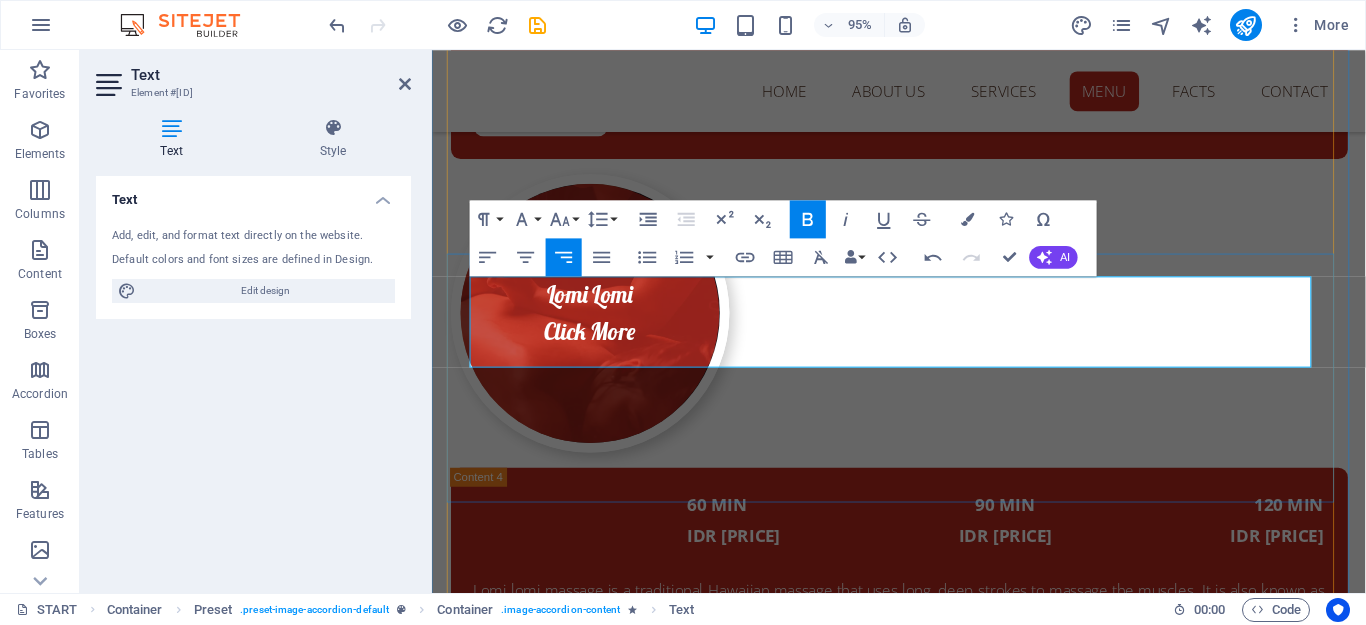 drag, startPoint x: 1330, startPoint y: 335, endPoint x: 1351, endPoint y: 339, distance: 21.377558 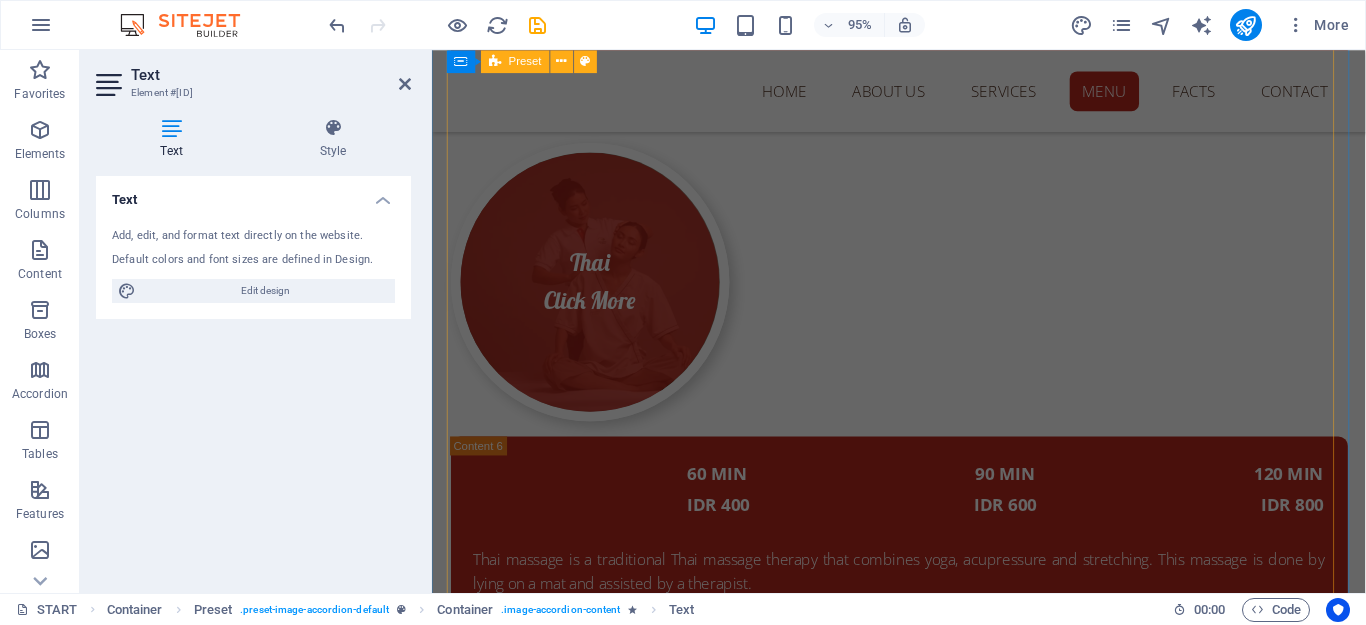 scroll, scrollTop: 7946, scrollLeft: 0, axis: vertical 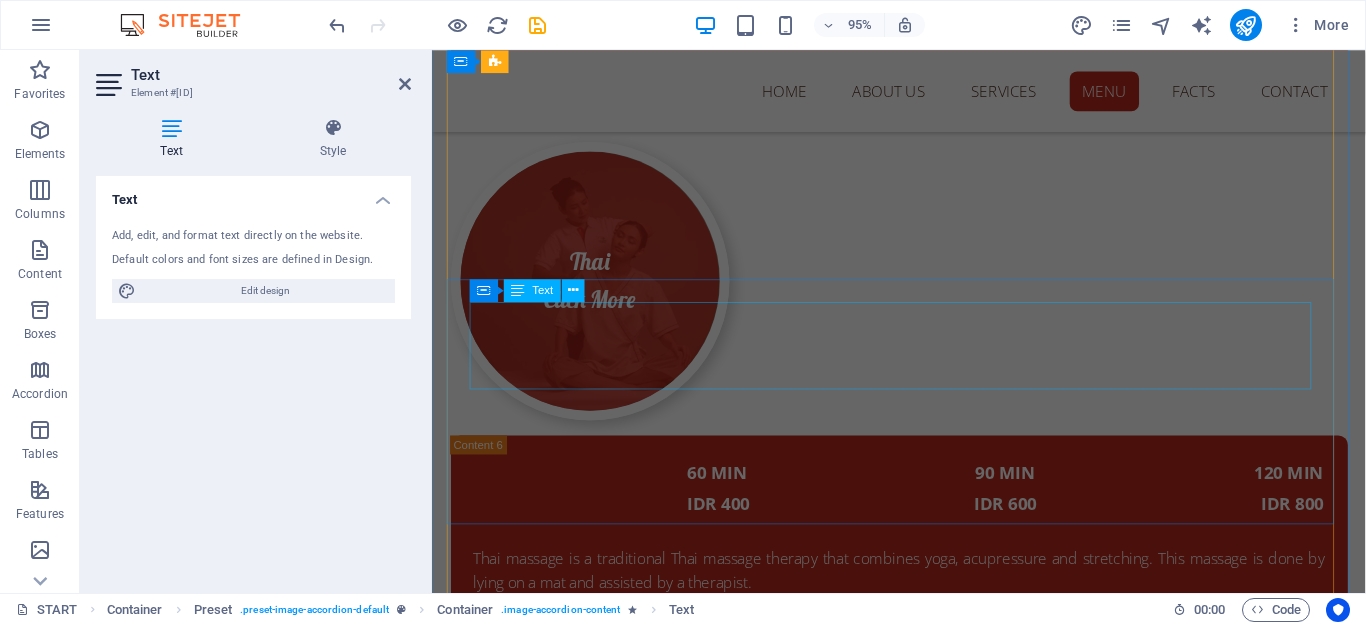 click on "[TIME] [TIME] [TIME] IDR [PRICE] IDR [PRICE] IDR [PRICE]" at bounding box center (924, 2278) 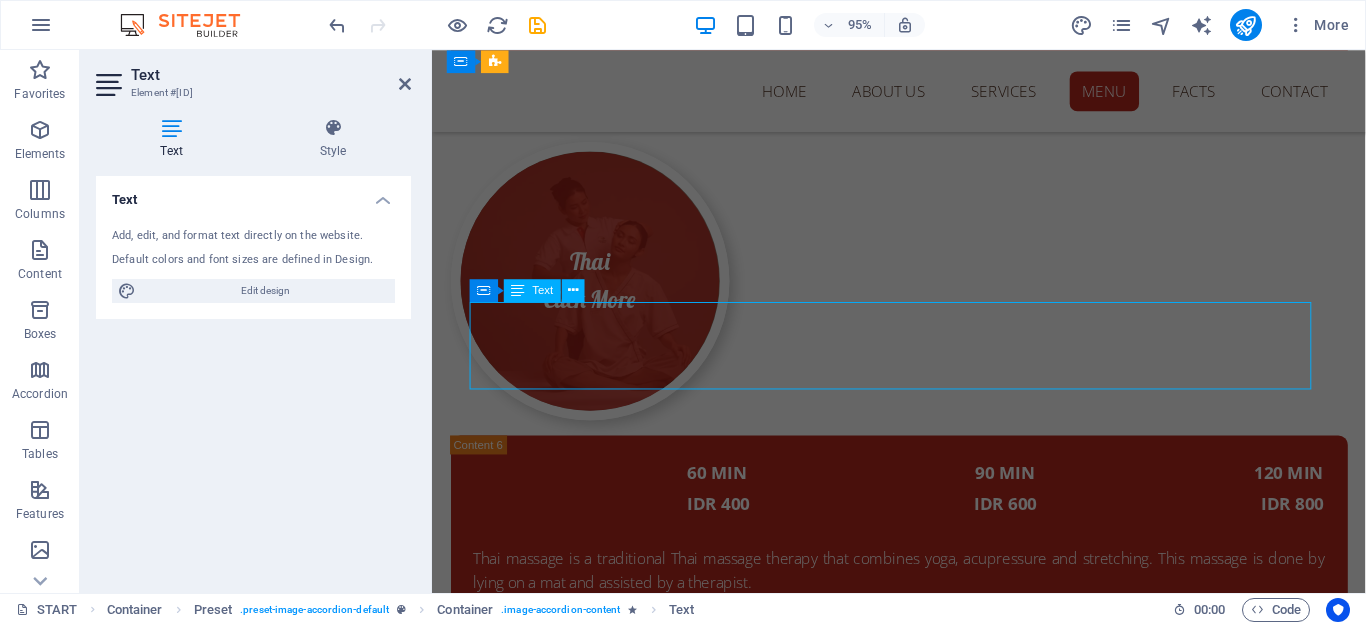 click on "[TIME] [TIME] [TIME] IDR [PRICE] IDR [PRICE] IDR [PRICE]" at bounding box center (924, 2278) 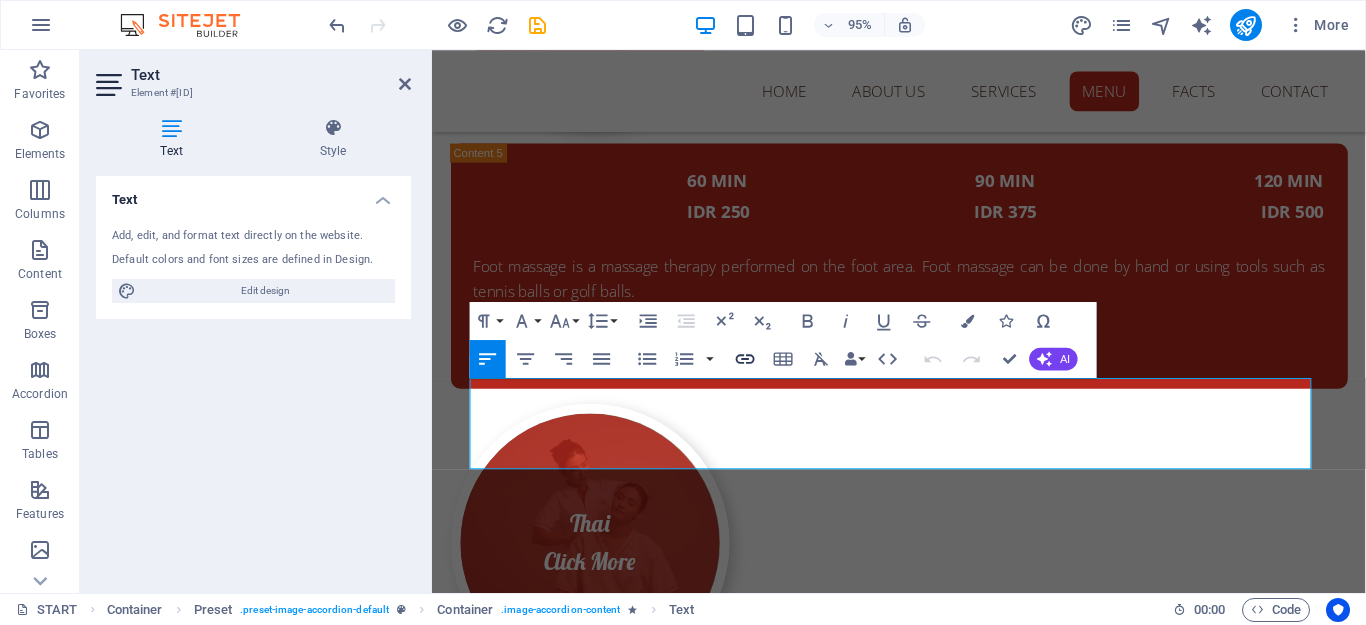 scroll, scrollTop: 8070, scrollLeft: 0, axis: vertical 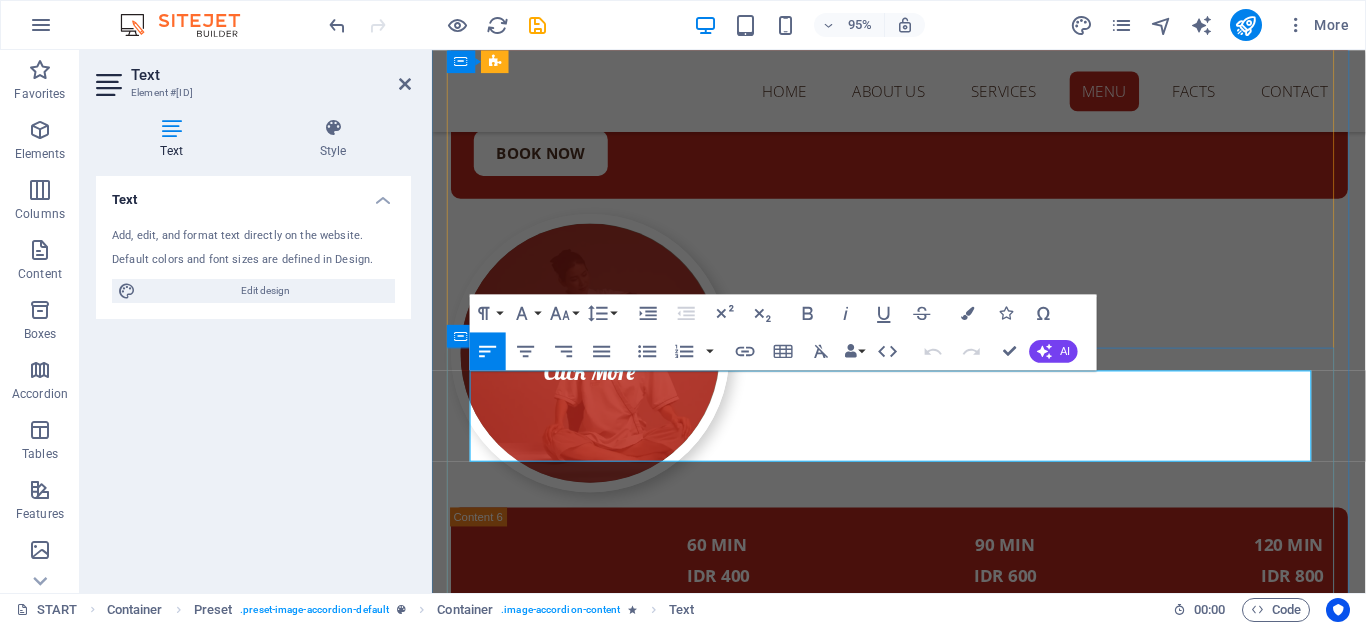 click on "IDR 400" at bounding box center [734, 2353] 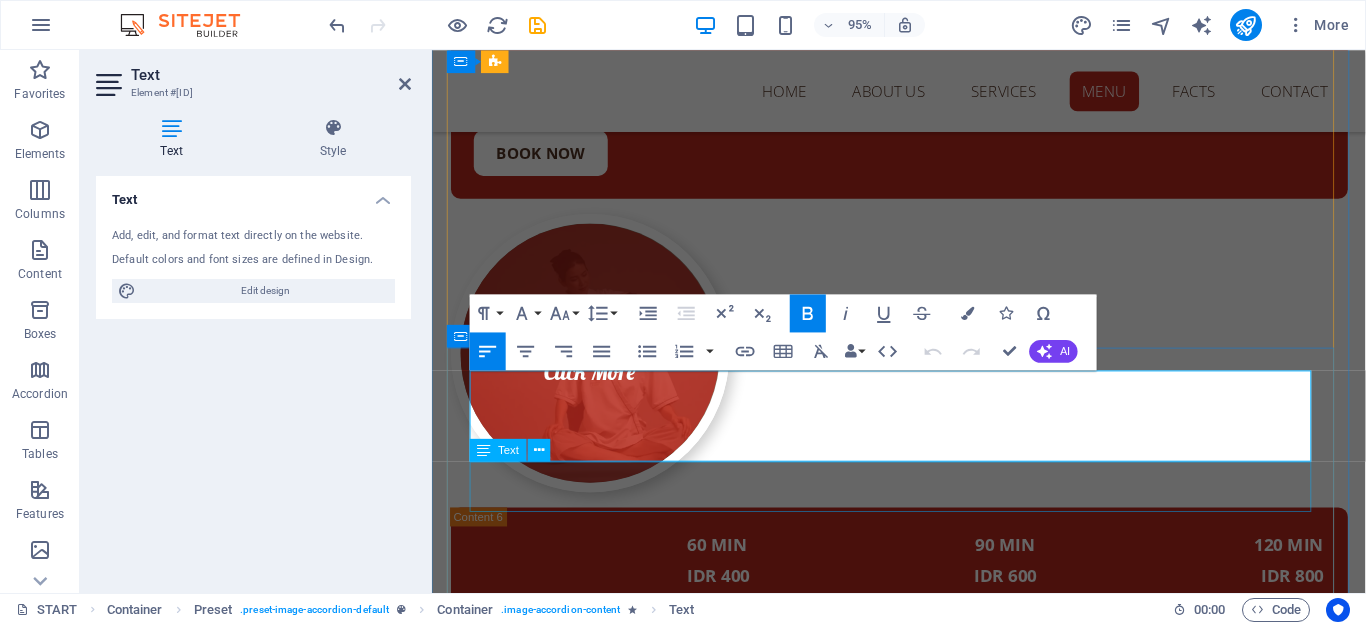 type 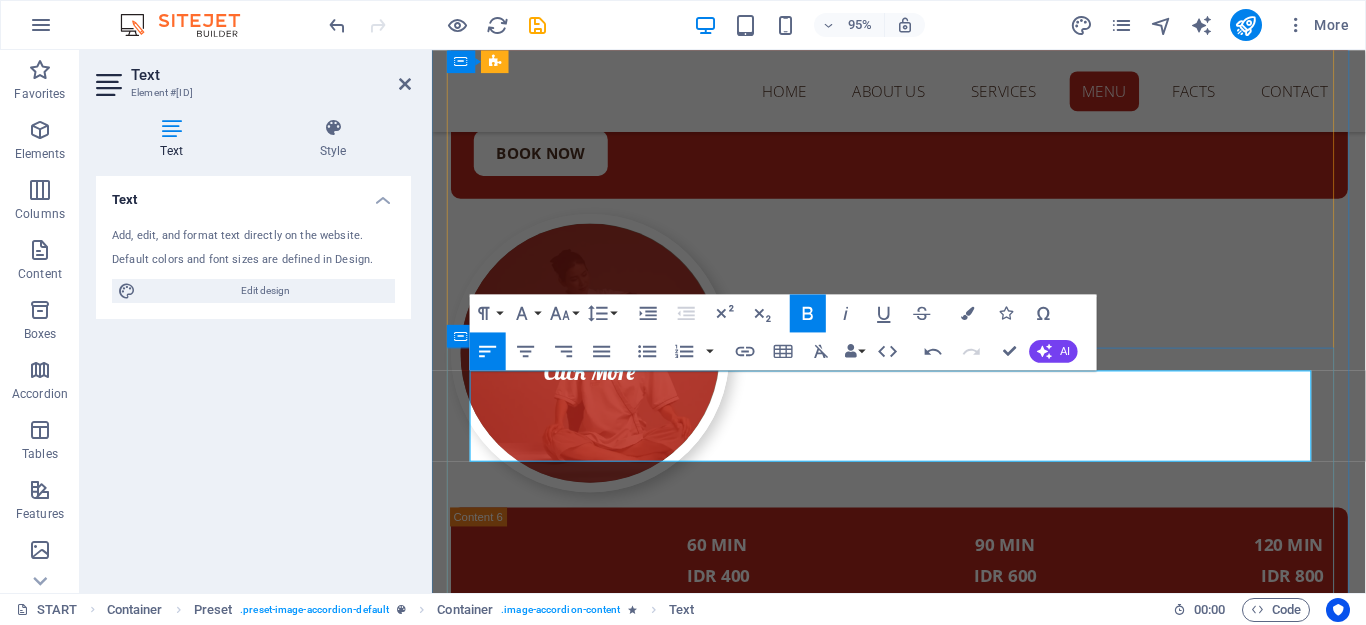 drag, startPoint x: 1036, startPoint y: 437, endPoint x: 1063, endPoint y: 439, distance: 27.073973 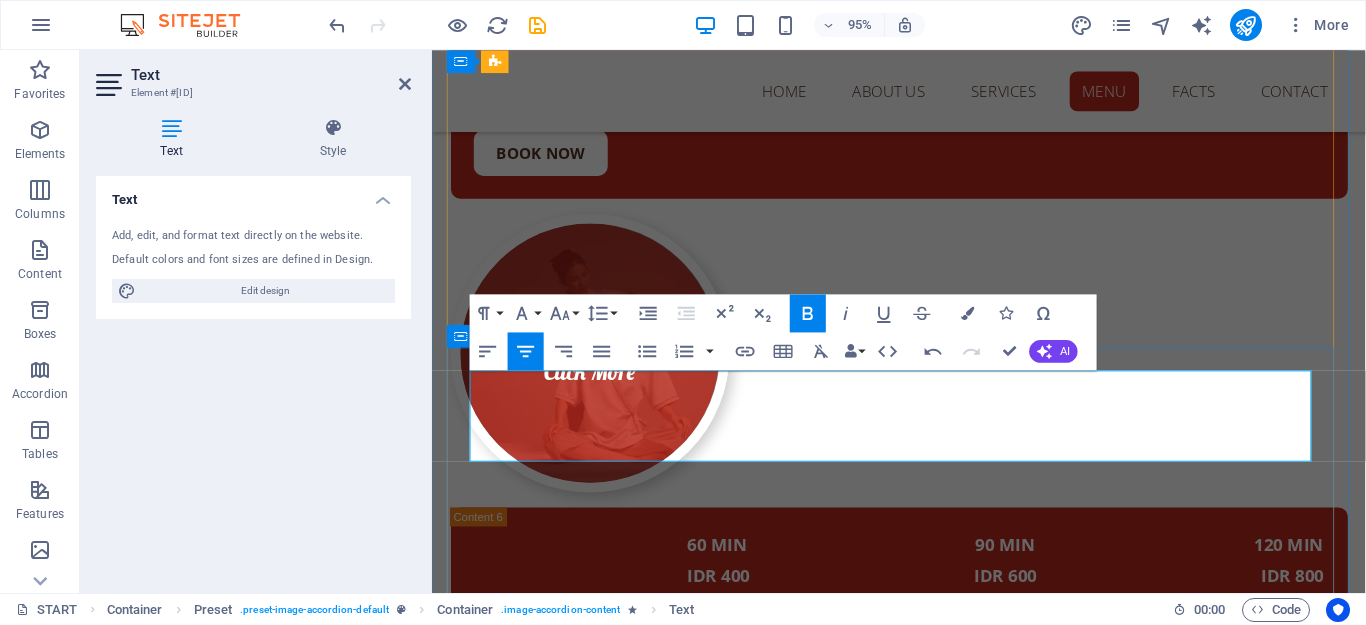 click on "IDR 800" at bounding box center (1337, 2353) 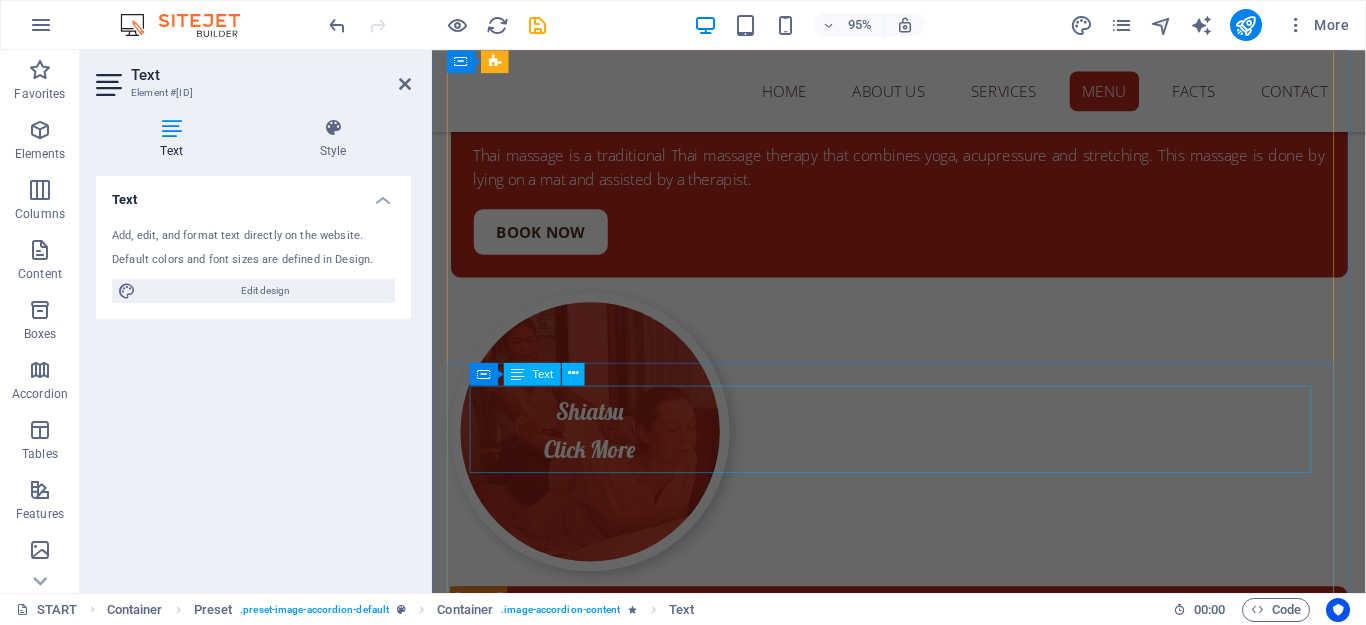 scroll, scrollTop: 8670, scrollLeft: 0, axis: vertical 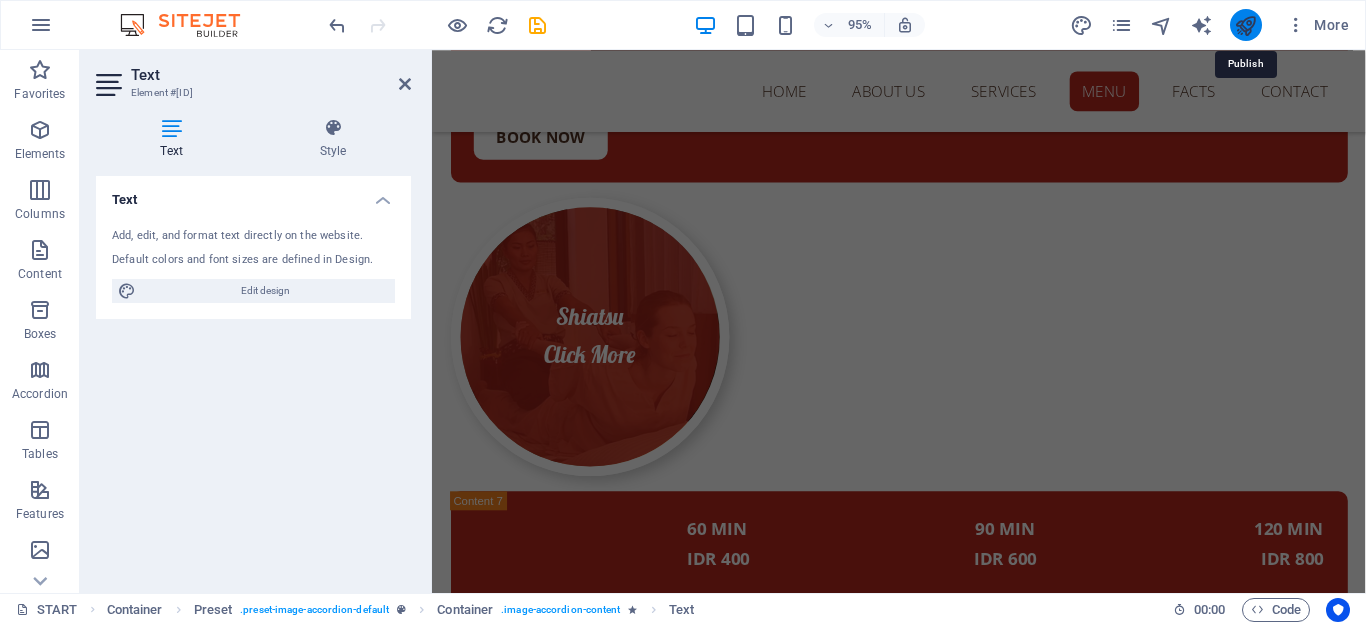 click at bounding box center (1245, 25) 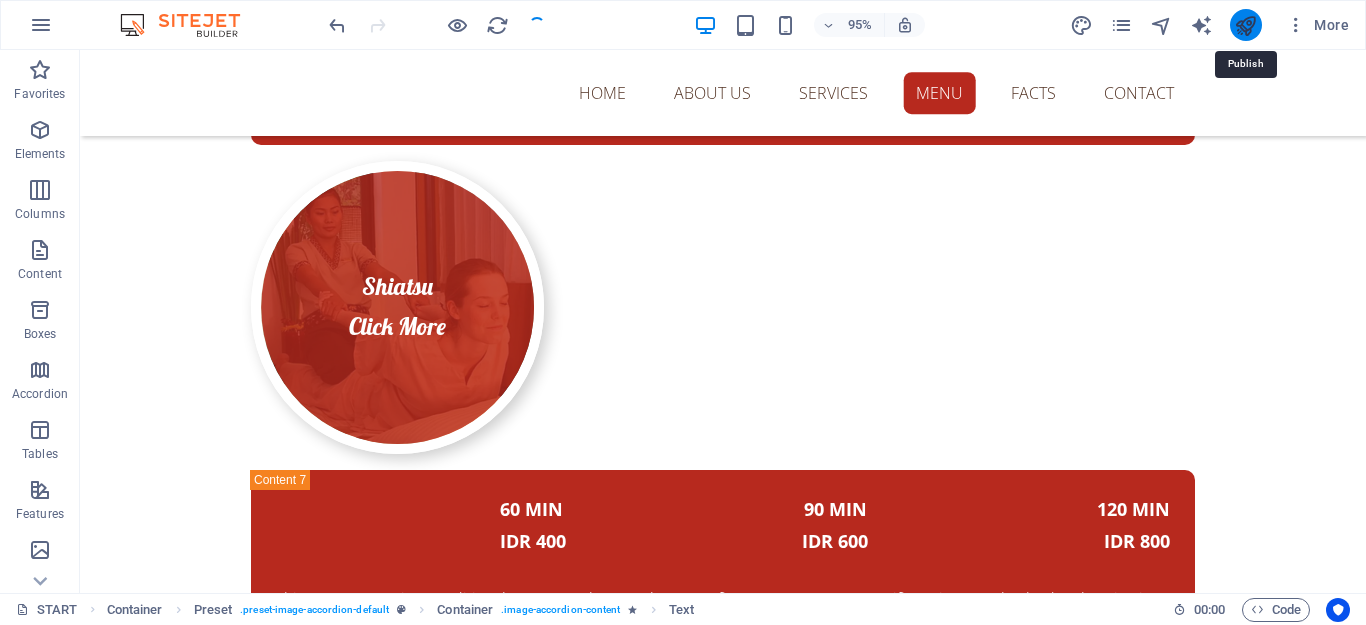 scroll, scrollTop: 8213, scrollLeft: 0, axis: vertical 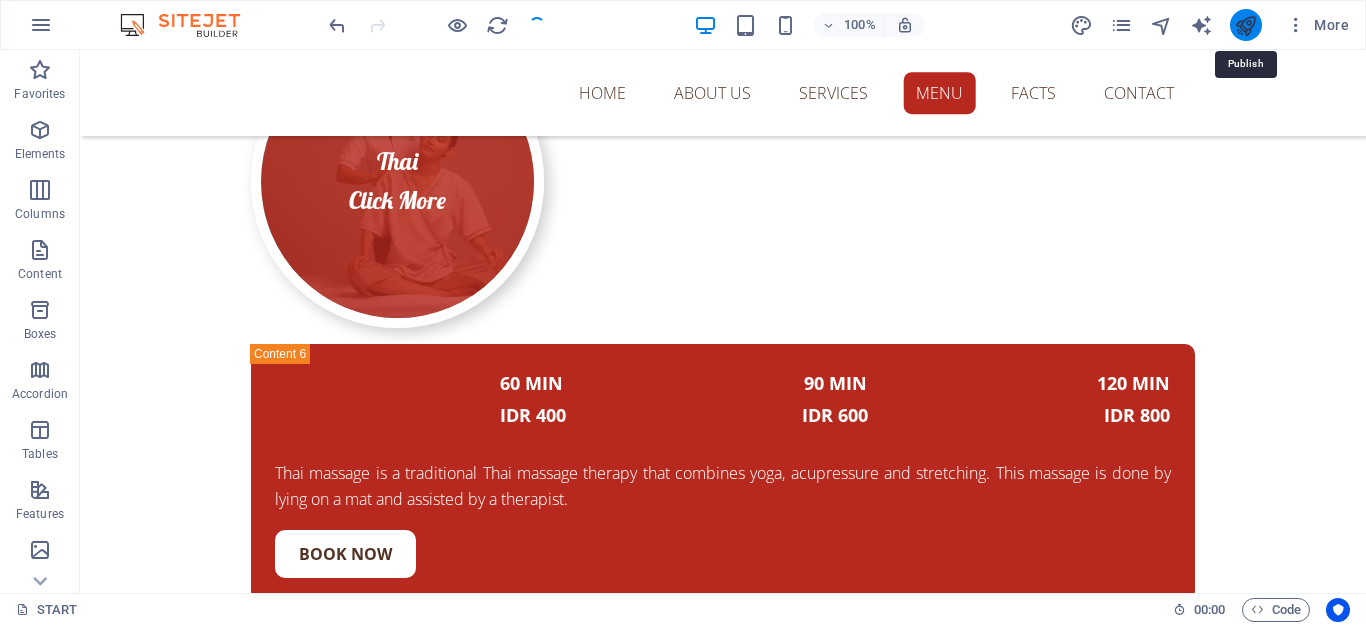 click at bounding box center [1245, 25] 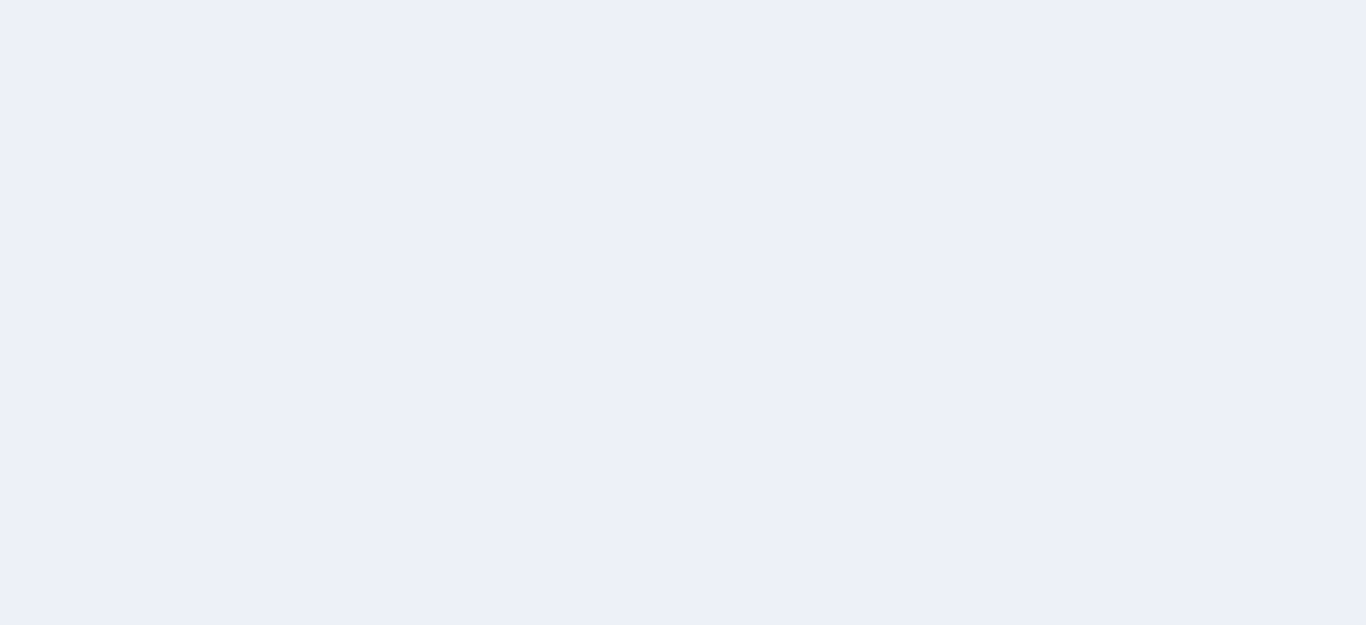 scroll, scrollTop: 0, scrollLeft: 0, axis: both 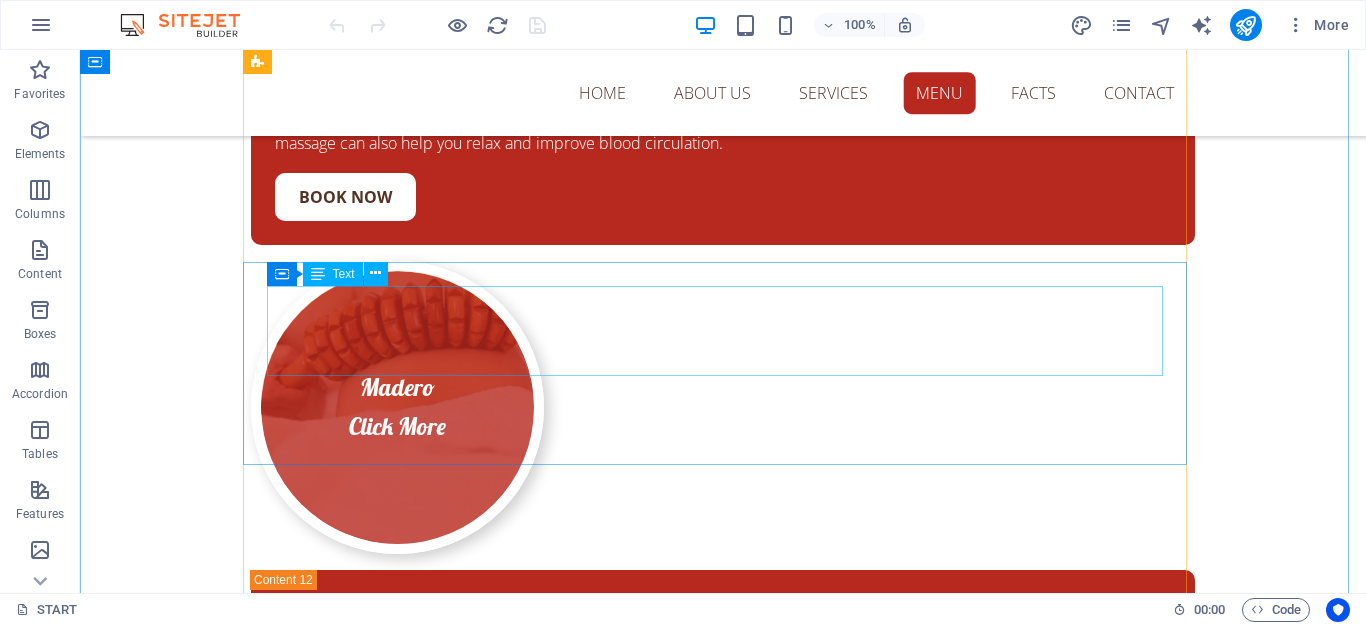 click on "IDR 200 A facial treatment that aims to cleanse, treat and repair the skin. Facials are performed by certified aestheticians." at bounding box center (723, 2029) 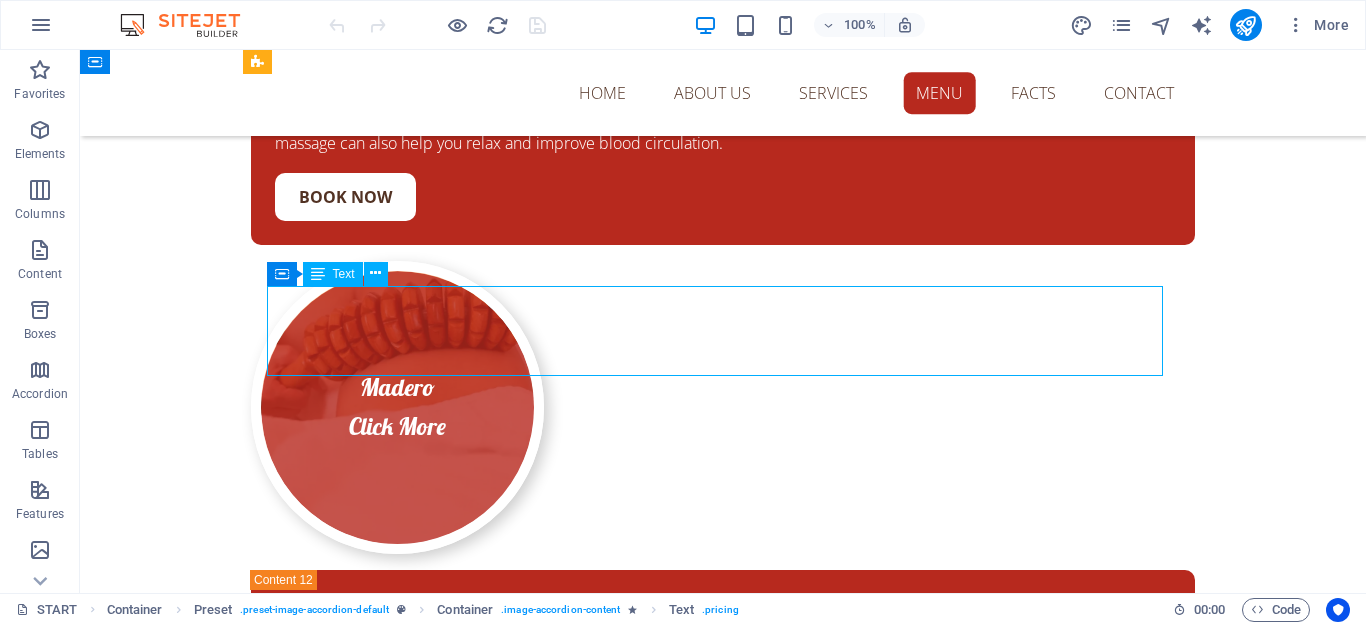 click on "IDR 200 A facial treatment that aims to cleanse, treat and repair the skin. Facials are performed by certified aestheticians." at bounding box center (723, 2029) 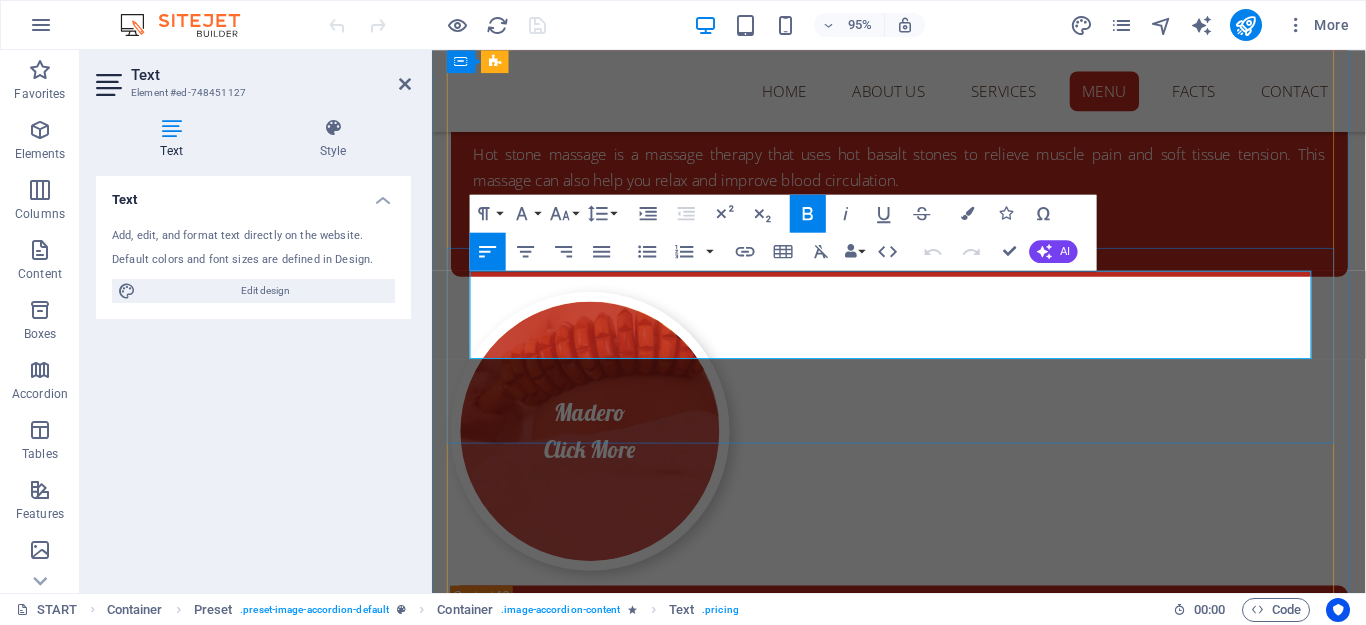 scroll, scrollTop: 11441, scrollLeft: 0, axis: vertical 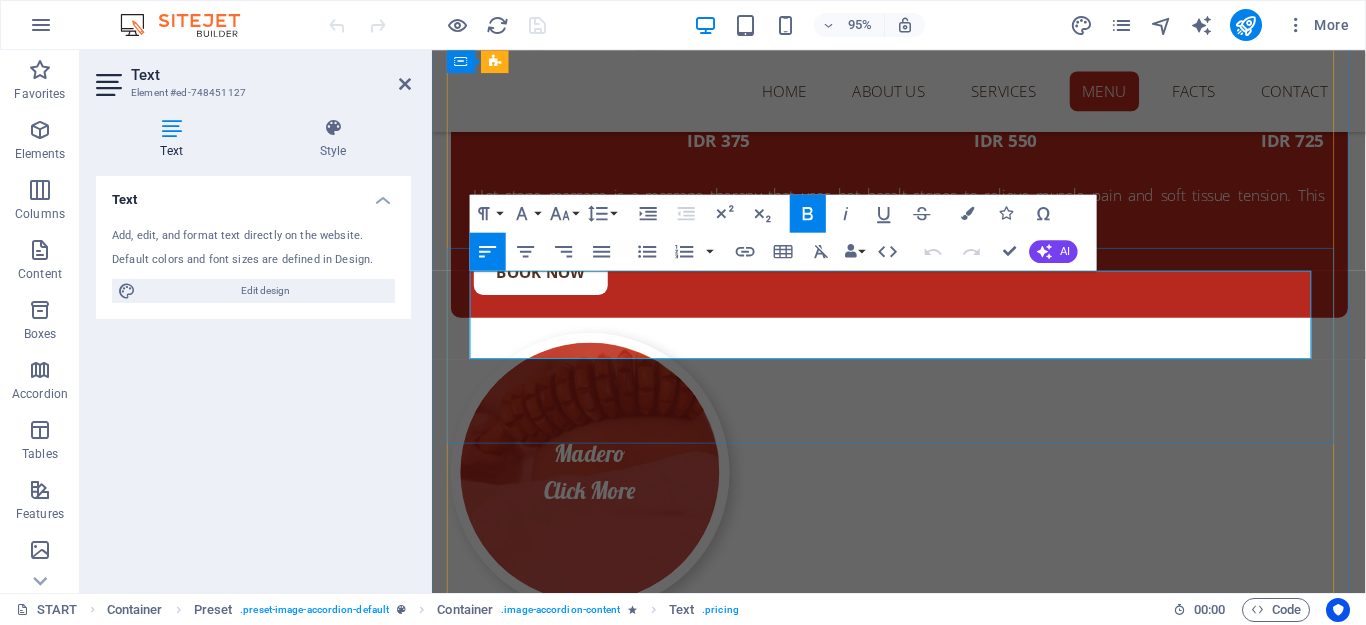 drag, startPoint x: 938, startPoint y: 303, endPoint x: 937, endPoint y: 321, distance: 18.027756 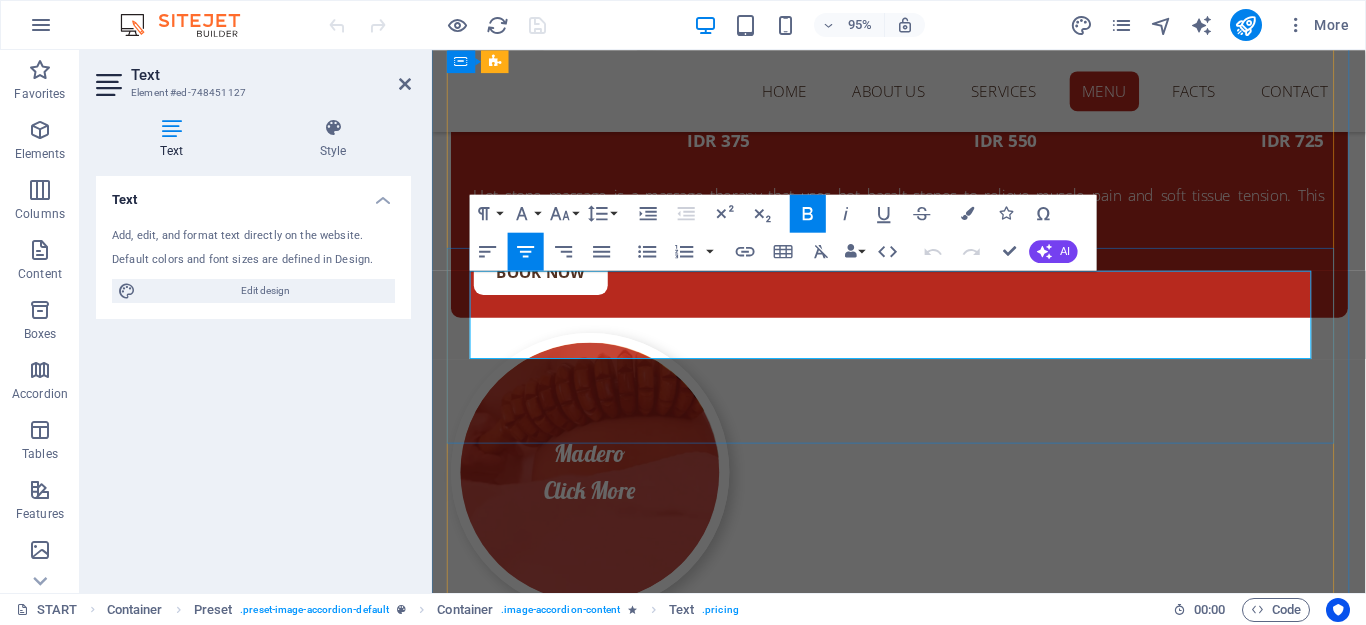 type 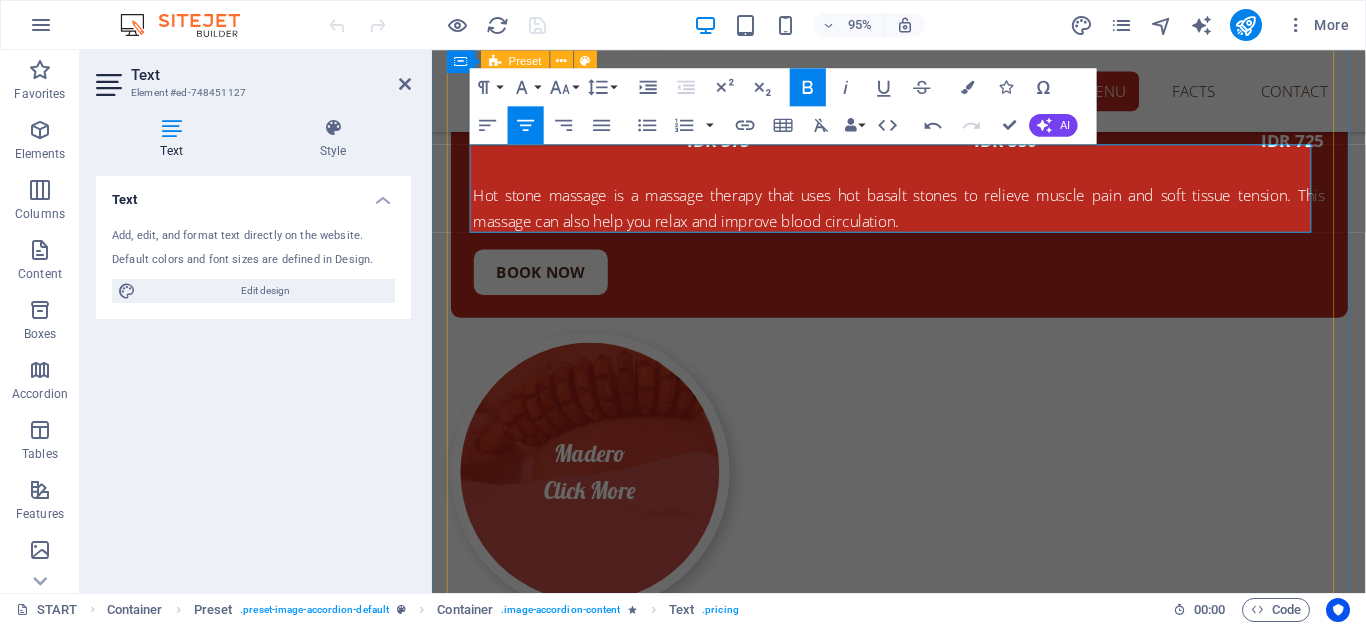 scroll, scrollTop: 11641, scrollLeft: 0, axis: vertical 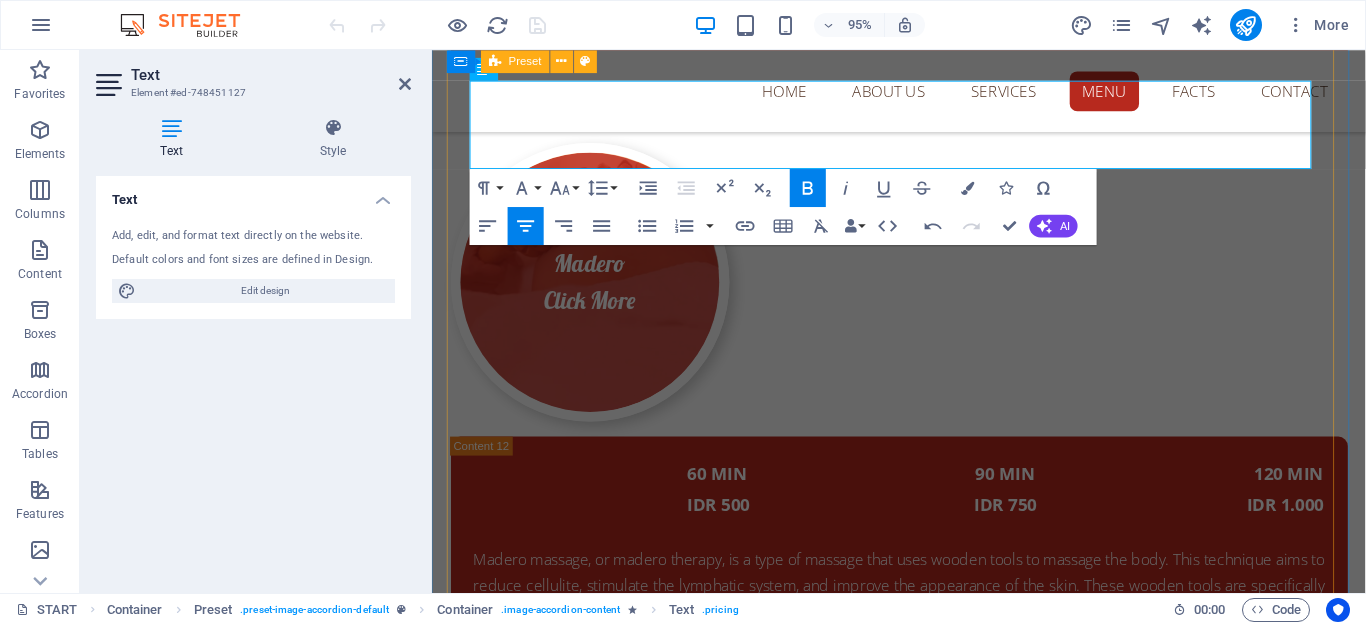click on "Facial Click More IDR 250 A facial treatment that aims to cleanse, treat and repair the skin. Facials are performed by certified aestheticians.  book now Haircut Click More IDR 100 Haircut according to the hair model. book now Creambath Click More 60 min idr 200 A hair treatment that involves applying a cream to the hair and scalp, and massaging the head. book now HairMasker Click More 60 min idr 200 Hair care products used to nourish and improve the condition of the hair. book now Hair Spa Click More 60 min idr 200 Hair treatments that aim to nourish the hair and address specific hair issues. book now Extensions Click More 1 hair IDR 15 A technique of connecting hair to lengthen, thicken, or change hair color. book now Braid Click More start idr 600  A hairstyle created by putting three or more strands of hair together. book now EarCandle Click More start IDR 200 An ear-cleaning technique using a hollow, cone-shaped candle that is burned. book now Waxing Click More start idr 150 book now BodyScrub book now" at bounding box center [924, 5243] 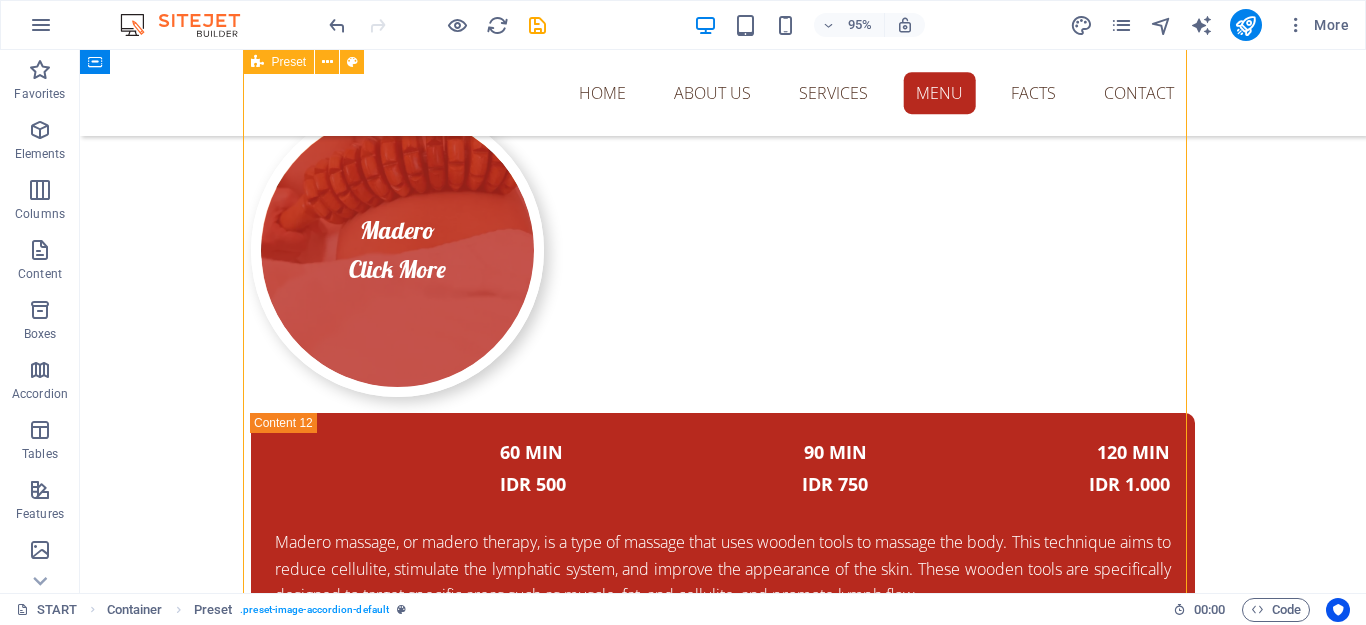 scroll, scrollTop: 11688, scrollLeft: 0, axis: vertical 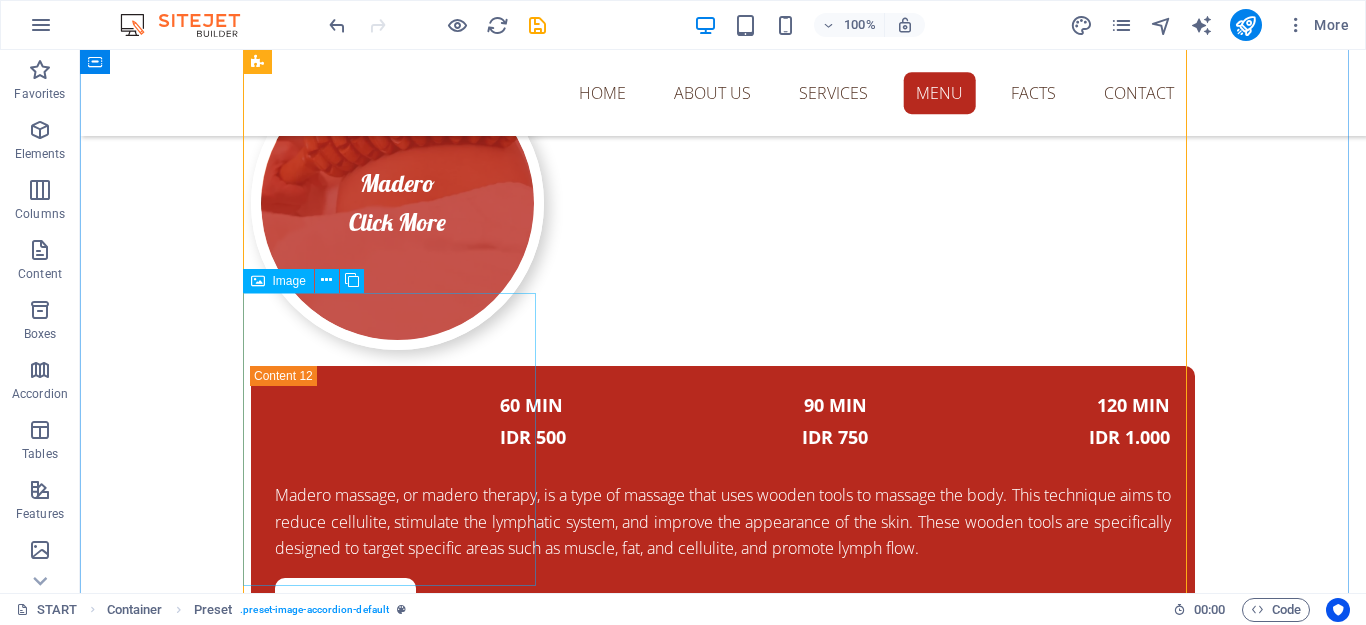 click on "Haircut Click More" at bounding box center [397, 2121] 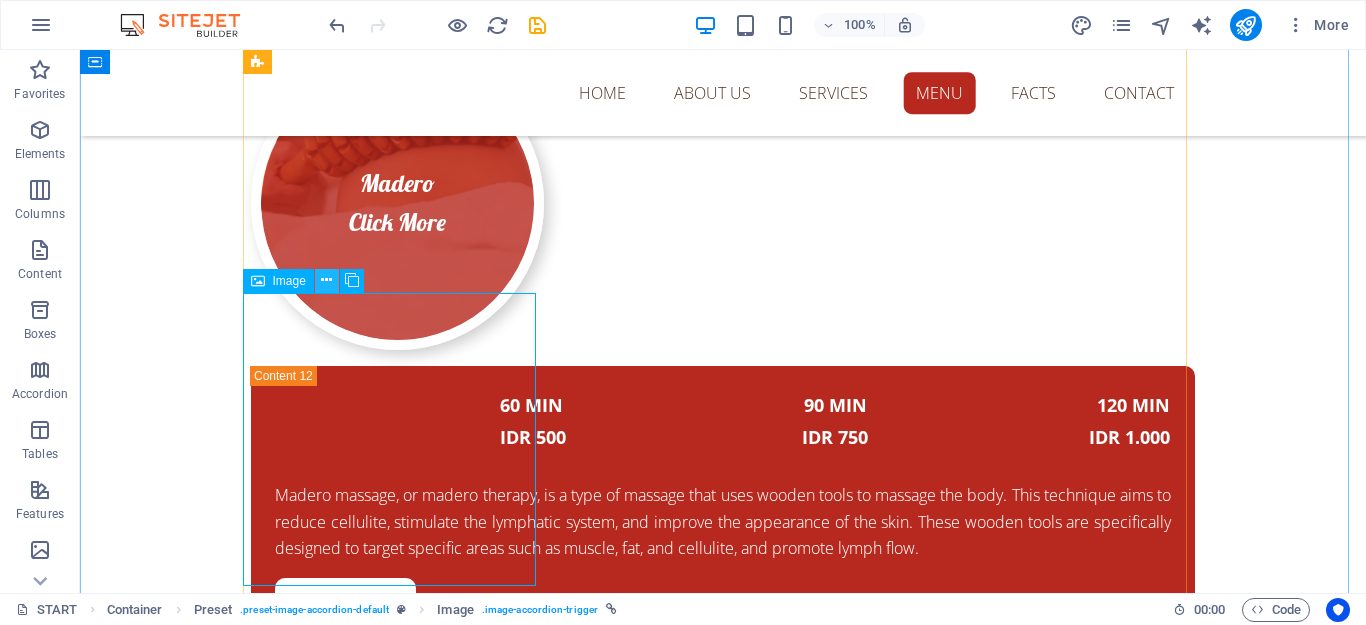 click at bounding box center [326, 280] 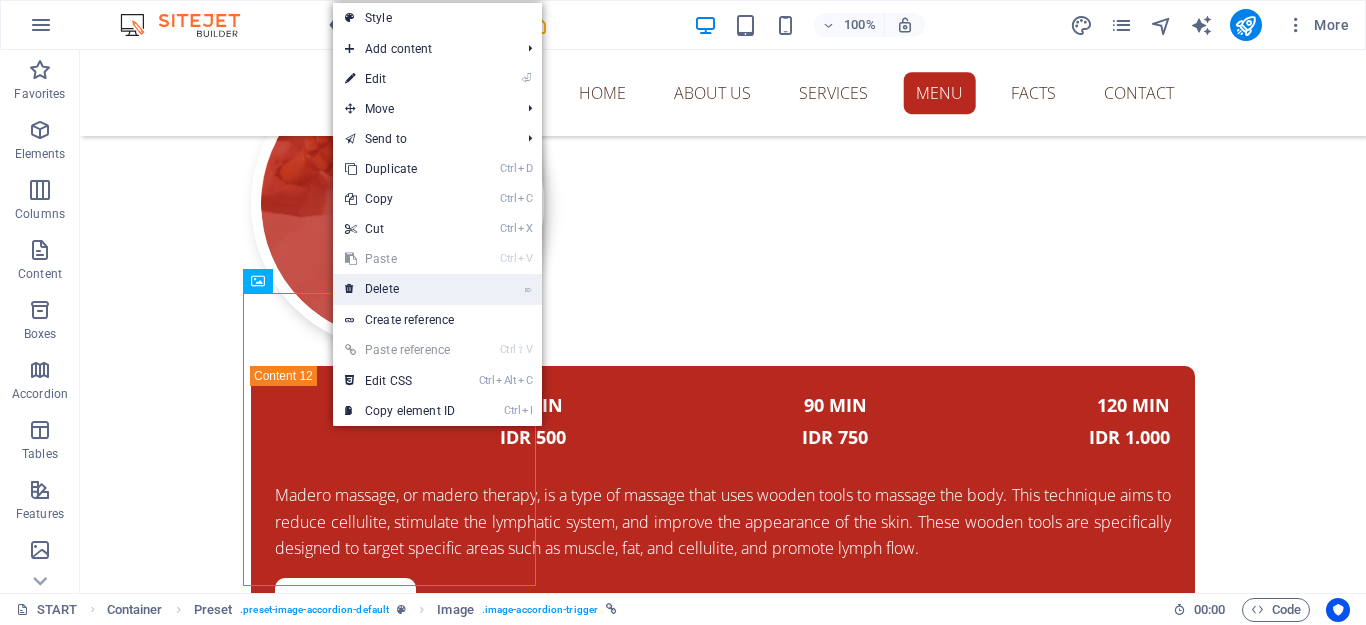 click on "⌦  Delete" at bounding box center [400, 289] 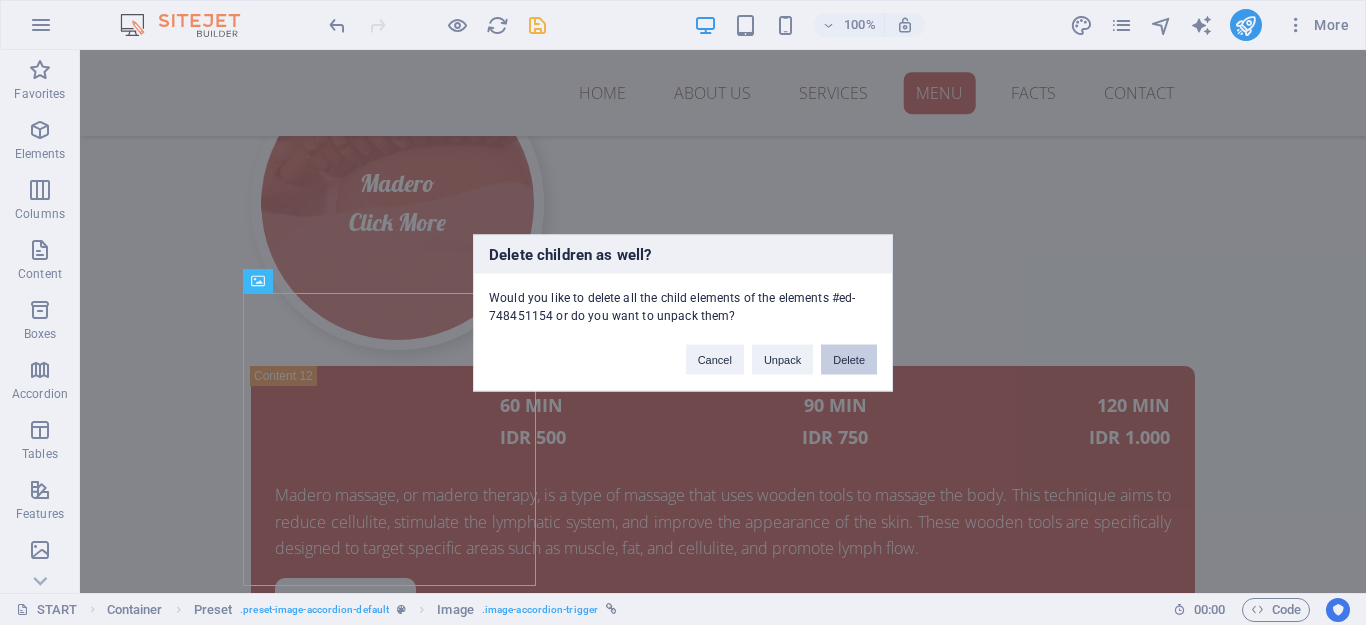 click on "Delete" at bounding box center [849, 359] 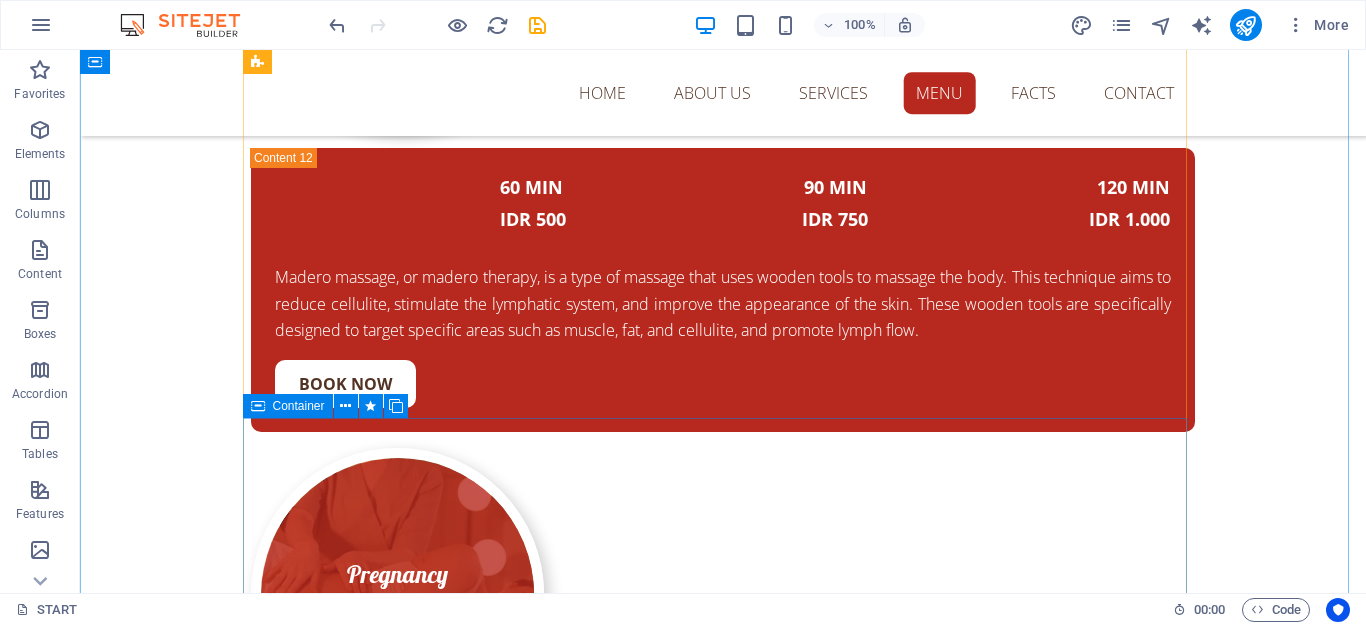 scroll, scrollTop: 11888, scrollLeft: 0, axis: vertical 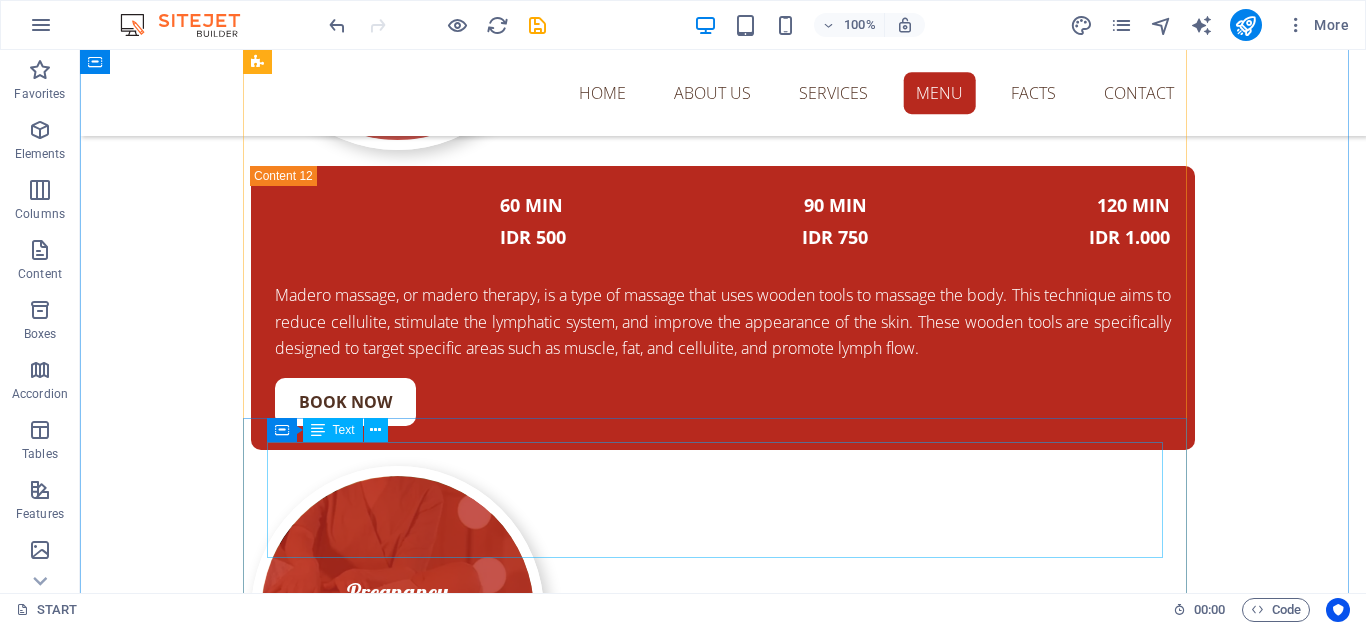click on "60 min idr 200 A hair treatment that involves applying a cream to the hair and scalp, and massaging the head." at bounding box center [723, 2167] 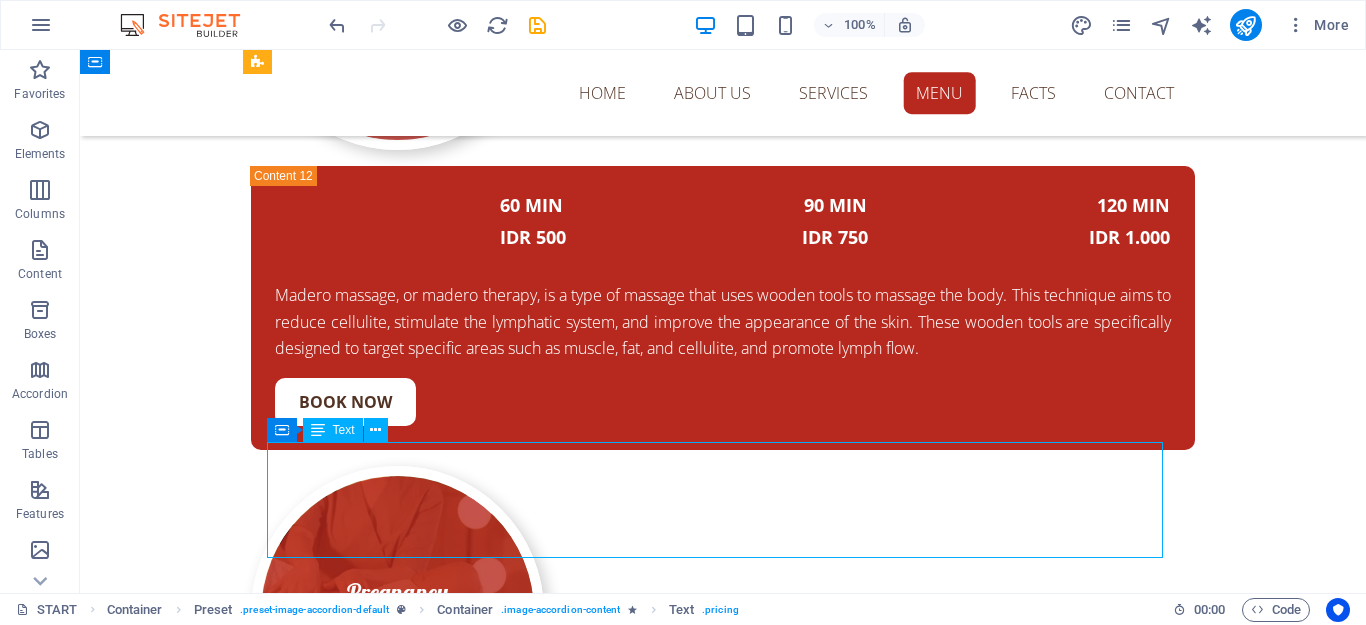 click on "60 min idr 200 A hair treatment that involves applying a cream to the hair and scalp, and massaging the head." at bounding box center (723, 2167) 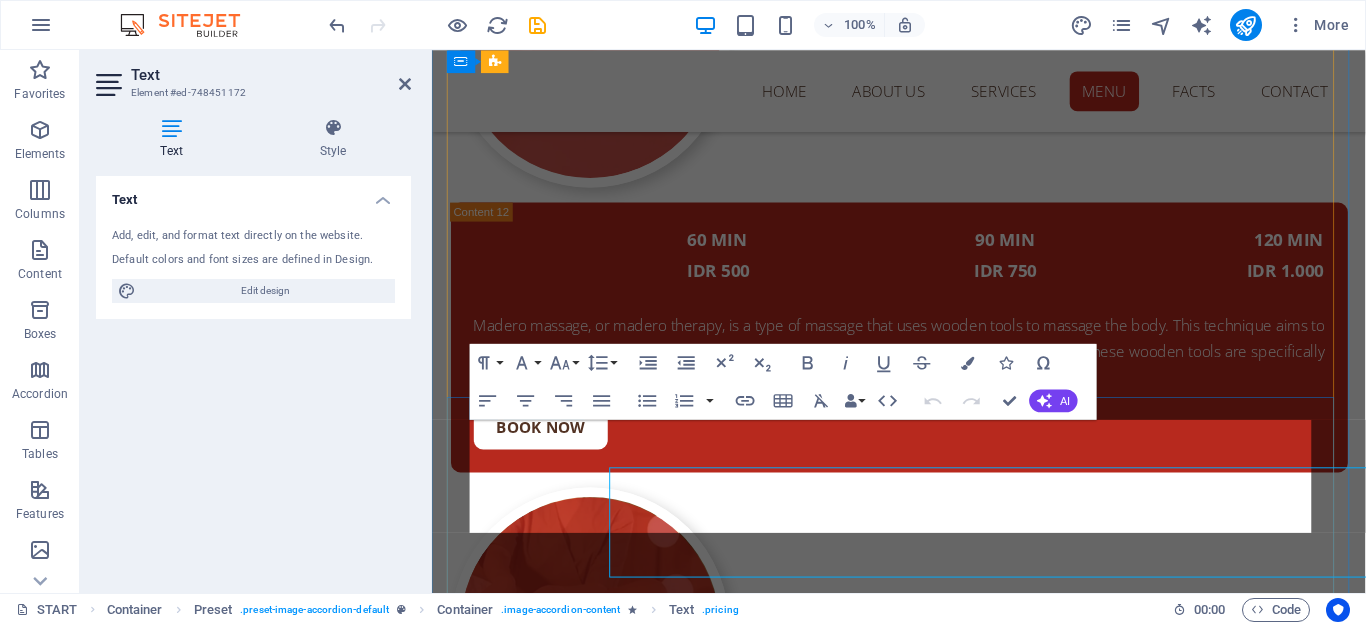 scroll, scrollTop: 11841, scrollLeft: 0, axis: vertical 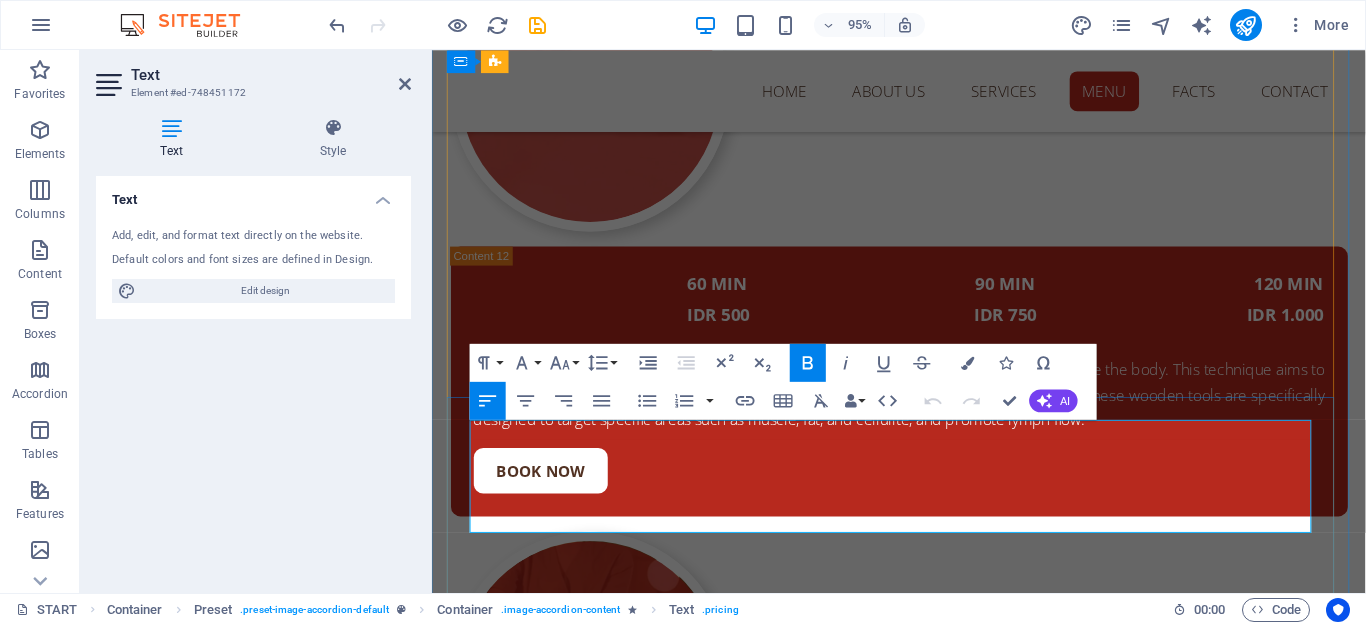 click on "60 min idr 200" at bounding box center [924, 2223] 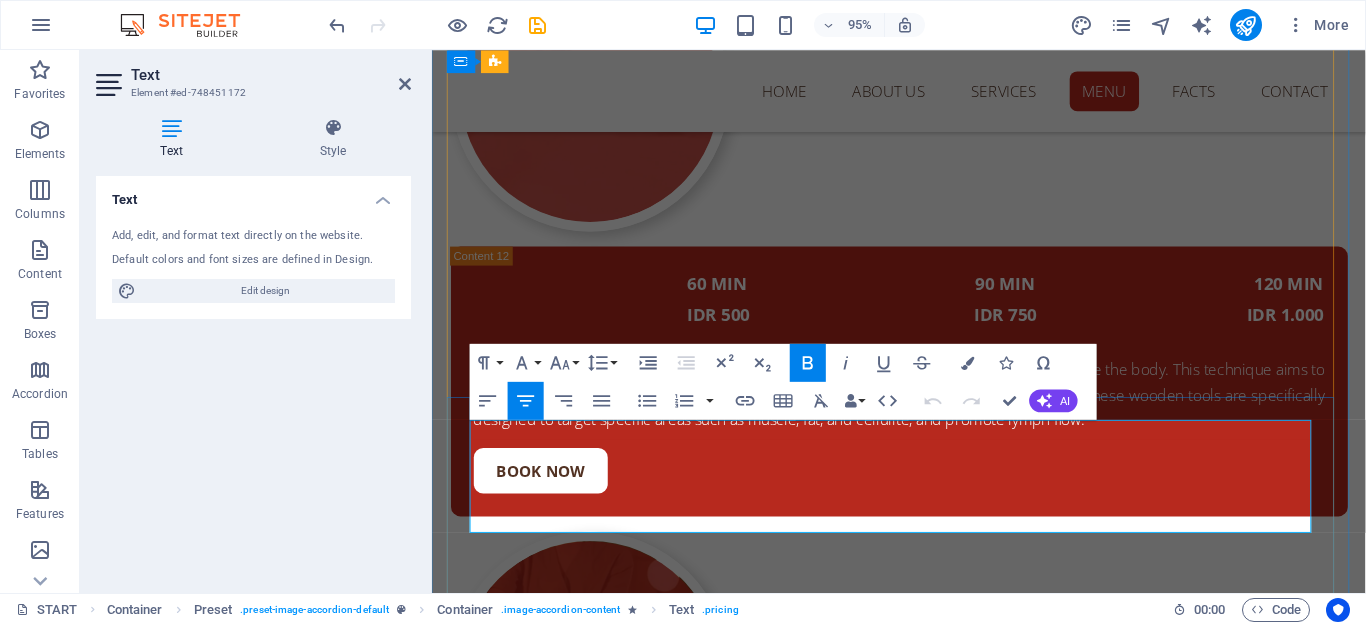 type 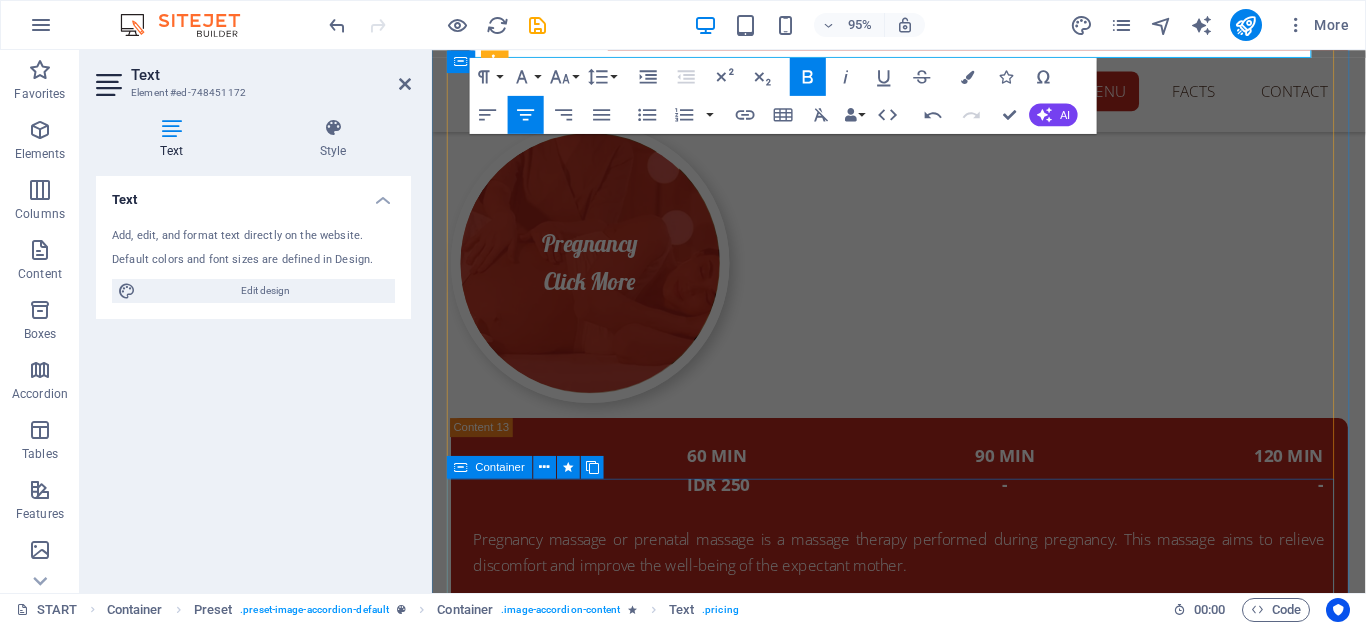 scroll, scrollTop: 12341, scrollLeft: 0, axis: vertical 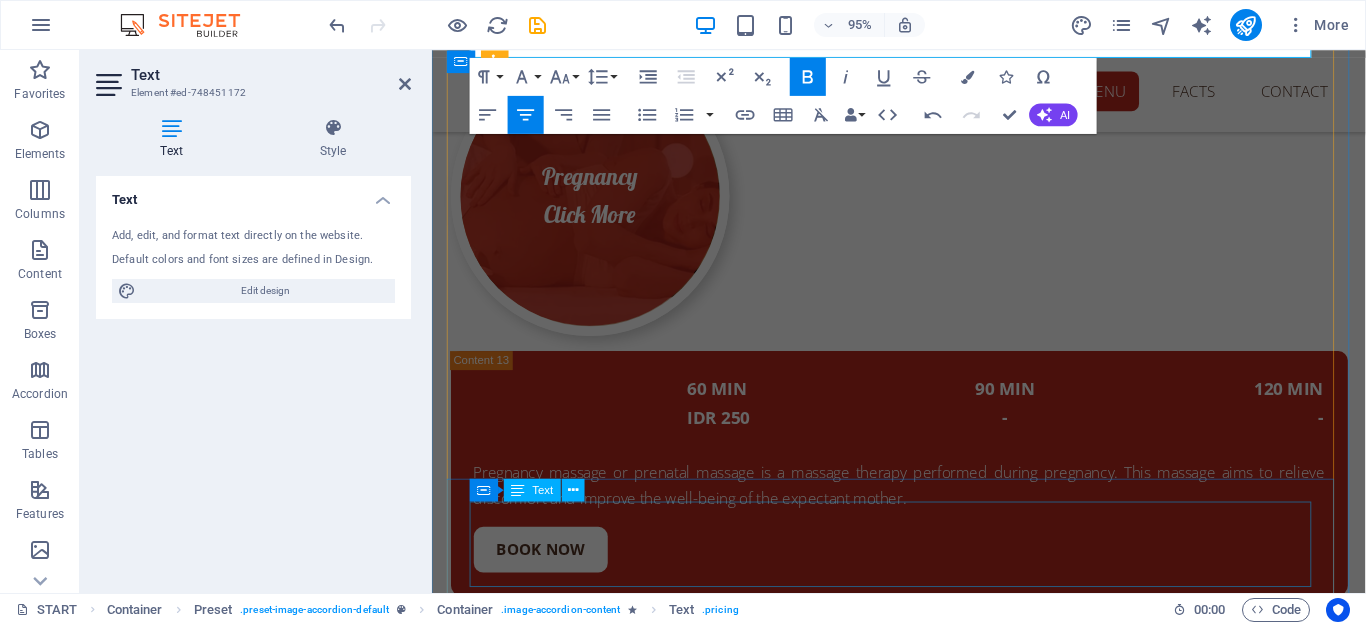 click on "60 min idr 200 Hair care products used to nourish and improve the condition of the hair." at bounding box center [924, 2302] 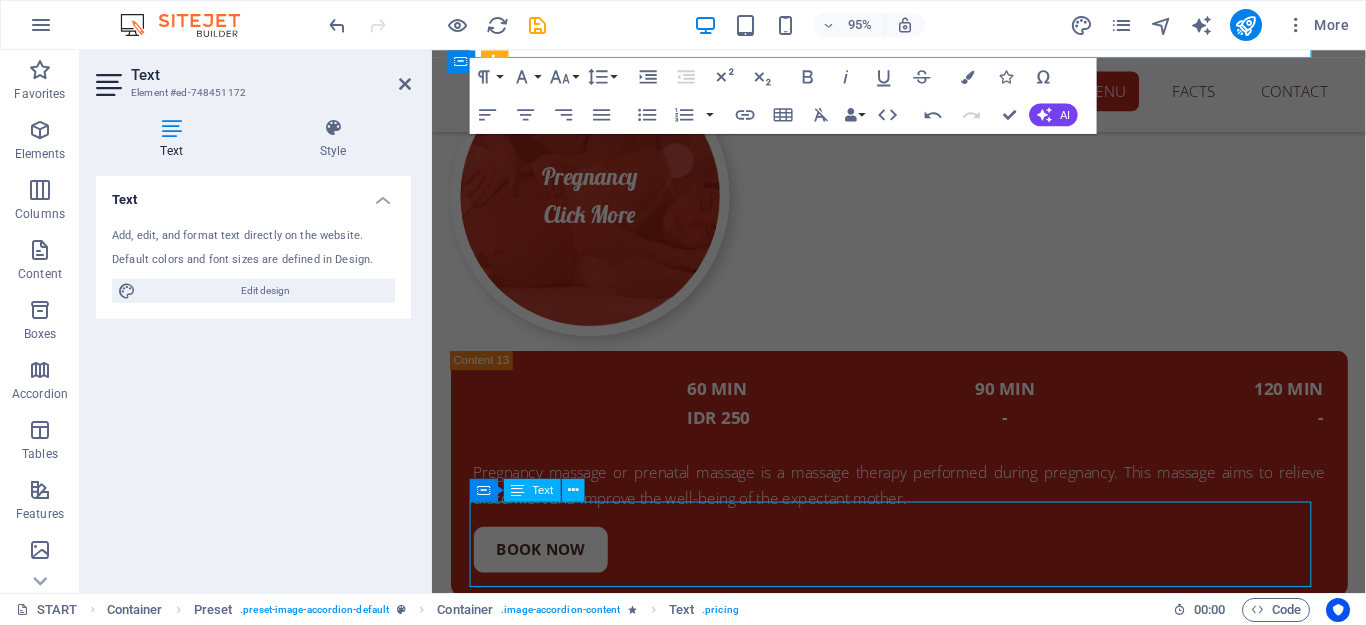 click on "60 min idr 200 Hair care products used to nourish and improve the condition of the hair." at bounding box center [924, 2302] 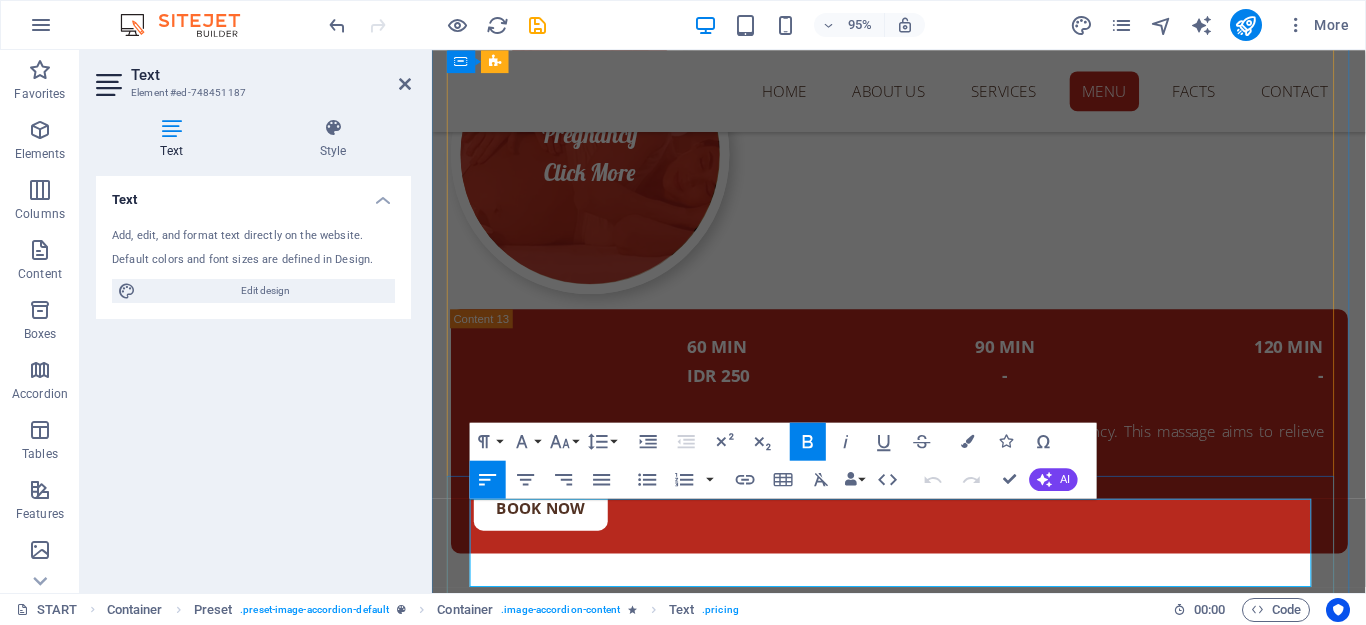 drag, startPoint x: 990, startPoint y: 544, endPoint x: 976, endPoint y: 546, distance: 14.142136 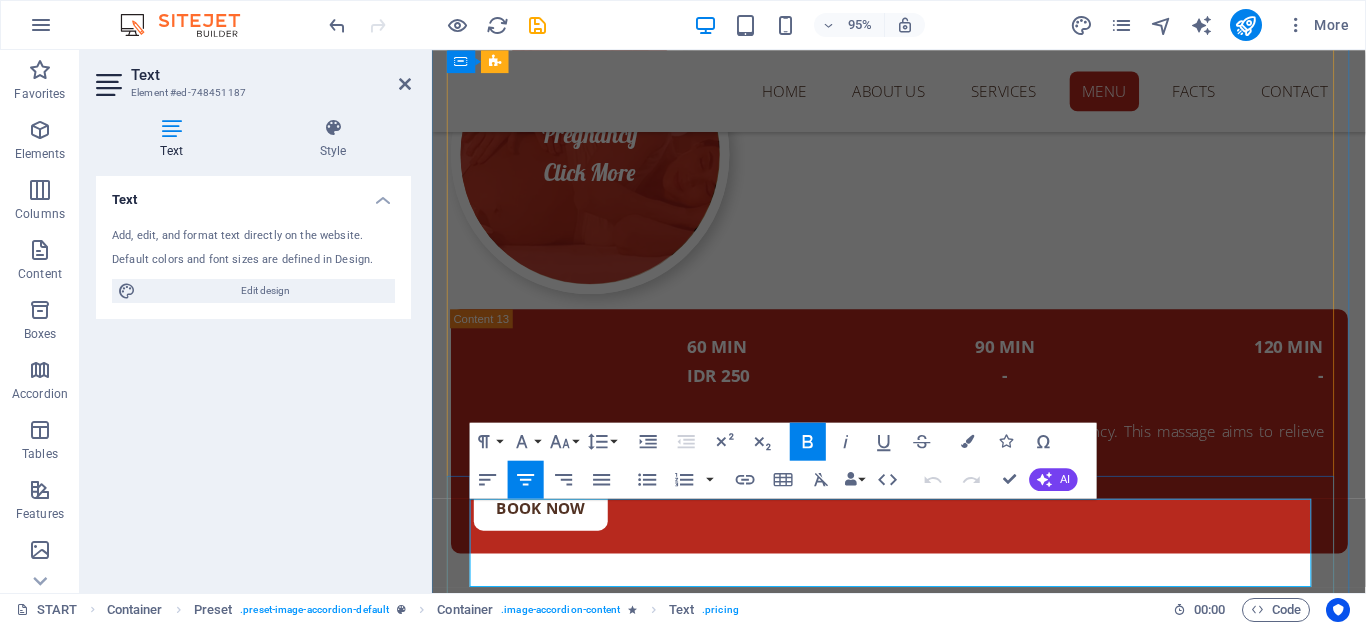 type 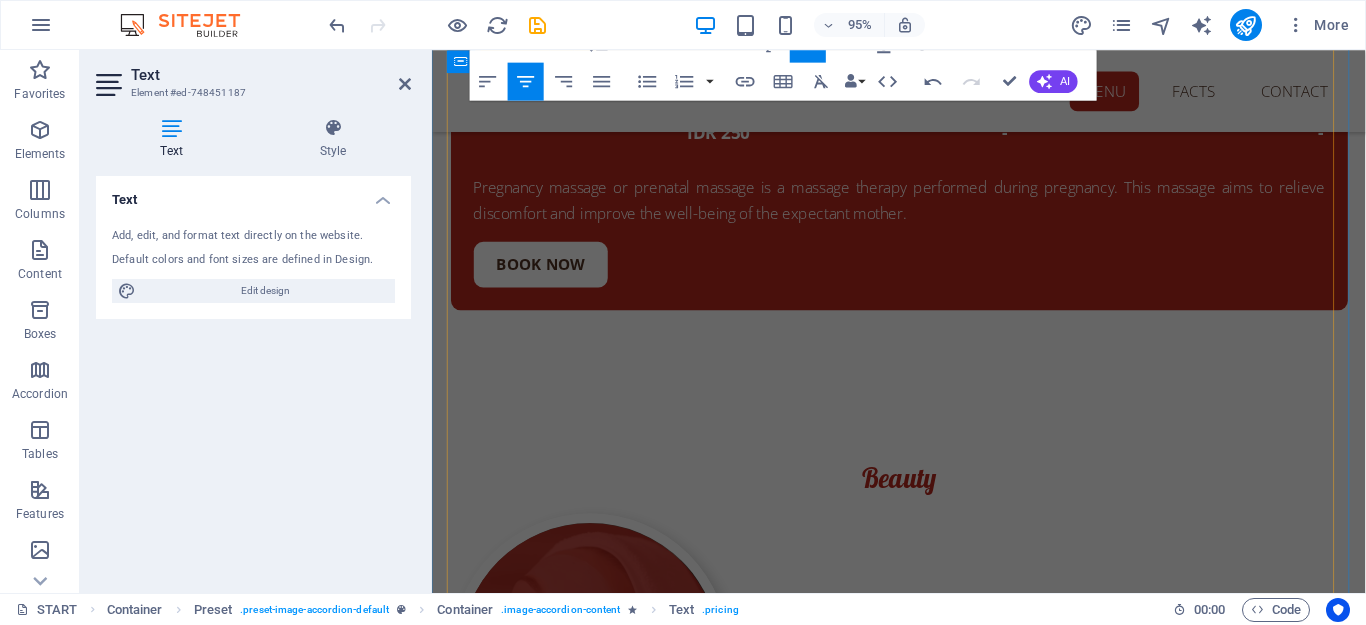 scroll, scrollTop: 12941, scrollLeft: 0, axis: vertical 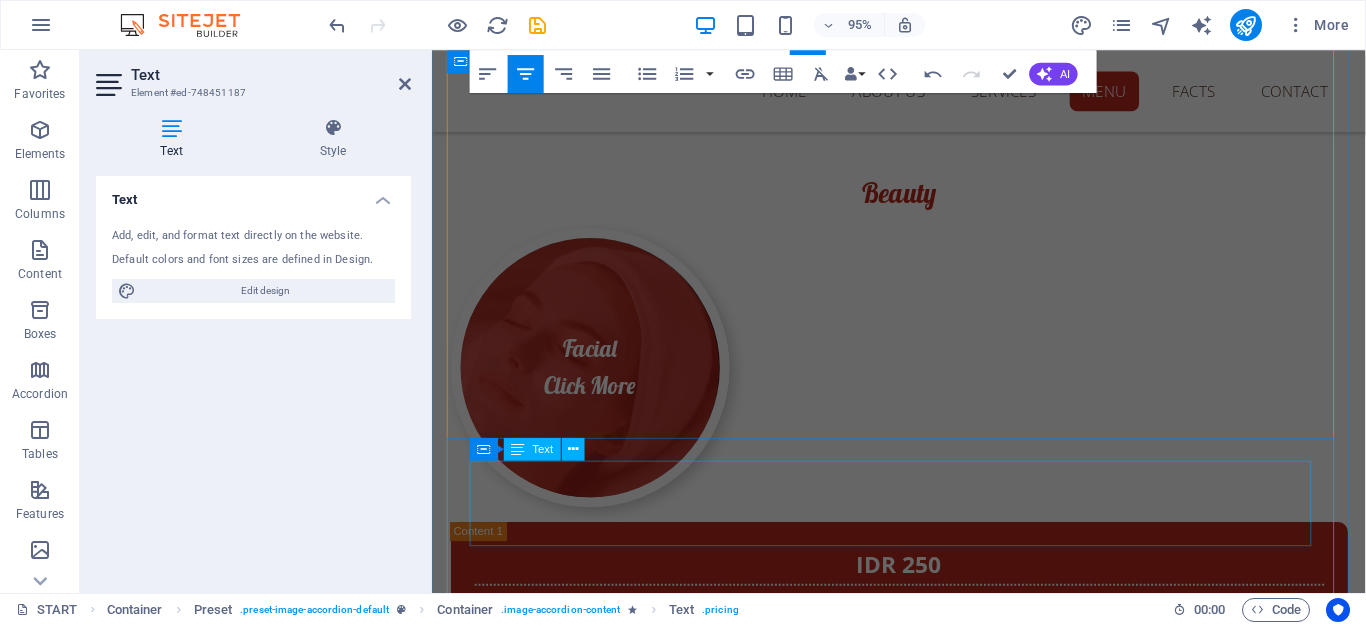 click on "60 min idr 200 Hair treatments that aim to nourish the hair and address specific hair issues." at bounding box center (924, 2231) 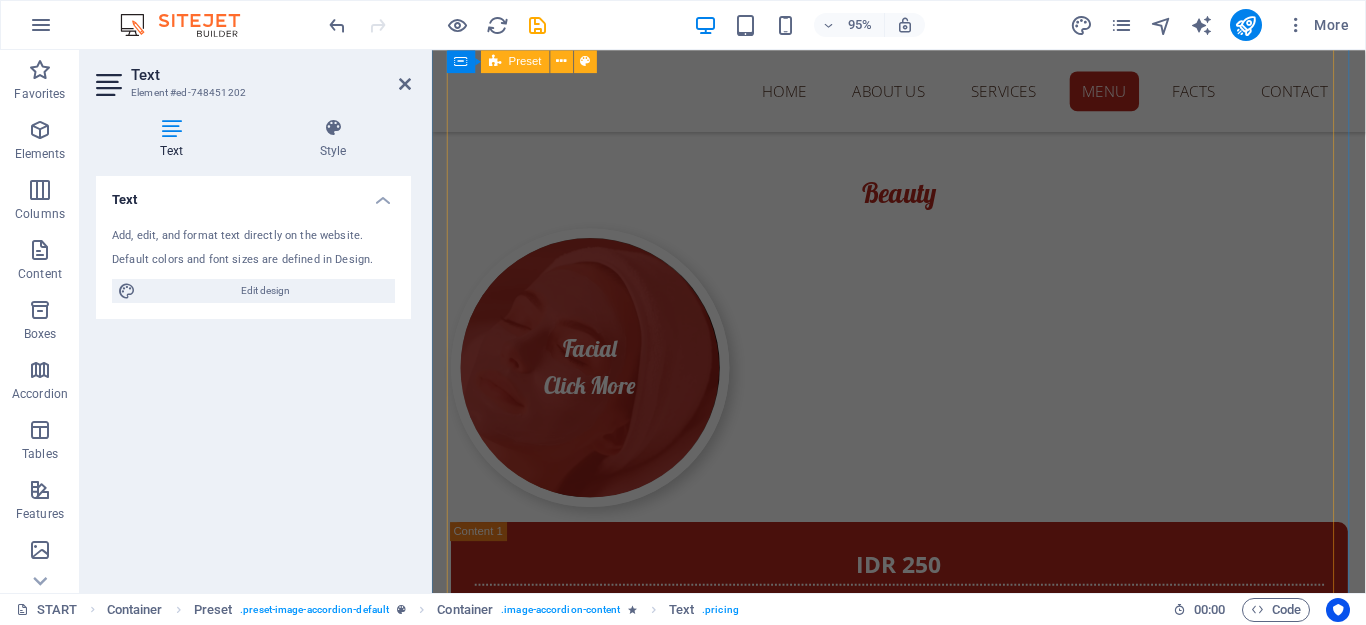 scroll, scrollTop: 13130, scrollLeft: 0, axis: vertical 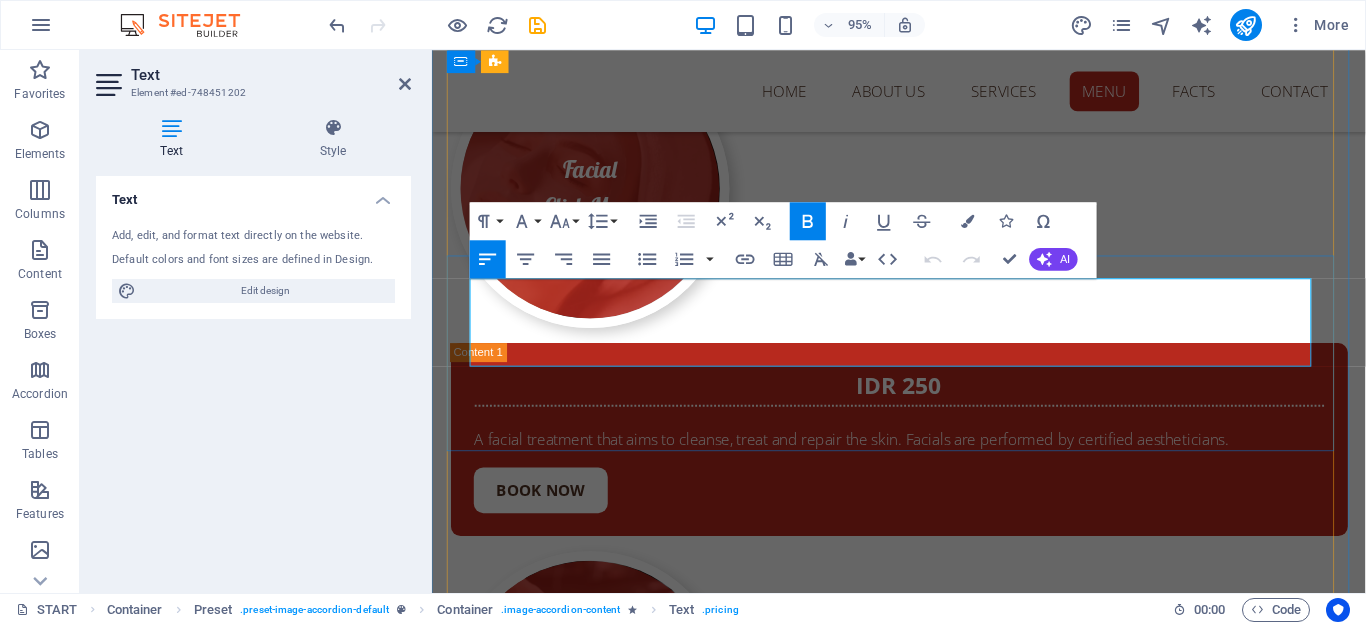 click on "60 min idr 200" at bounding box center [924, 2017] 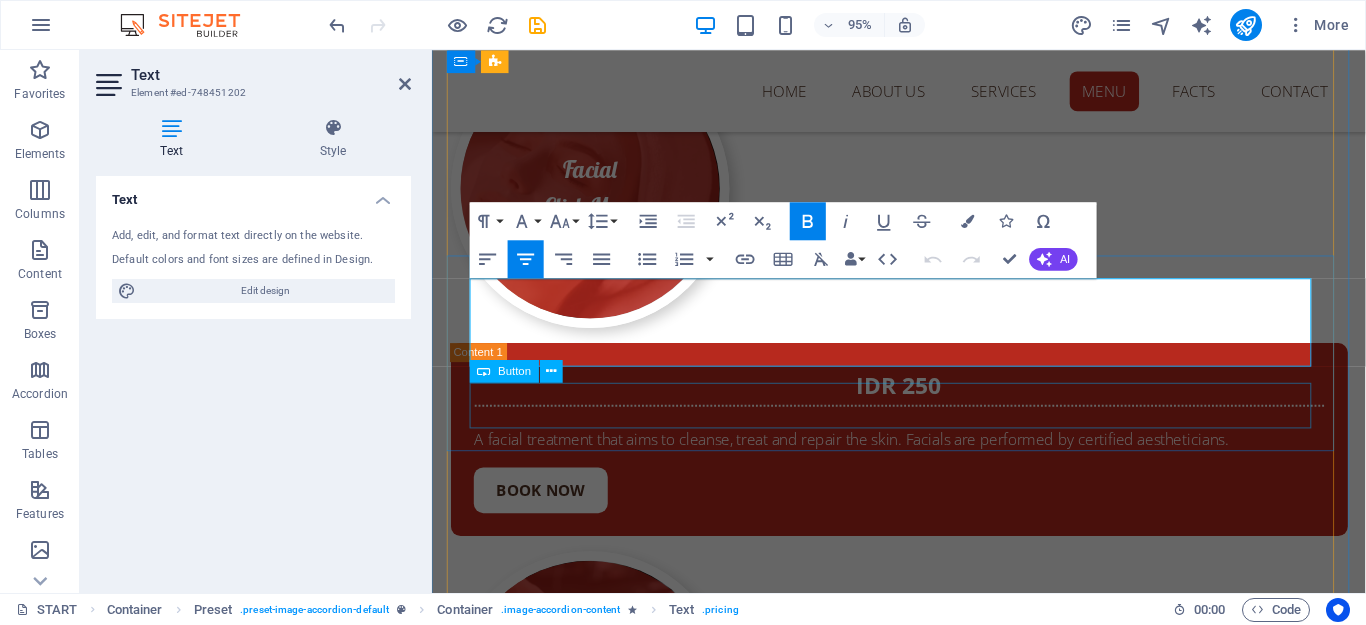 type 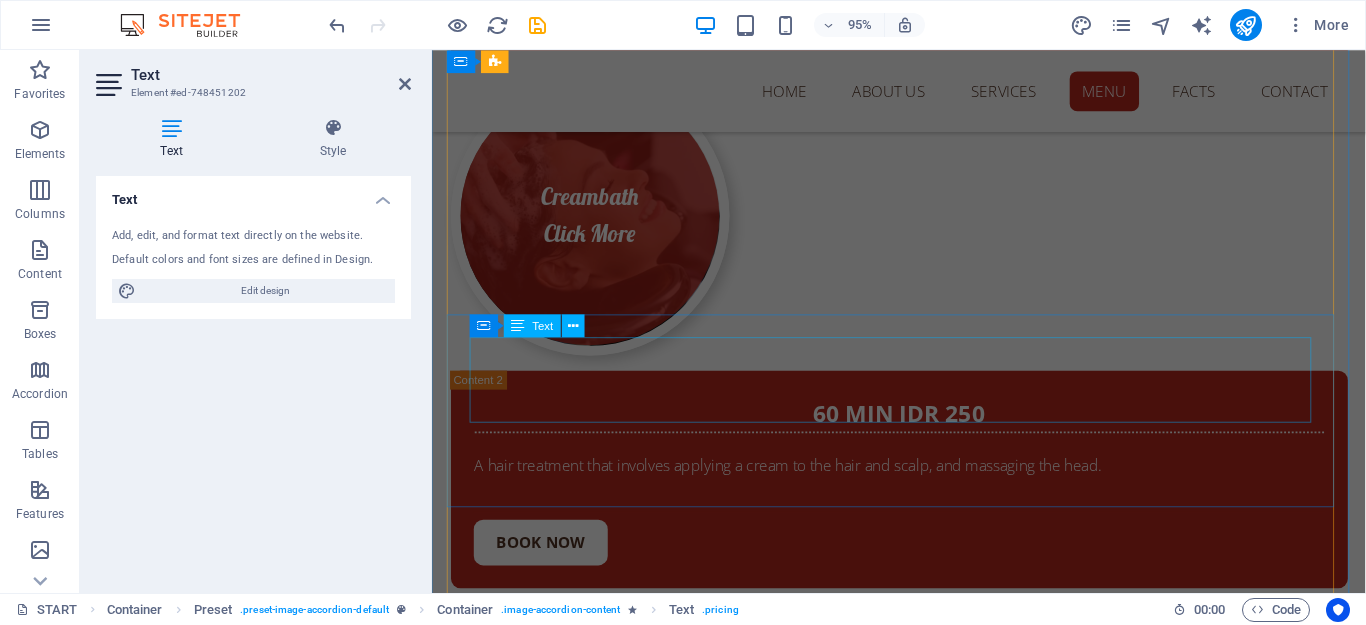 scroll, scrollTop: 13530, scrollLeft: 0, axis: vertical 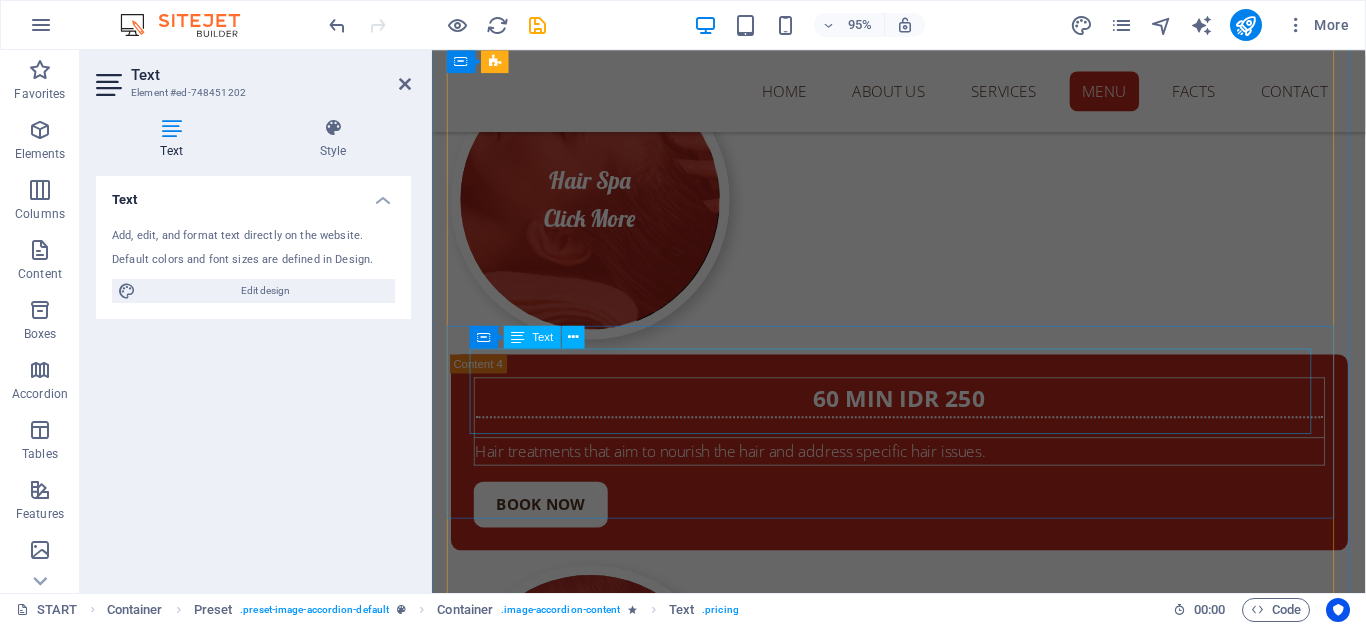 click on "start IDR 200 An ear-cleaning technique using a hollow, cone-shaped candle that is burned." at bounding box center [924, 2026] 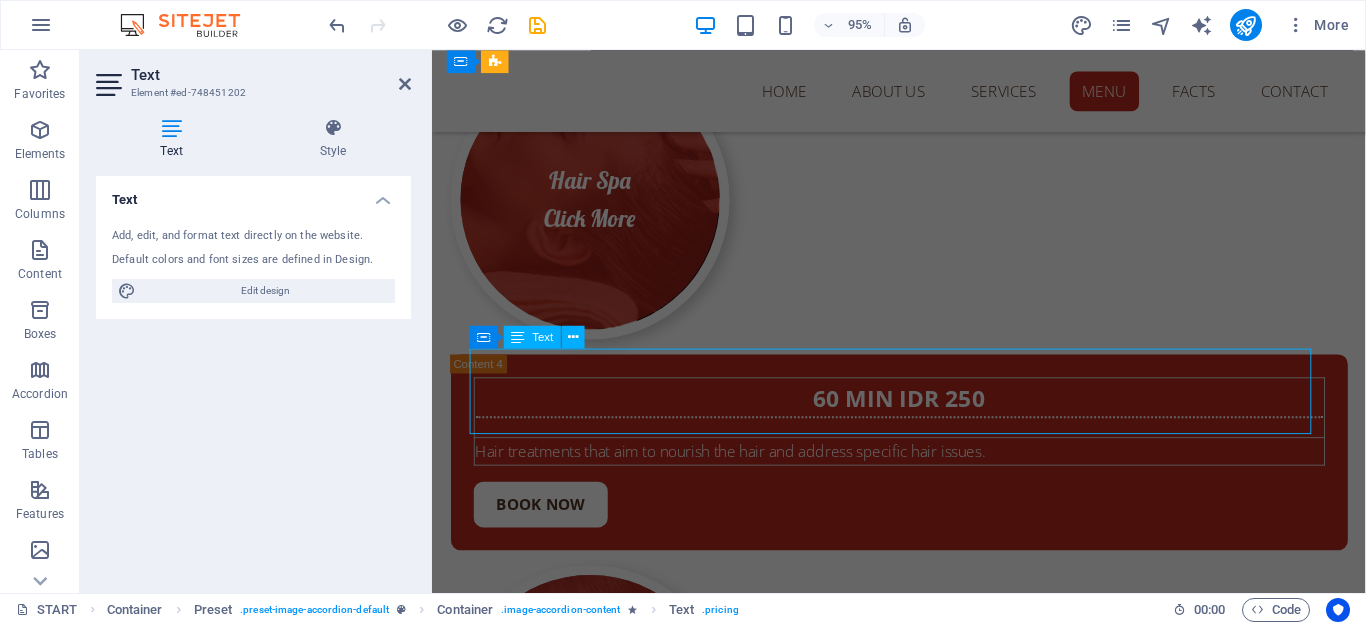 click on "start IDR 200 An ear-cleaning technique using a hollow, cone-shaped candle that is burned." at bounding box center (924, 2026) 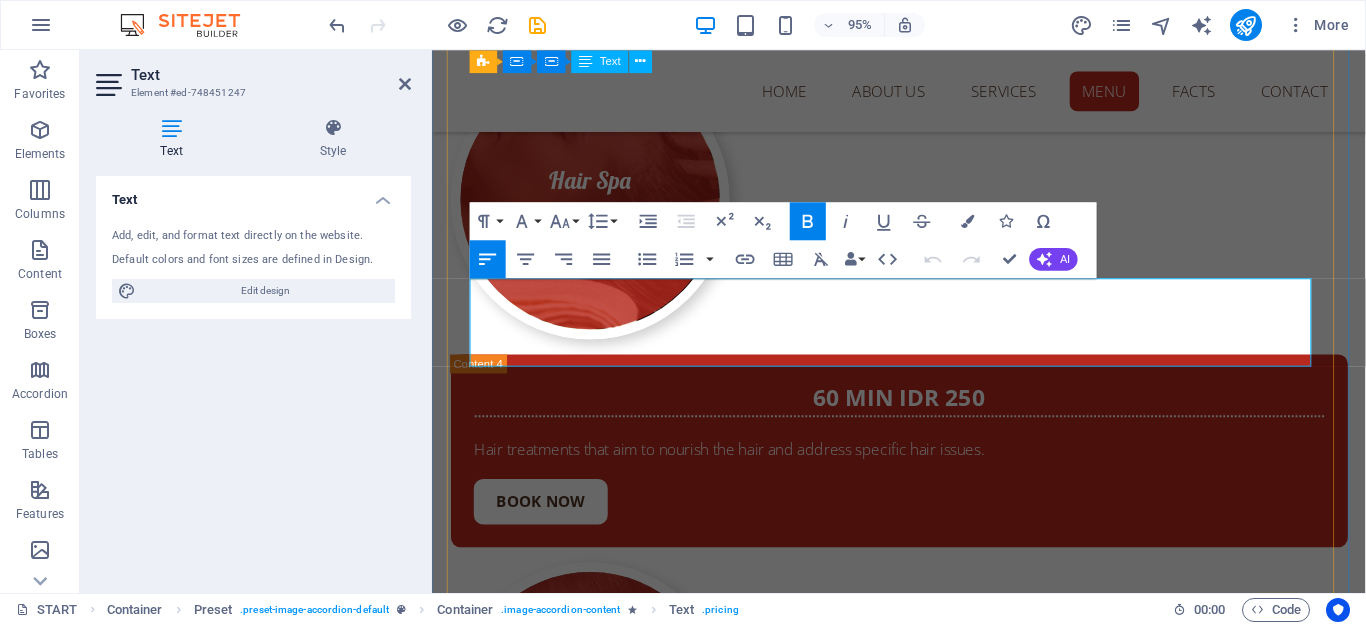 scroll, scrollTop: 14801, scrollLeft: 0, axis: vertical 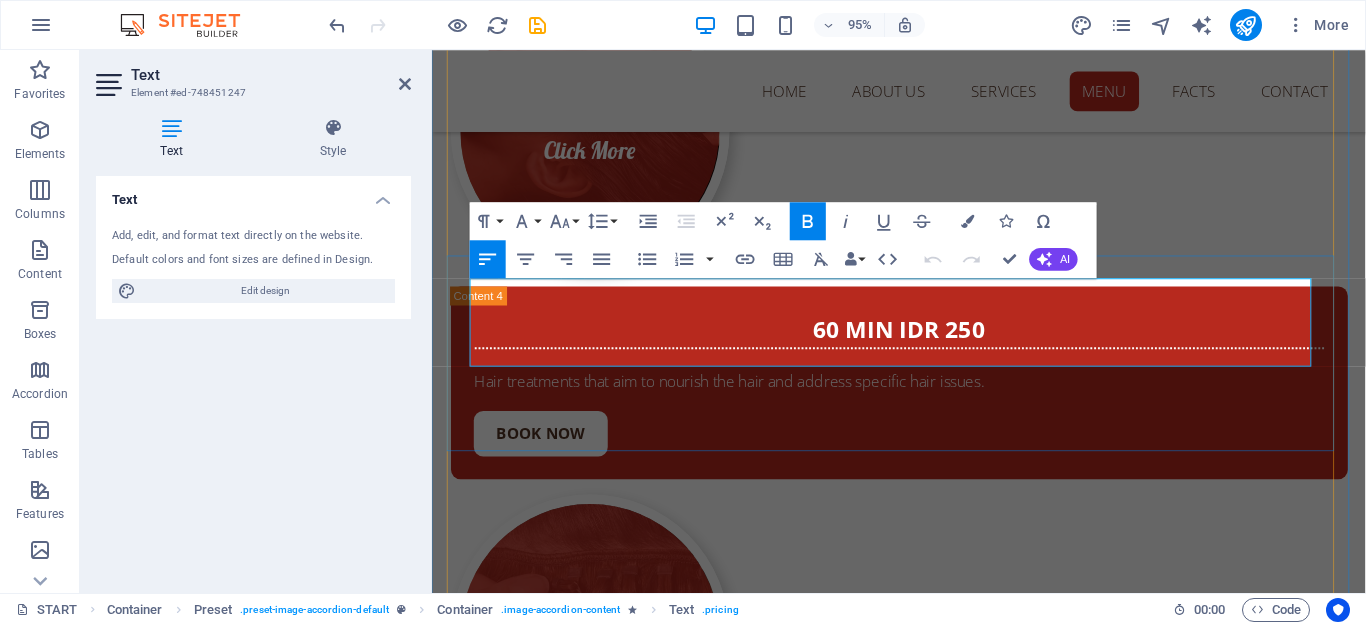 click on "start IDR 200" at bounding box center (924, 1930) 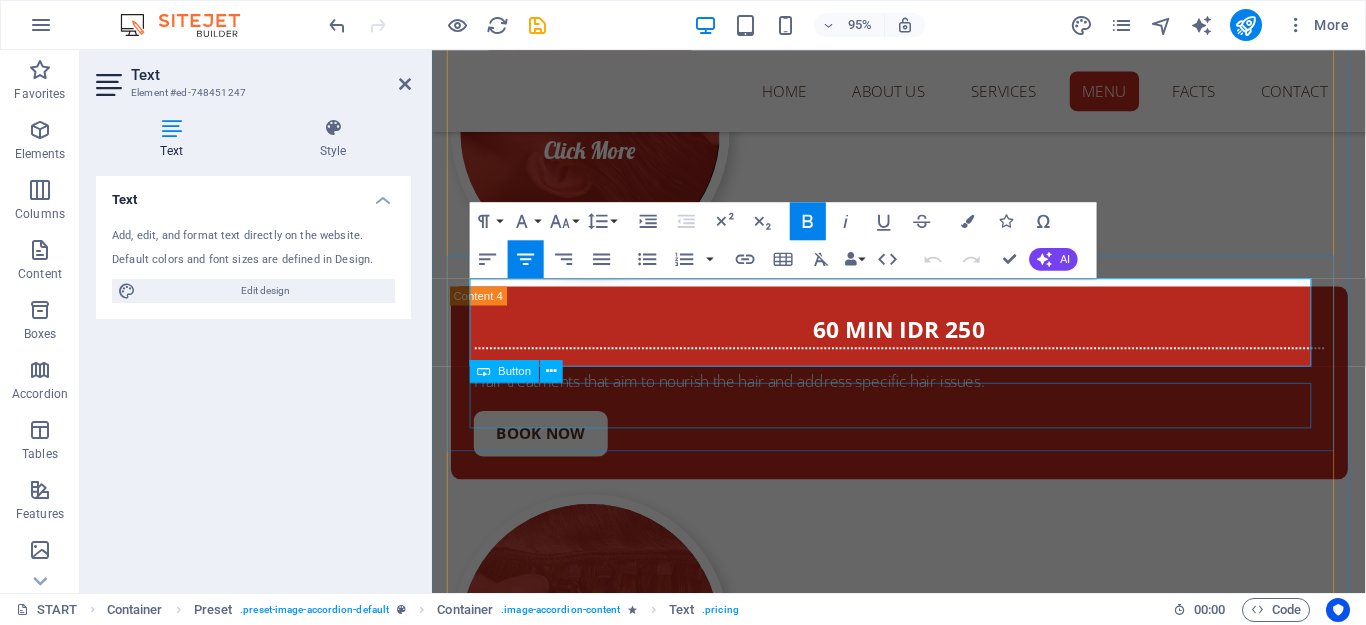 type 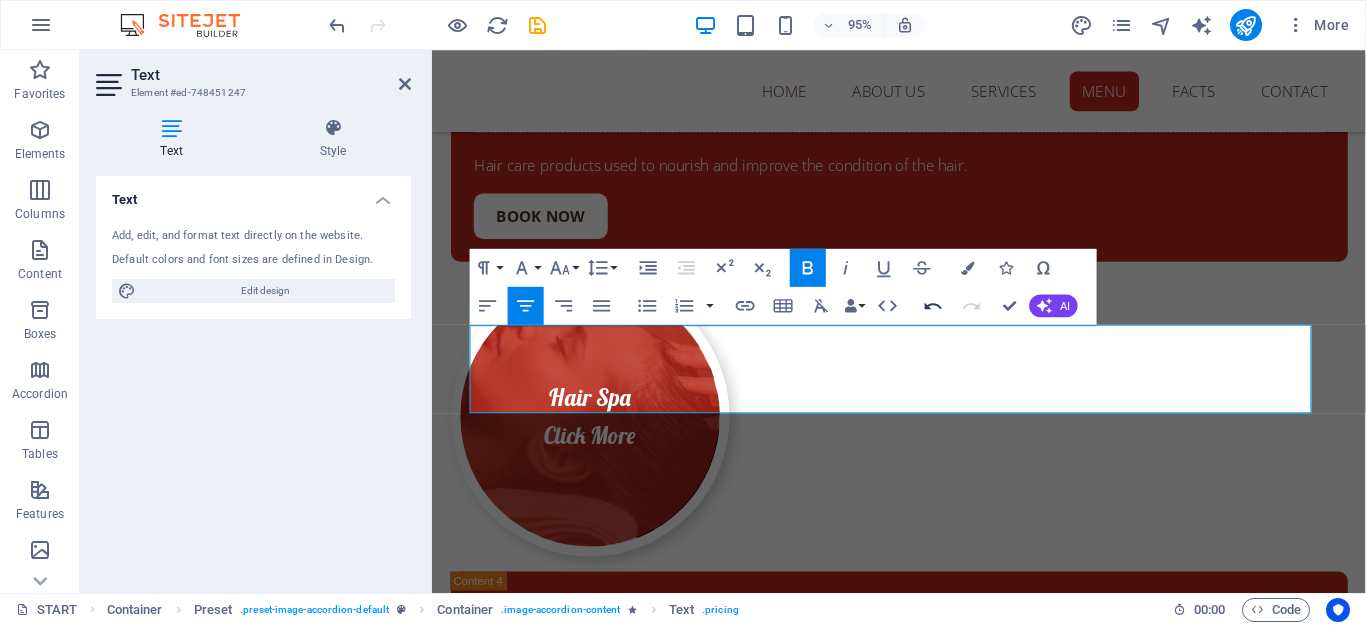 scroll, scrollTop: 14901, scrollLeft: 0, axis: vertical 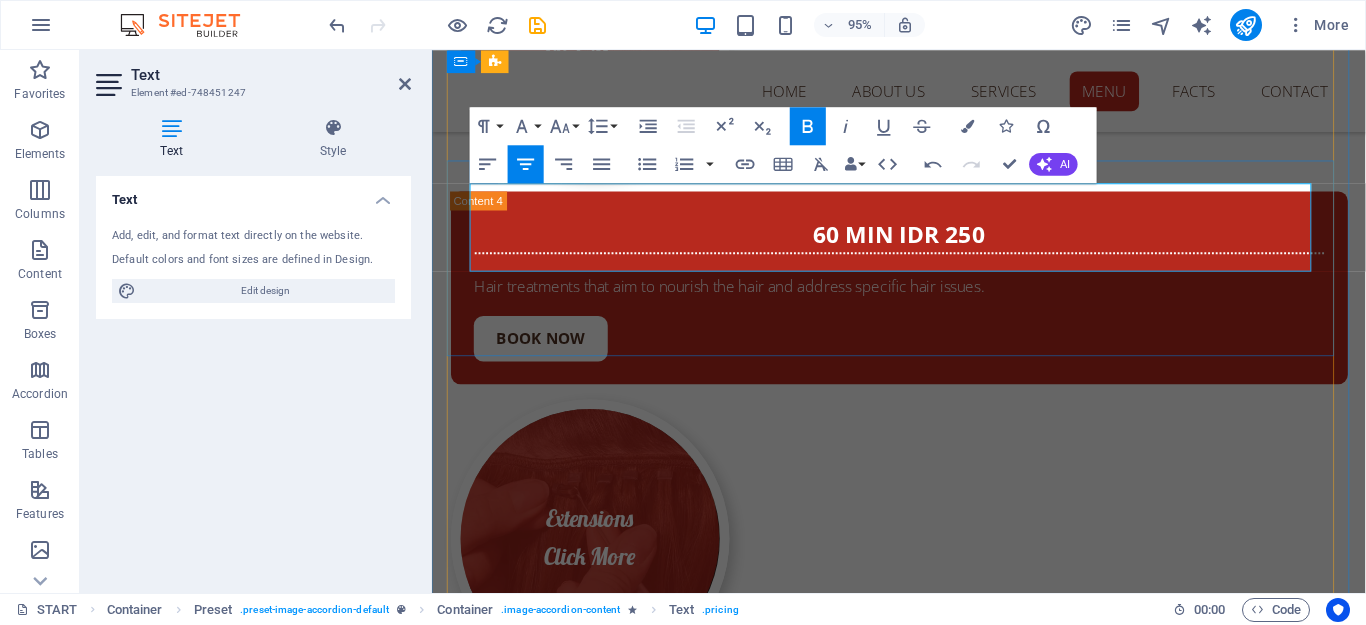 drag, startPoint x: 833, startPoint y: 209, endPoint x: 907, endPoint y: 222, distance: 75.13322 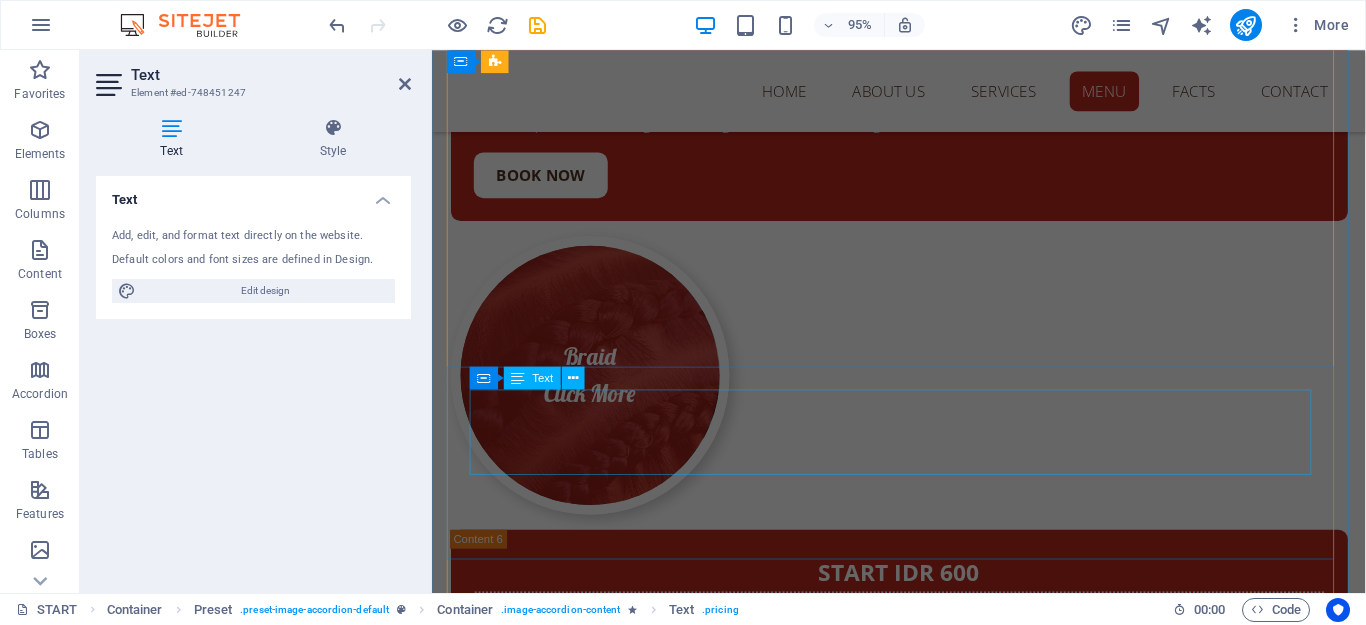 scroll, scrollTop: 15801, scrollLeft: 0, axis: vertical 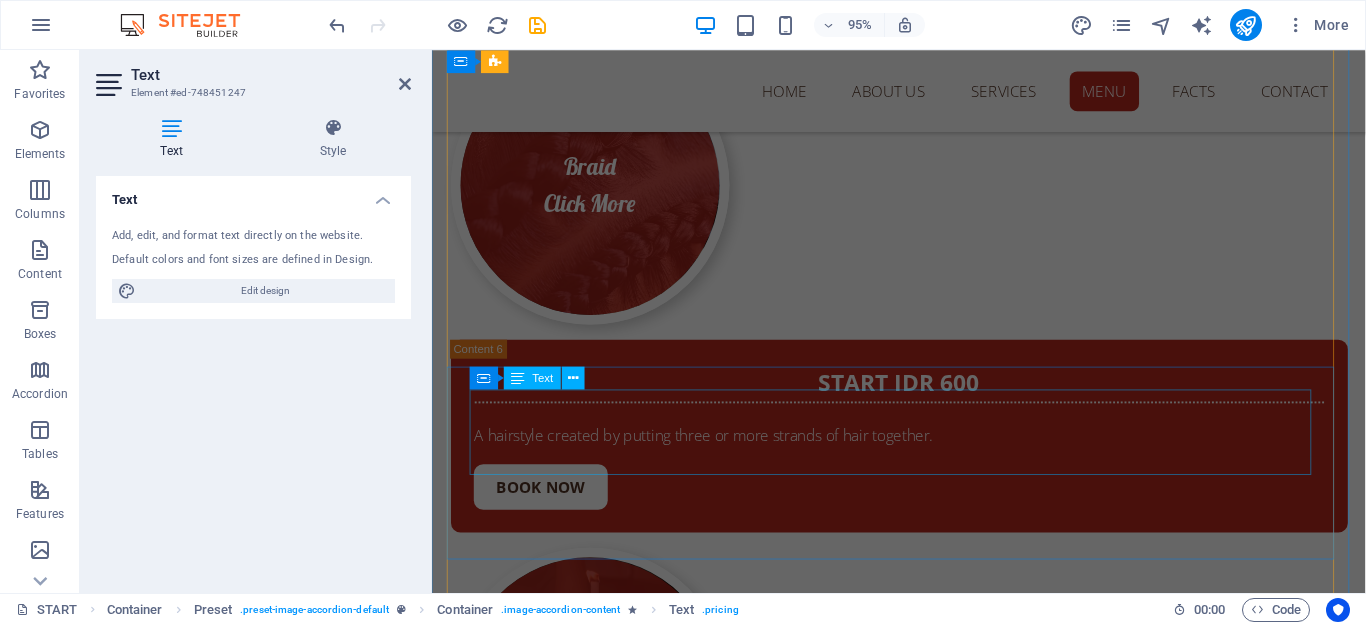 click on "start idr 200 Skincare products that remove dead skin cells, dirt, and excess oil." at bounding box center (924, 2012) 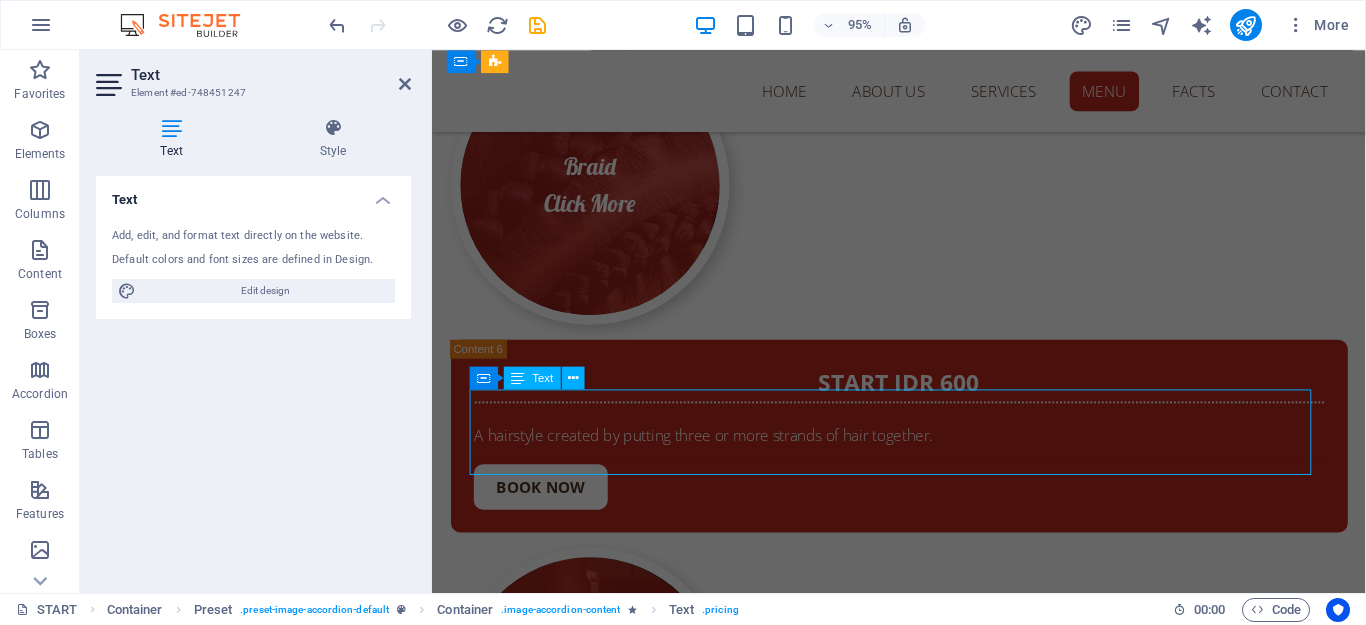 click on "start idr 200 Skincare products that remove dead skin cells, dirt, and excess oil." at bounding box center [924, 2012] 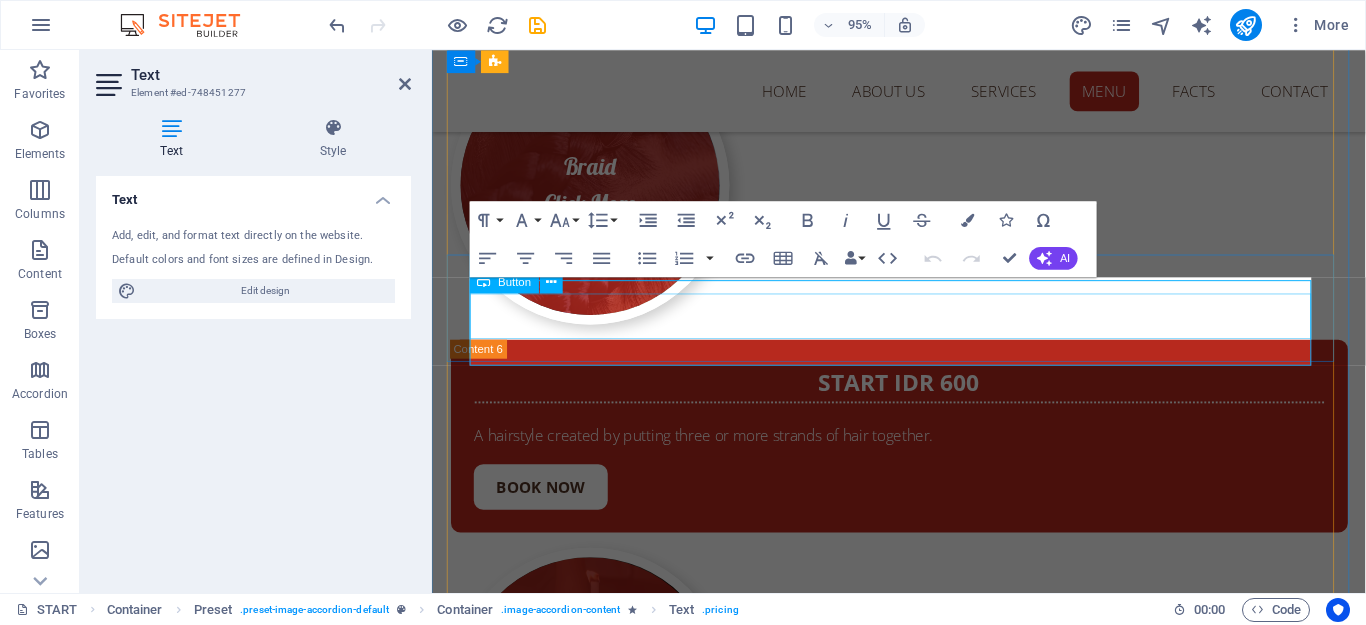scroll, scrollTop: 15915, scrollLeft: 0, axis: vertical 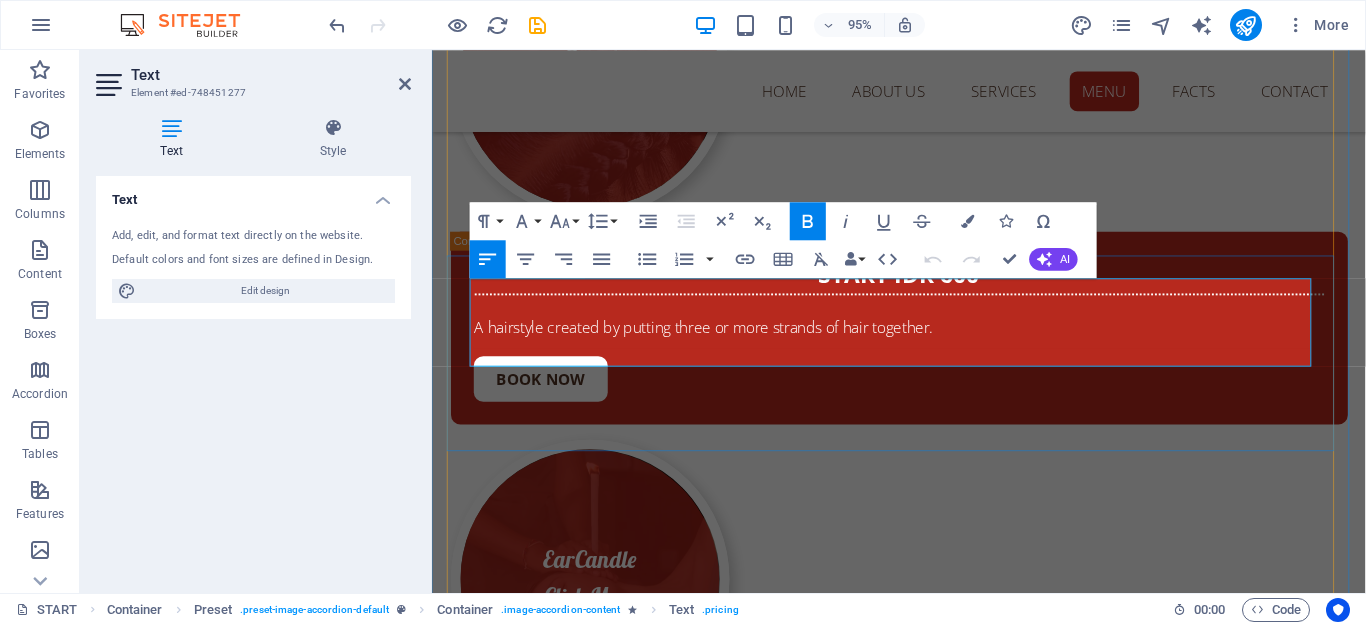 drag, startPoint x: 828, startPoint y: 309, endPoint x: 905, endPoint y: 317, distance: 77.41447 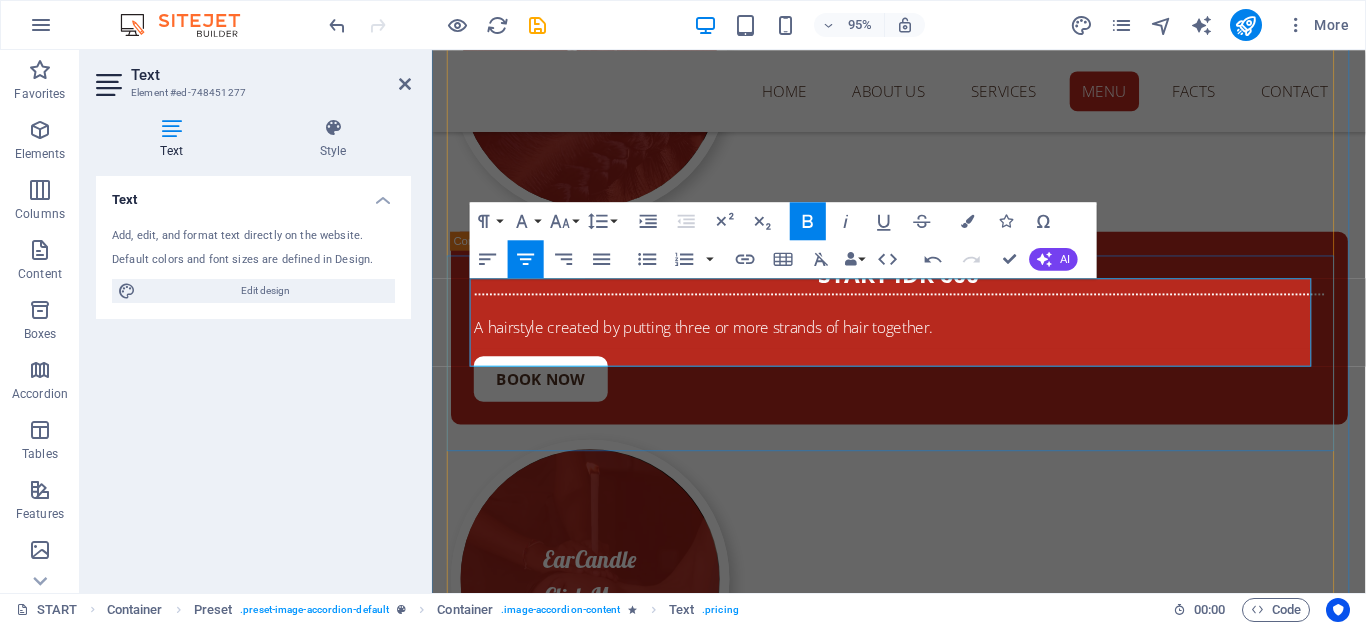 drag, startPoint x: 928, startPoint y: 309, endPoint x: 944, endPoint y: 317, distance: 17.888544 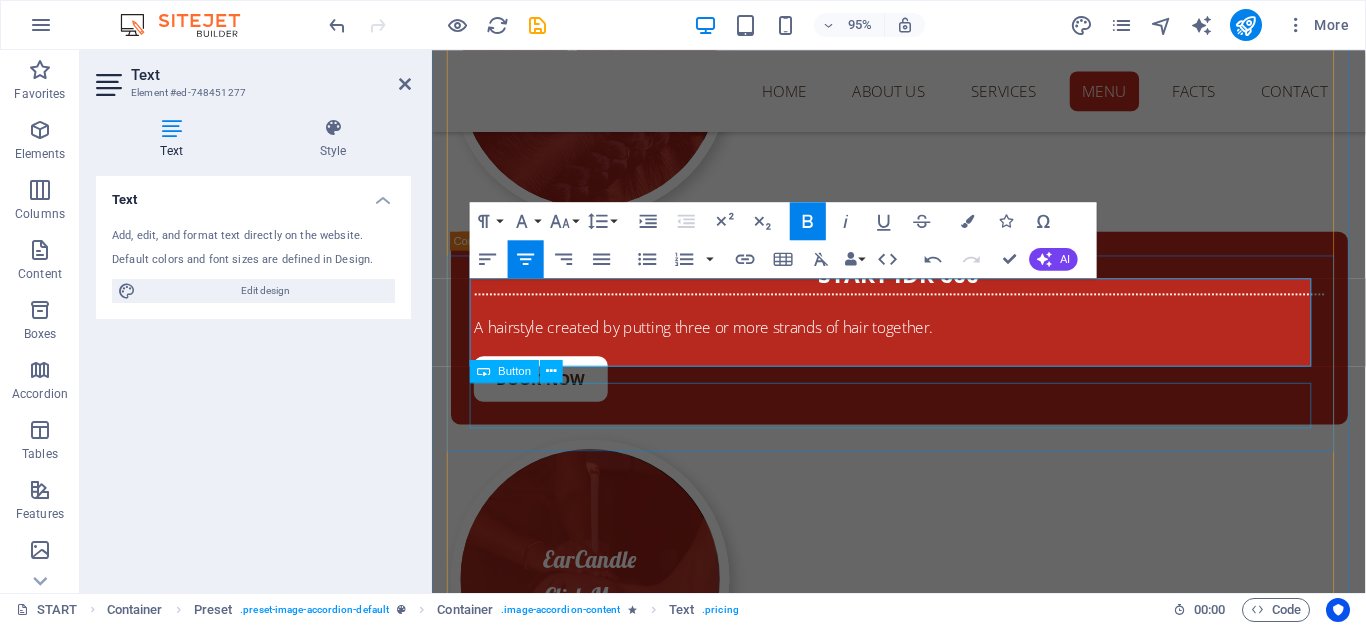 type 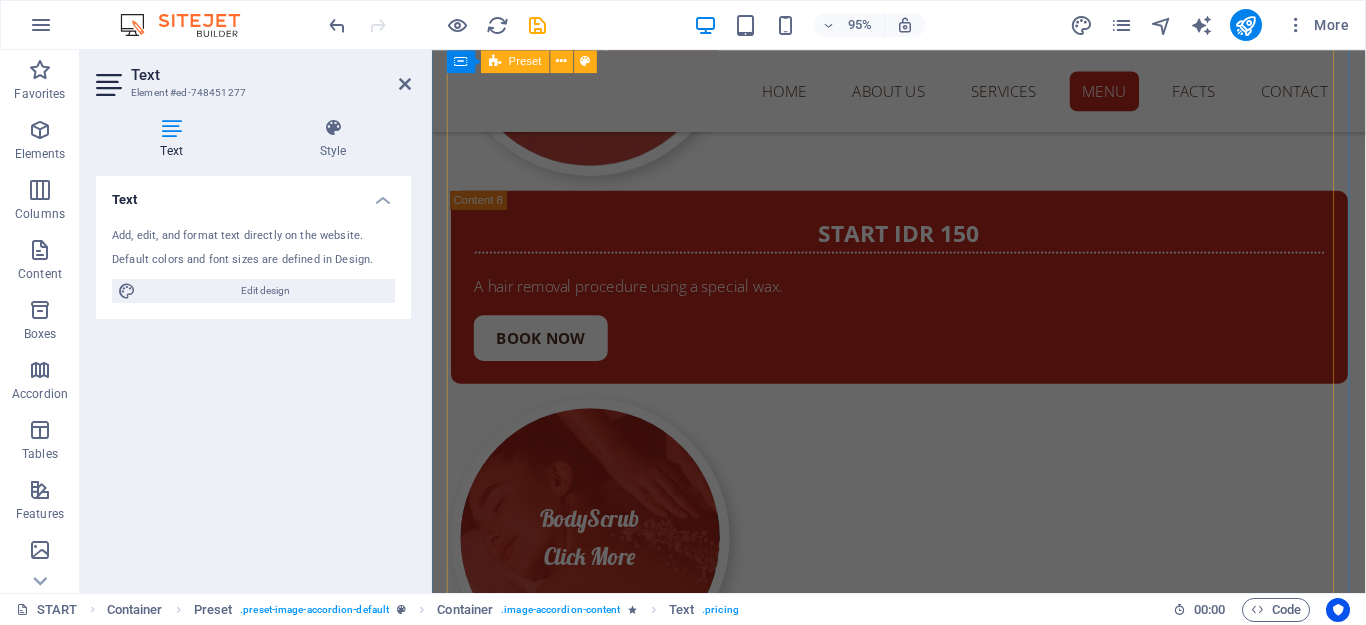 scroll, scrollTop: 16715, scrollLeft: 0, axis: vertical 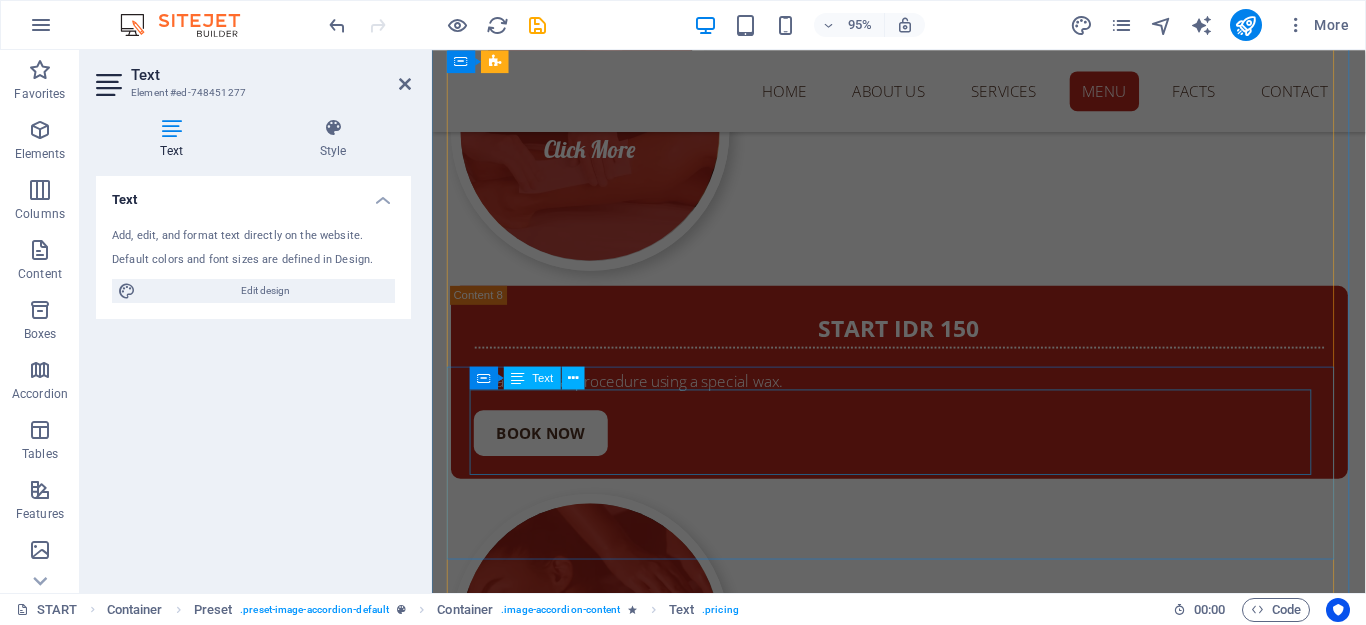 click on "start idr 350 Fashionable treatments for the eyelashes, such as the use of false eyelashes or eyelash coloring." at bounding box center (924, 1955) 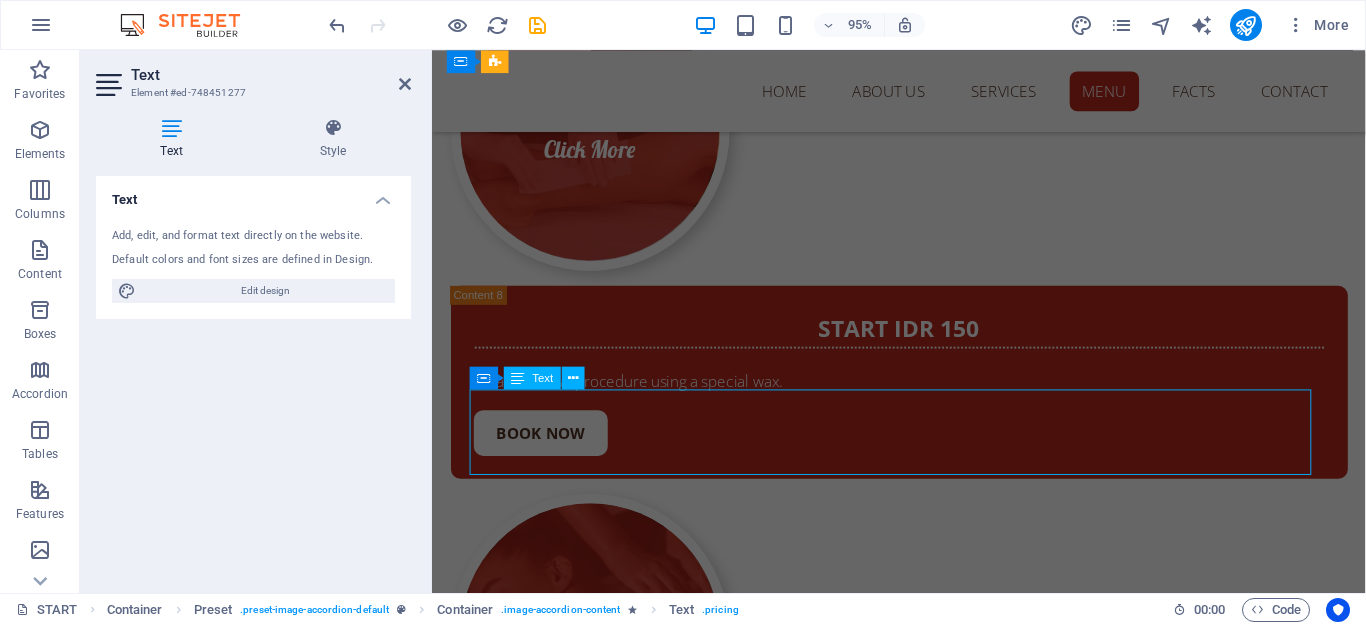 click on "start idr 350 Fashionable treatments for the eyelashes, such as the use of false eyelashes or eyelash coloring." at bounding box center (924, 1955) 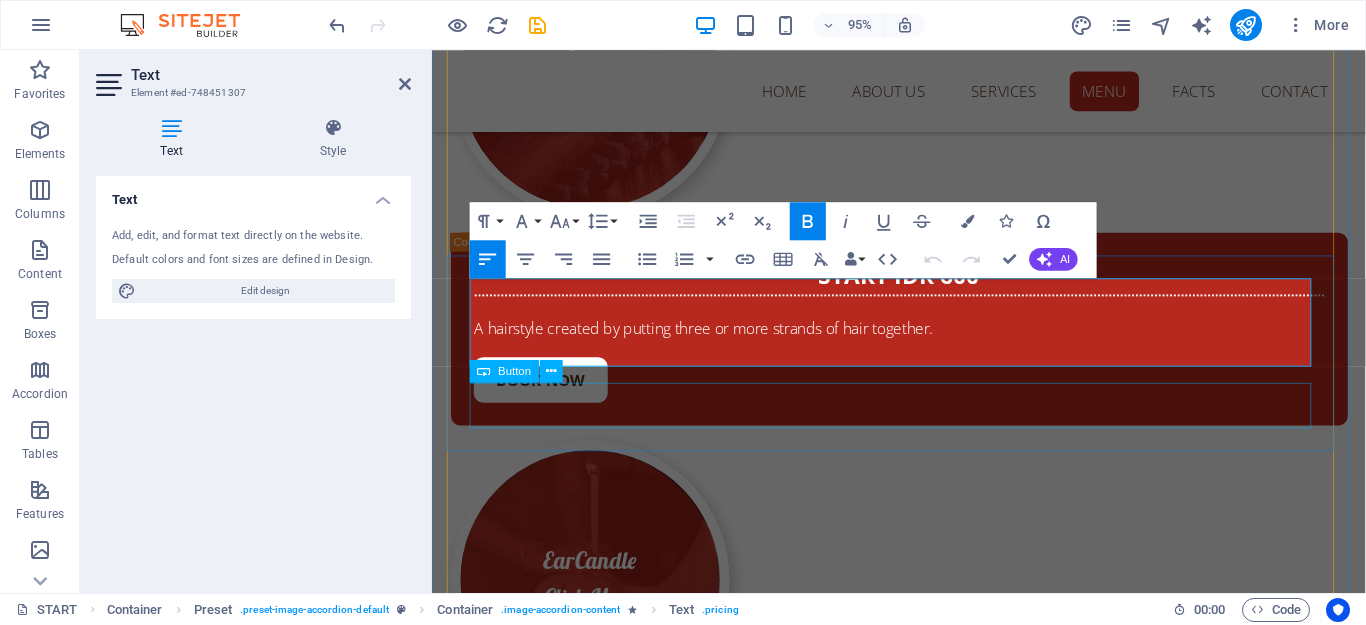 scroll, scrollTop: 17029, scrollLeft: 0, axis: vertical 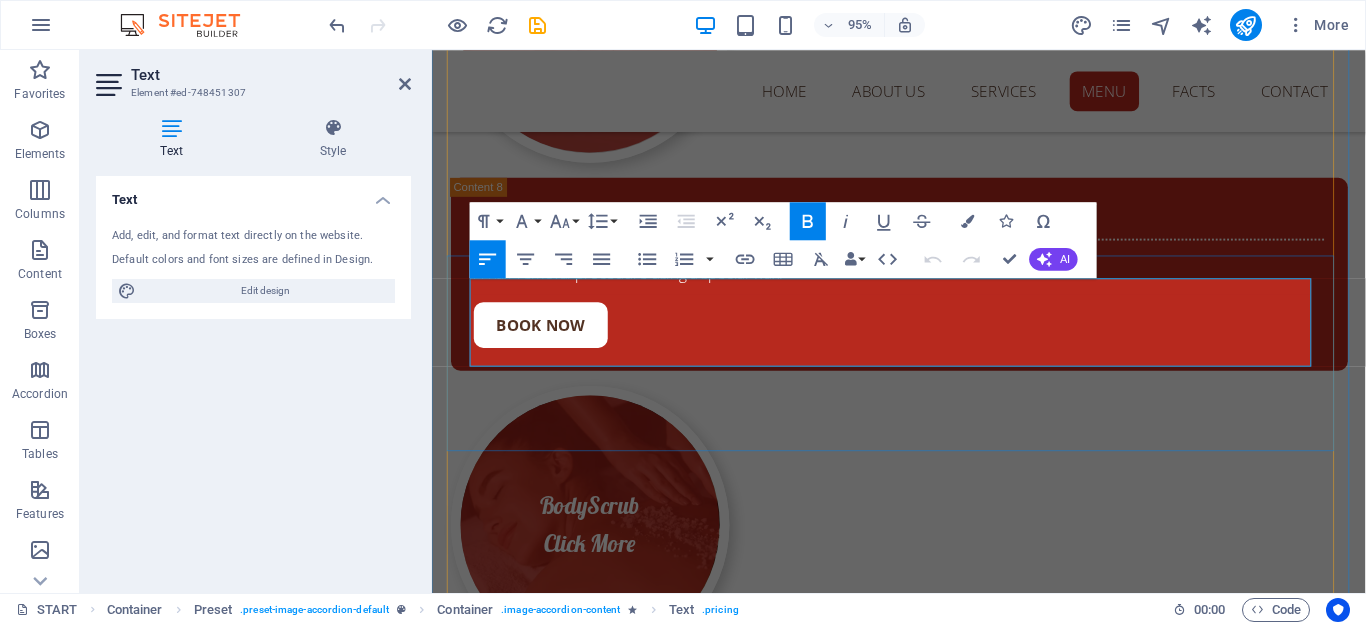 drag, startPoint x: 830, startPoint y: 311, endPoint x: 909, endPoint y: 311, distance: 79 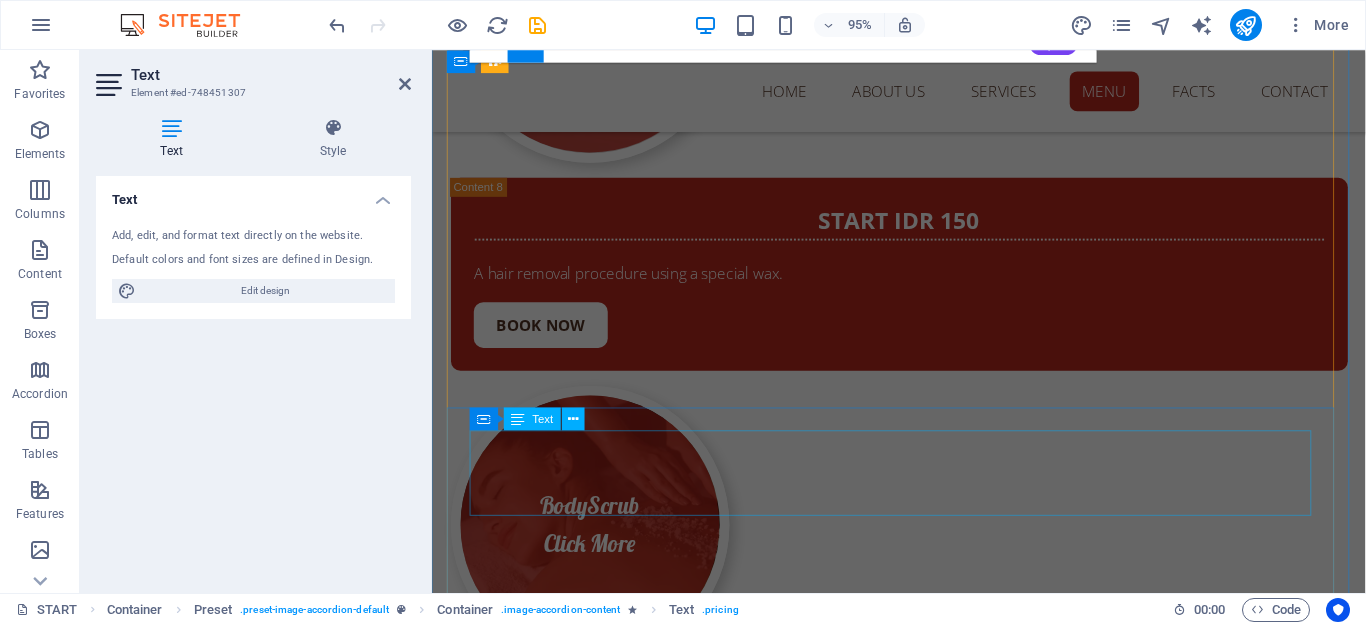 scroll, scrollTop: 17429, scrollLeft: 0, axis: vertical 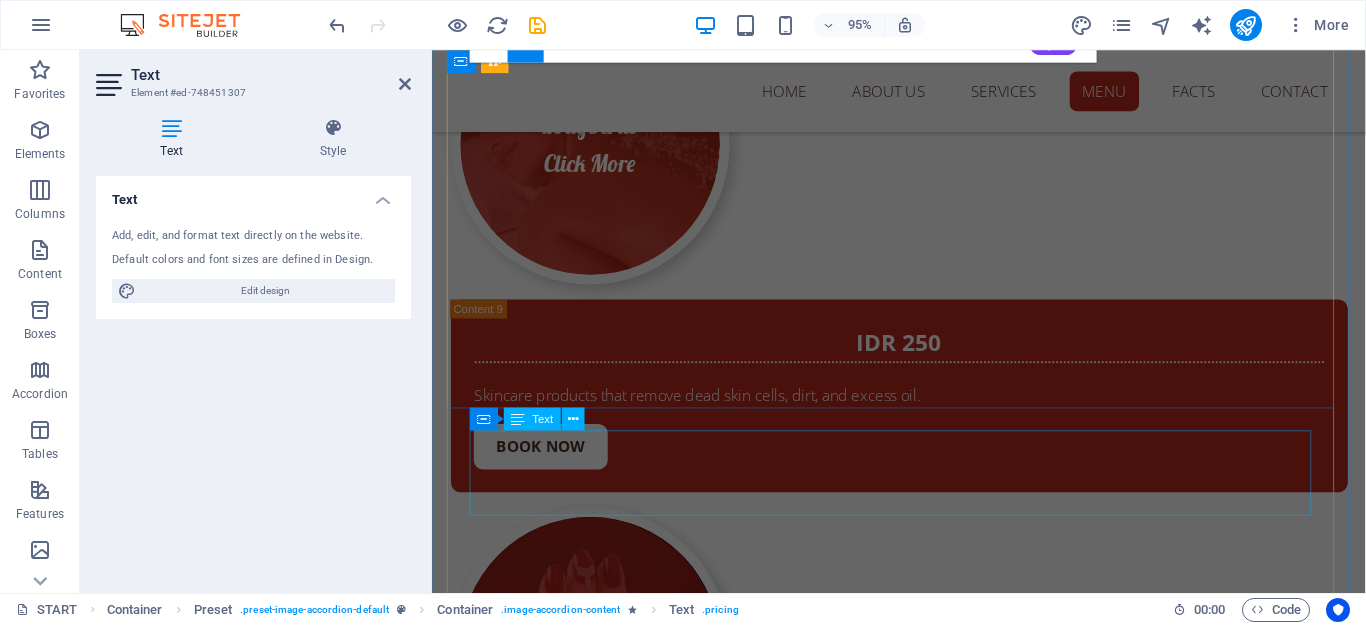 click on "start idr 200 Treatment of the fingernails and surrounding skin for the purpose of cleansing and beautification." at bounding box center [924, 1969] 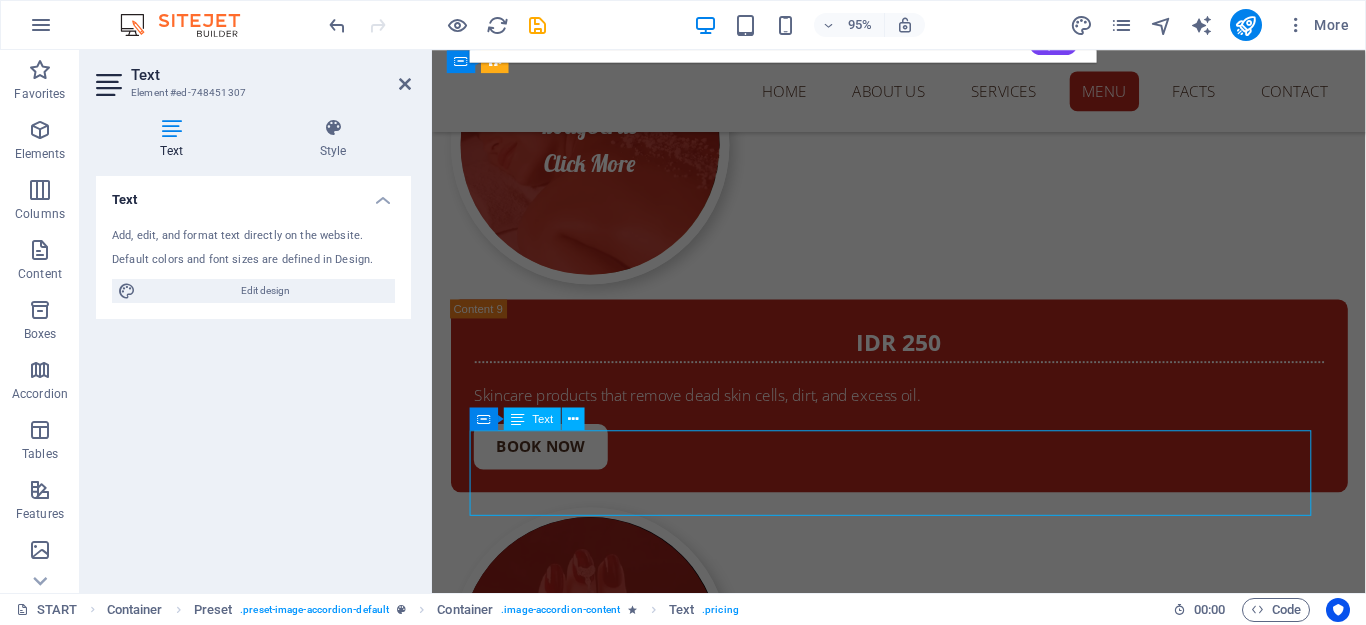 click on "start idr 200 Treatment of the fingernails and surrounding skin for the purpose of cleansing and beautification." at bounding box center [924, 1969] 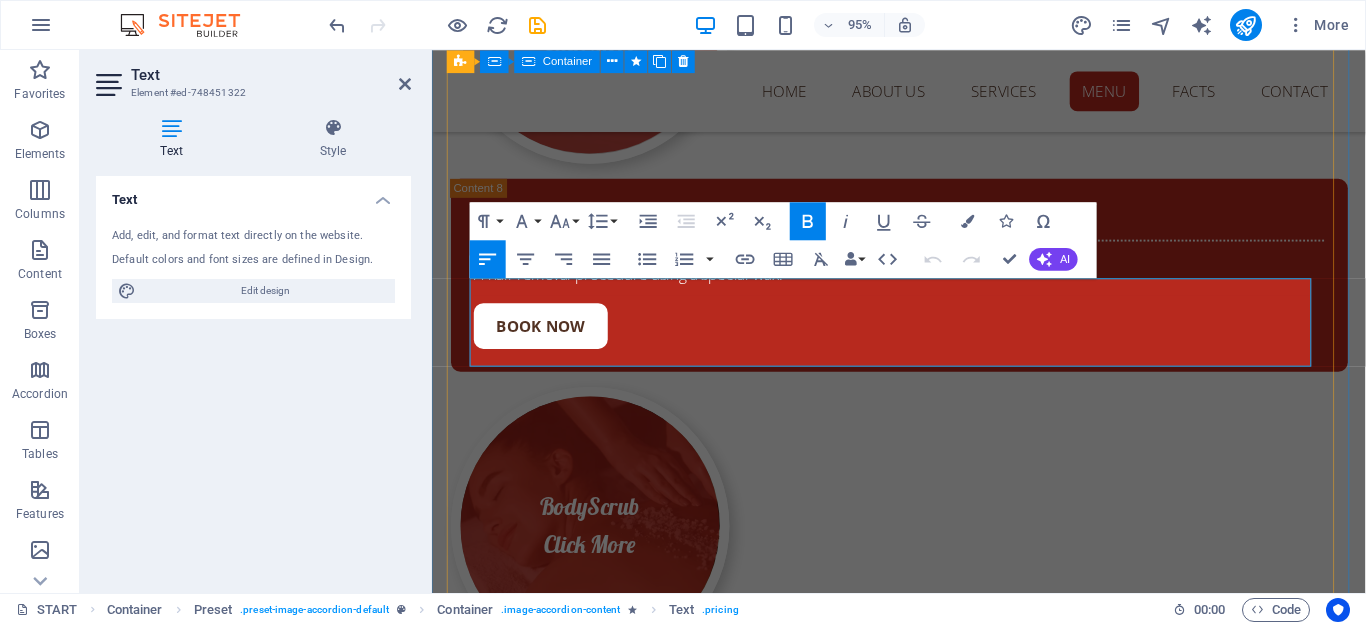 scroll, scrollTop: 17586, scrollLeft: 0, axis: vertical 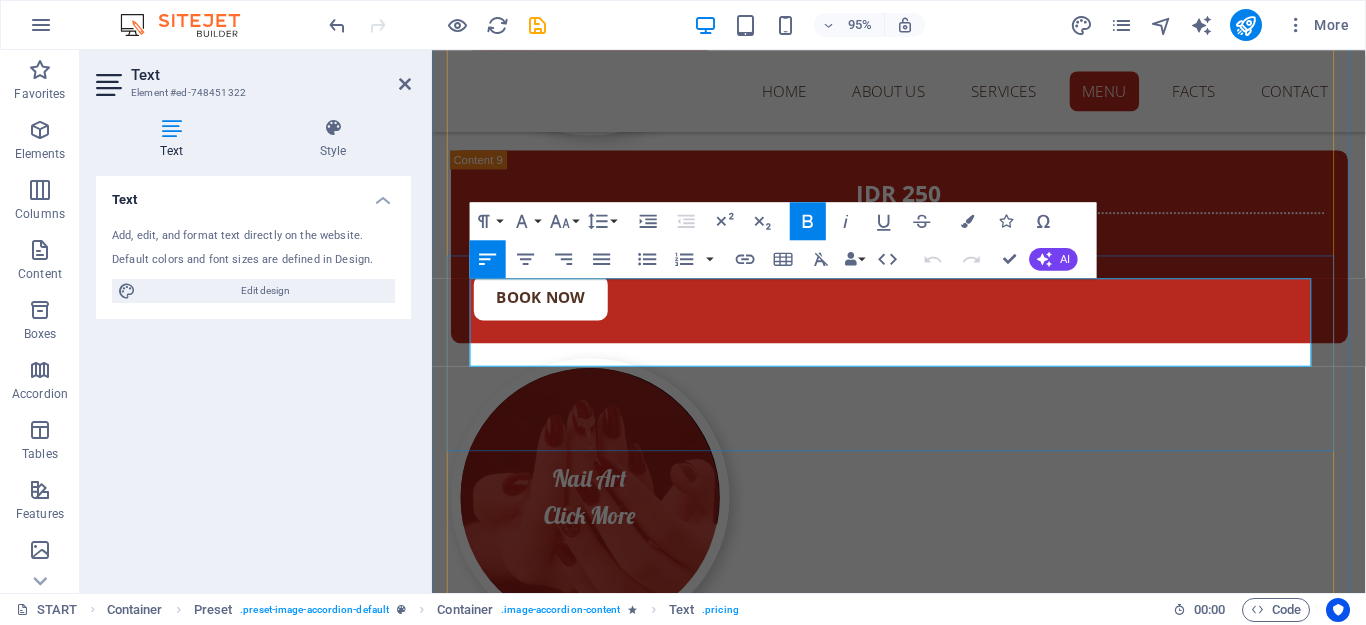 drag, startPoint x: 974, startPoint y: 315, endPoint x: 977, endPoint y: 338, distance: 23.194826 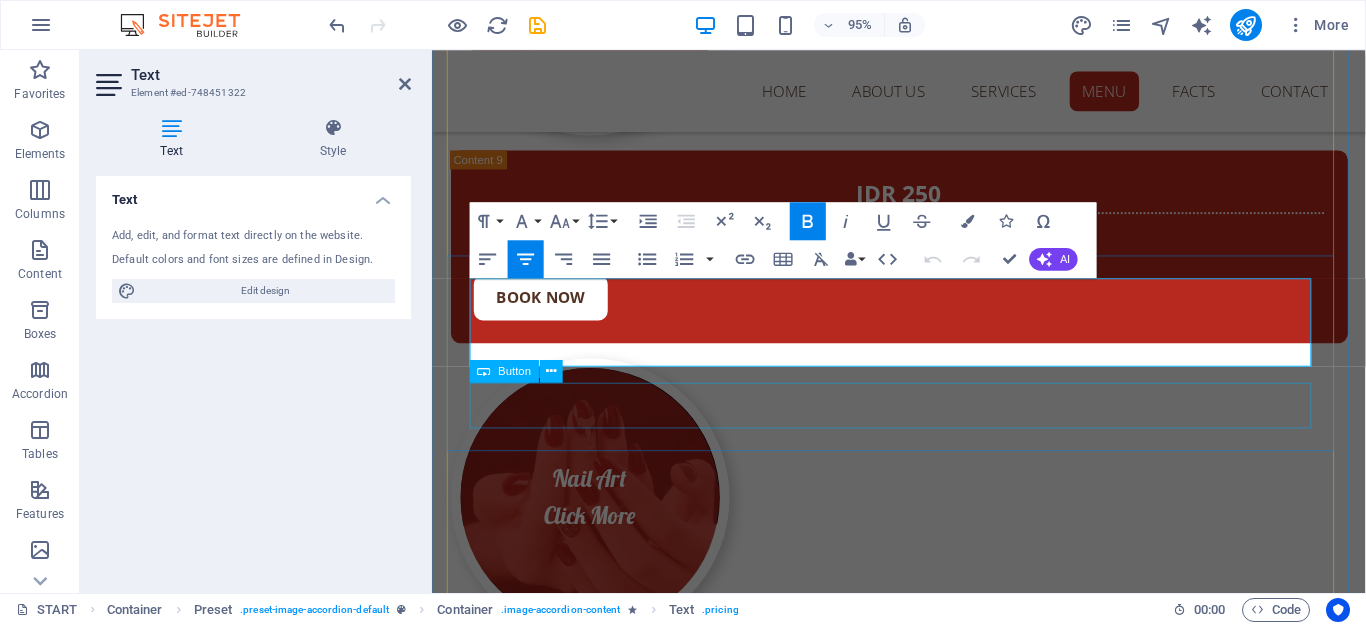 type 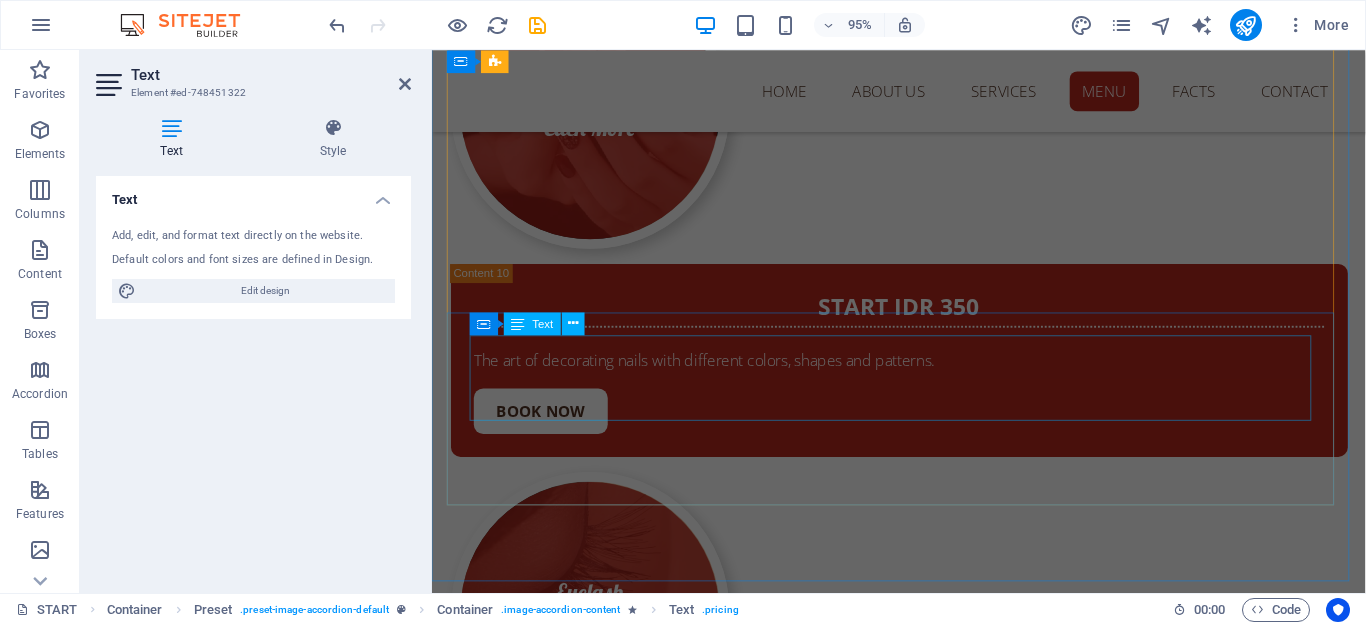scroll, scrollTop: 18086, scrollLeft: 0, axis: vertical 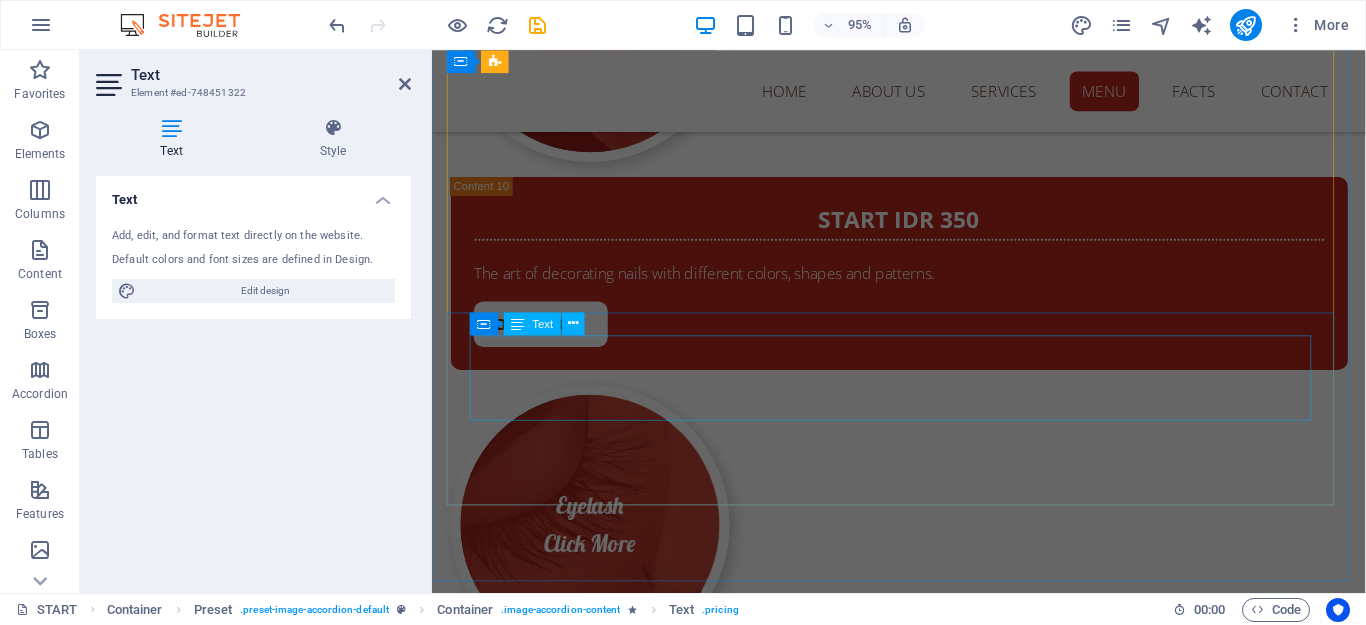 click on "start idr 200 Toenail care which includes nail trimming, skin care, and dirt removal." at bounding box center [924, 1840] 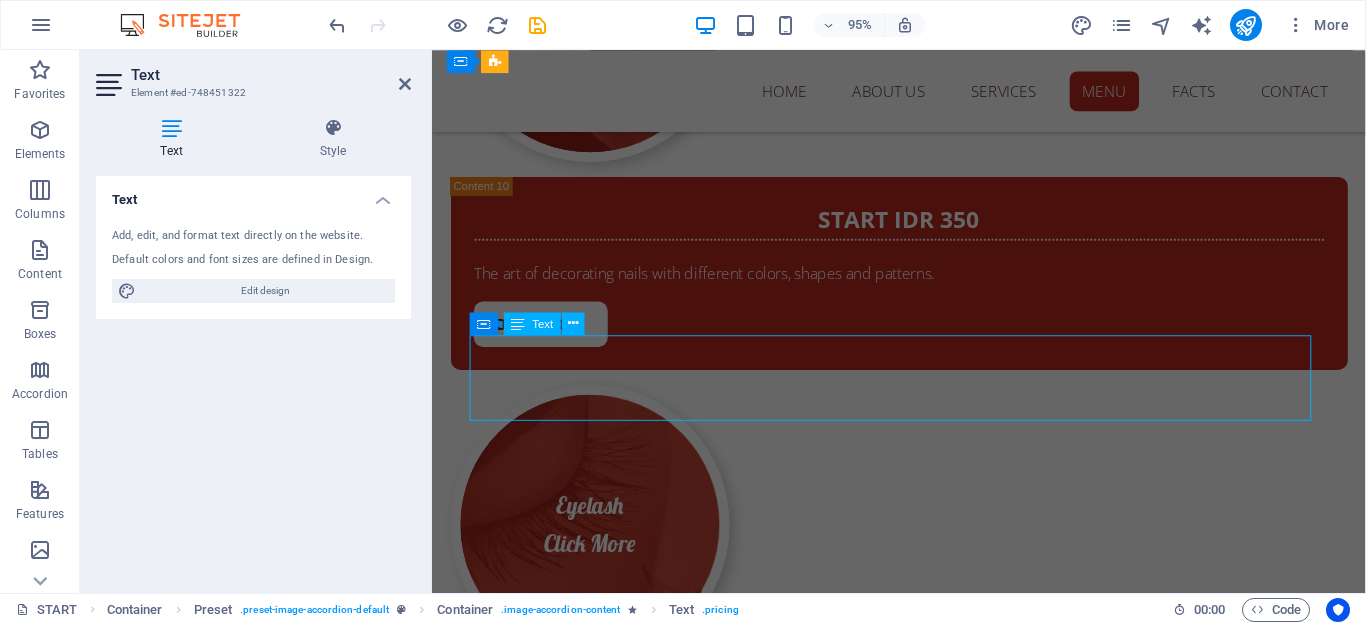 click on "start idr 200 Toenail care which includes nail trimming, skin care, and dirt removal." at bounding box center (924, 1840) 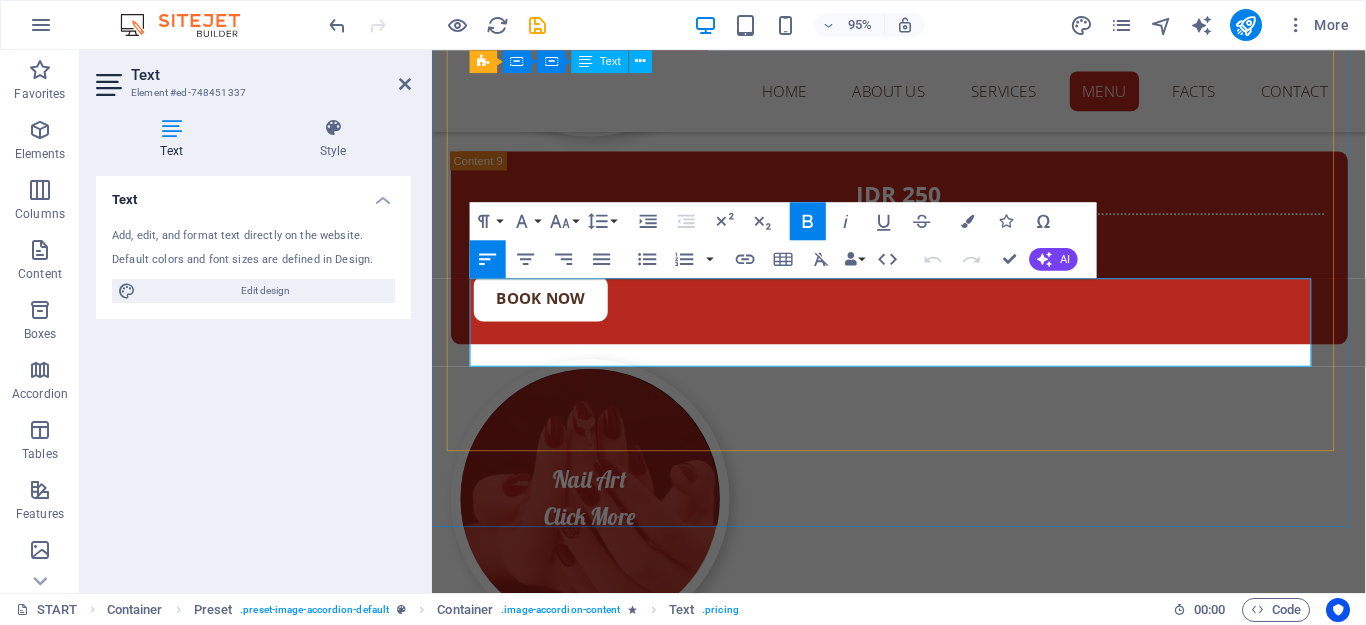scroll, scrollTop: 18143, scrollLeft: 0, axis: vertical 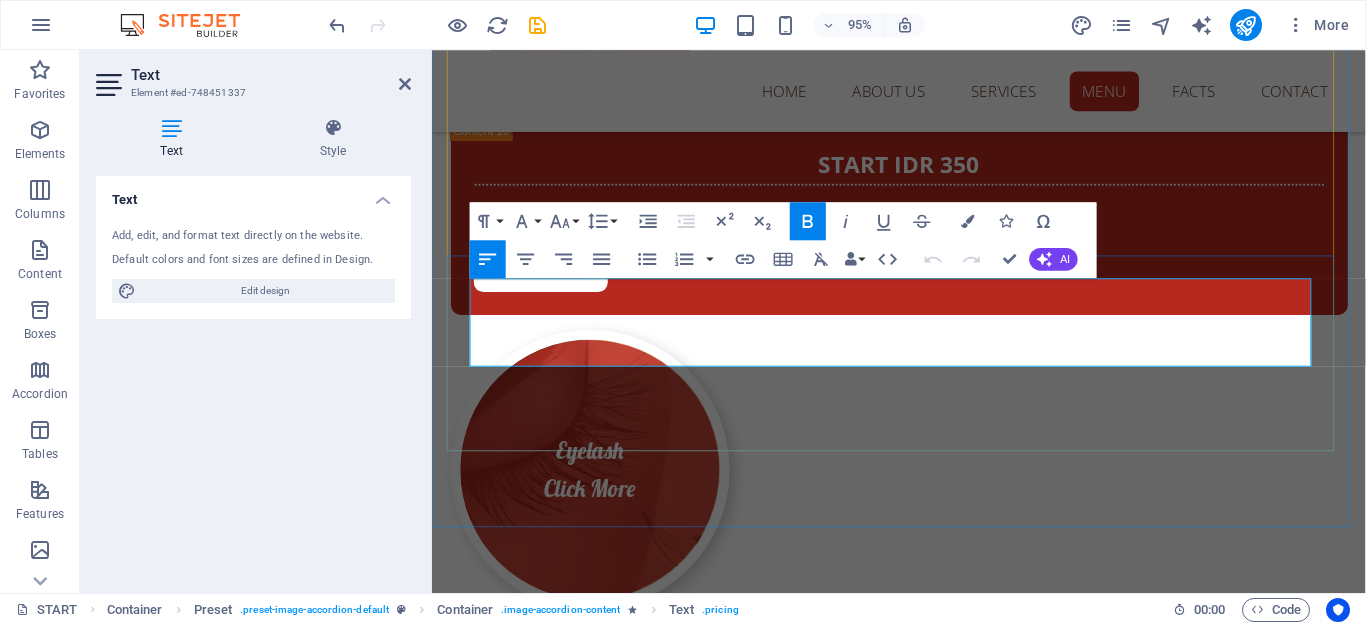 click on "start idr 200" at bounding box center [924, 1758] 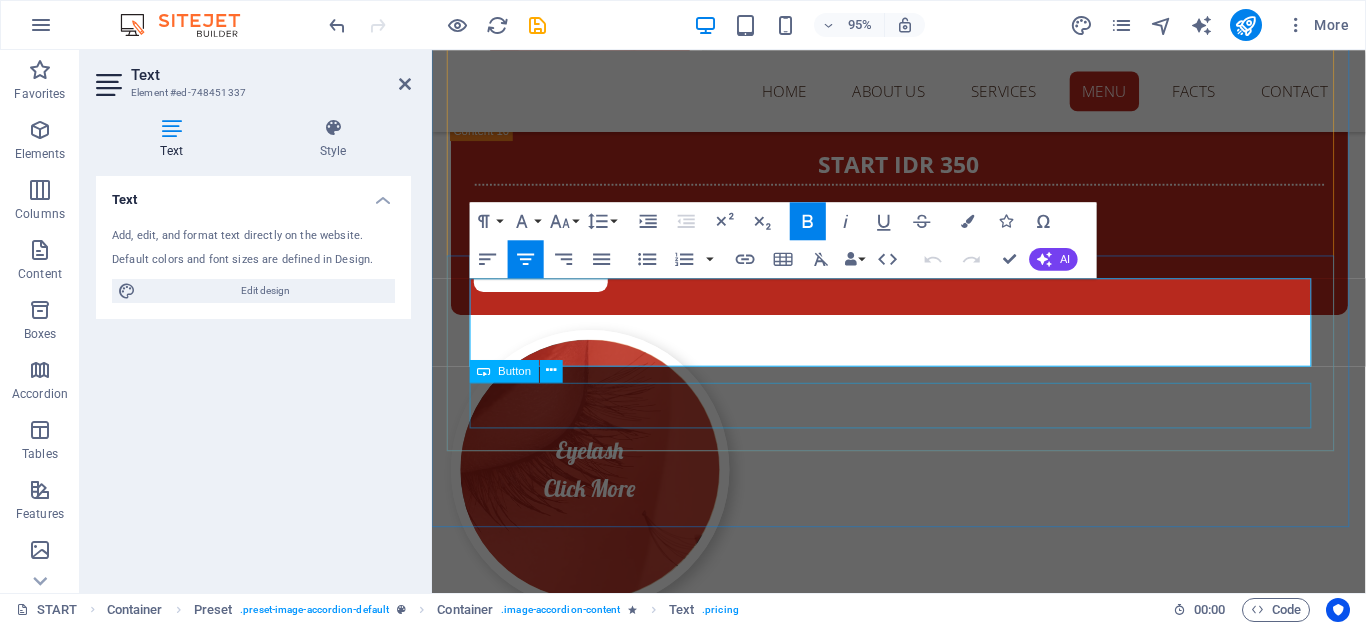 type 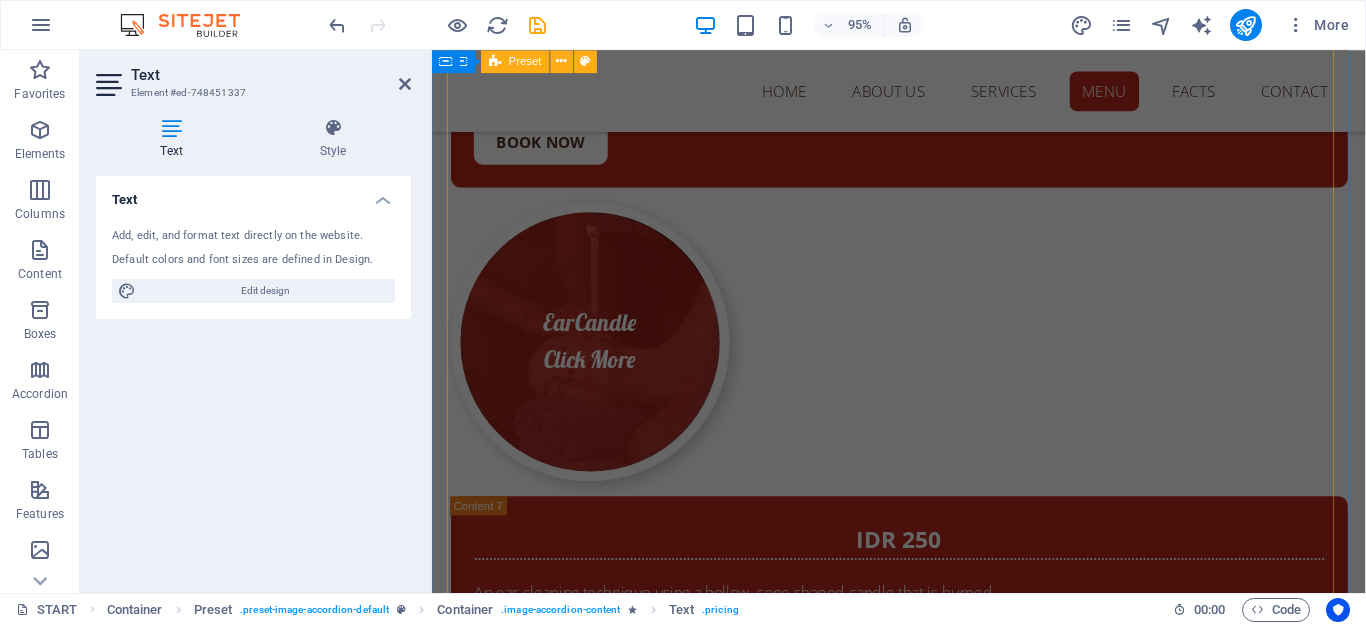scroll, scrollTop: 16143, scrollLeft: 0, axis: vertical 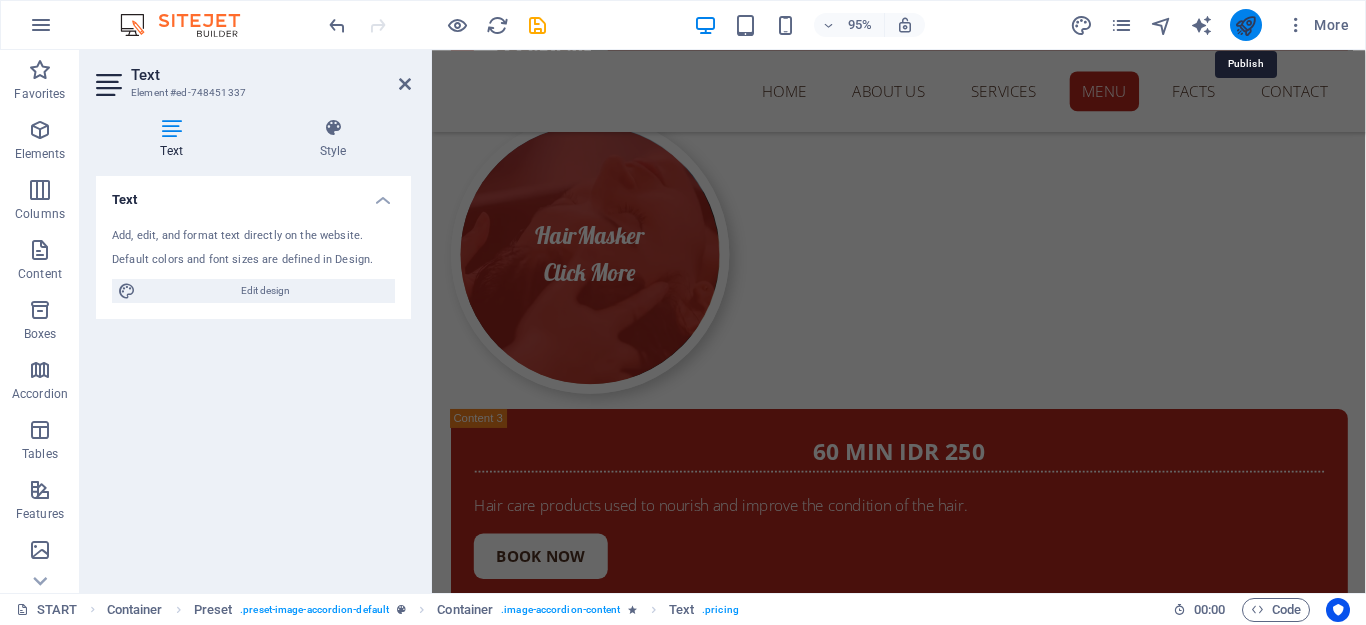 click at bounding box center (1245, 25) 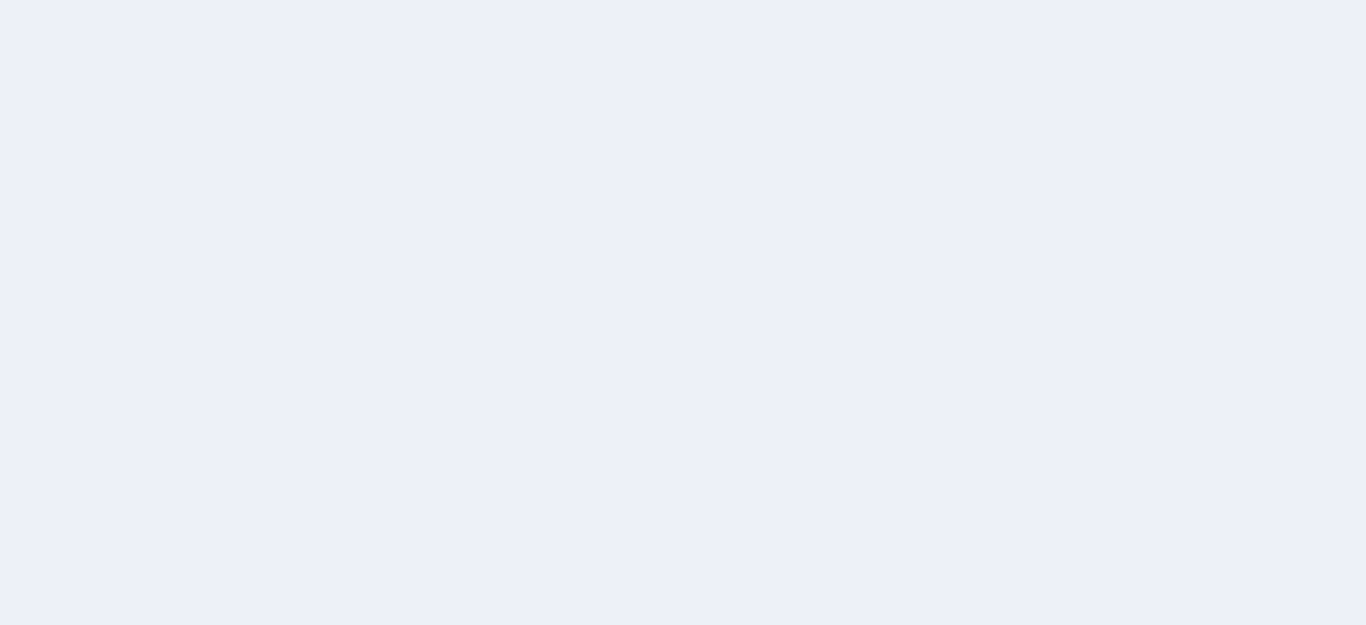 scroll, scrollTop: 0, scrollLeft: 0, axis: both 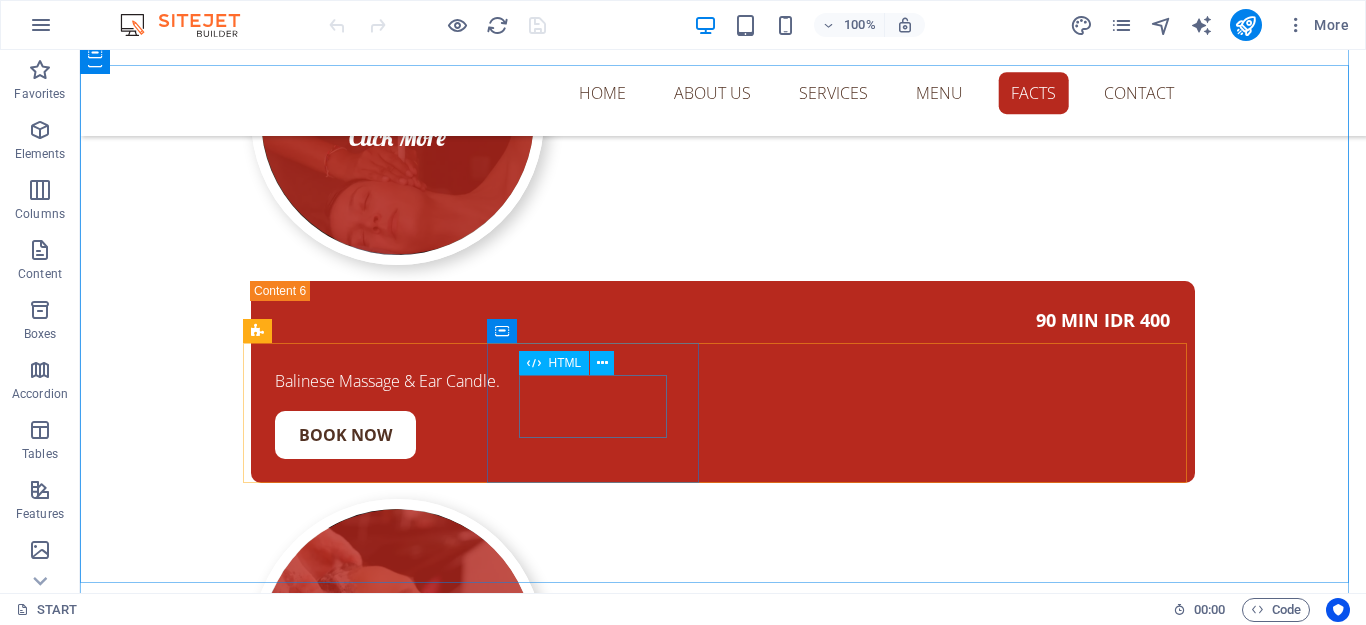 click on "16" at bounding box center (723, 2246) 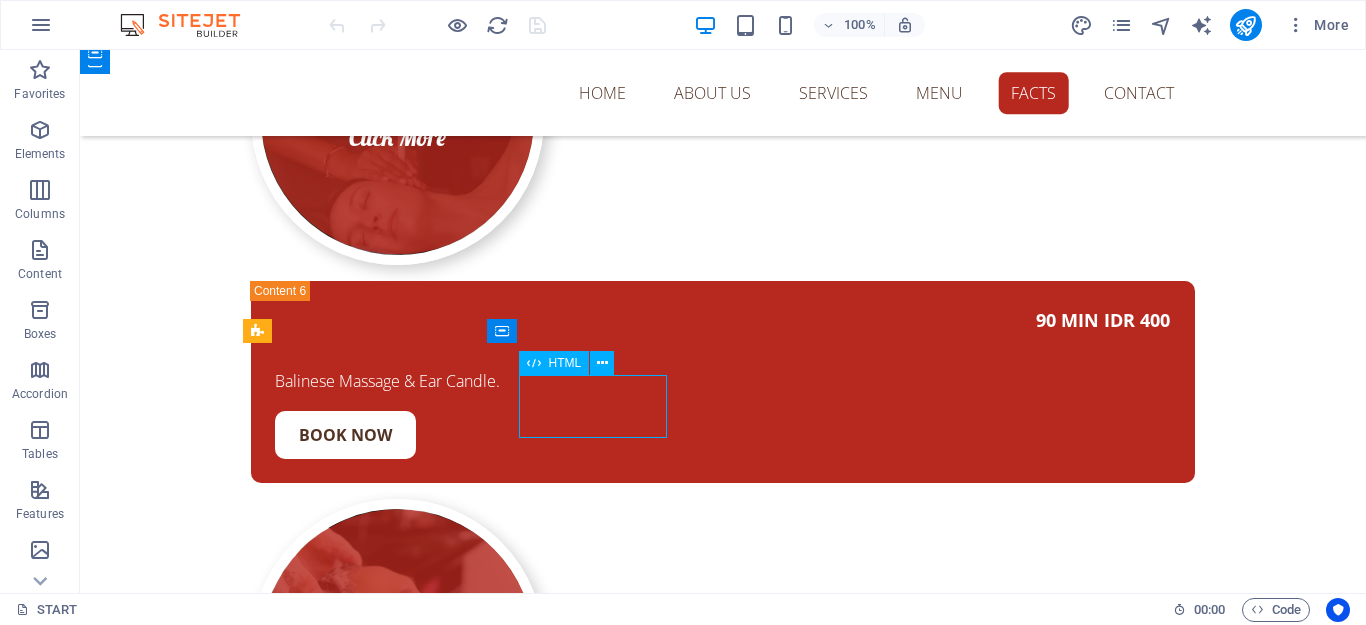 click on "16" at bounding box center (723, 2246) 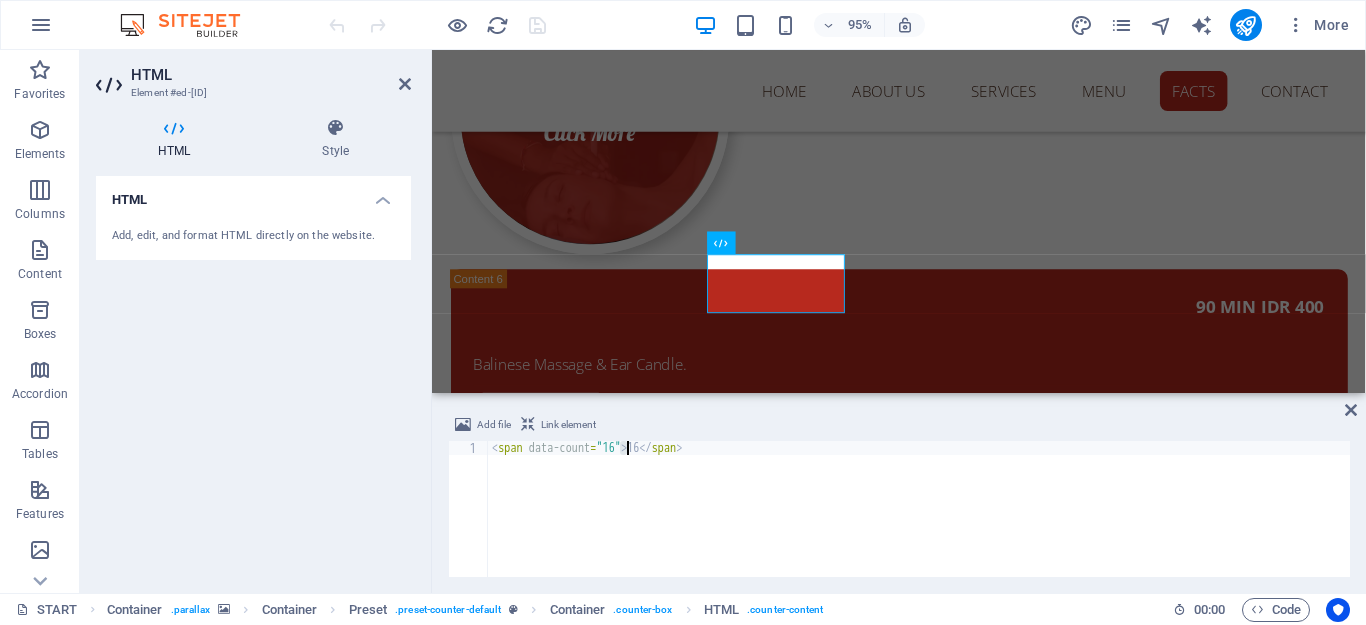 click on "< span   data-count = "16" > 16 </ span >" at bounding box center (919, 523) 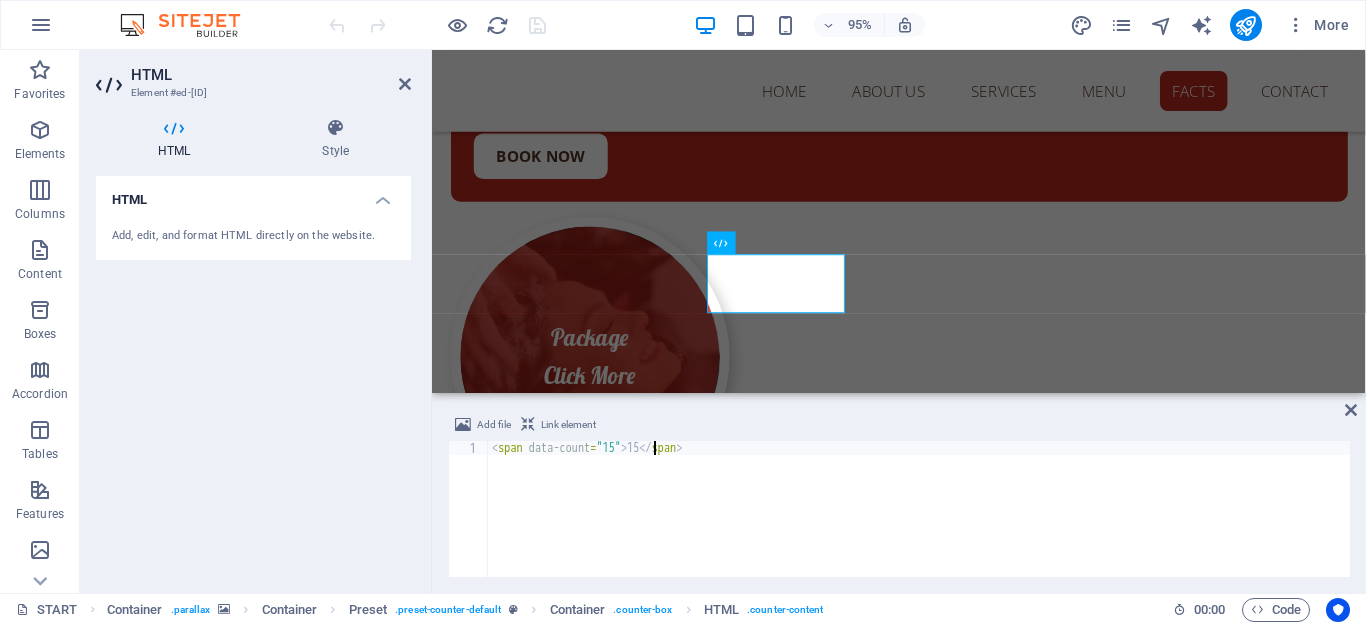scroll, scrollTop: 0, scrollLeft: 13, axis: horizontal 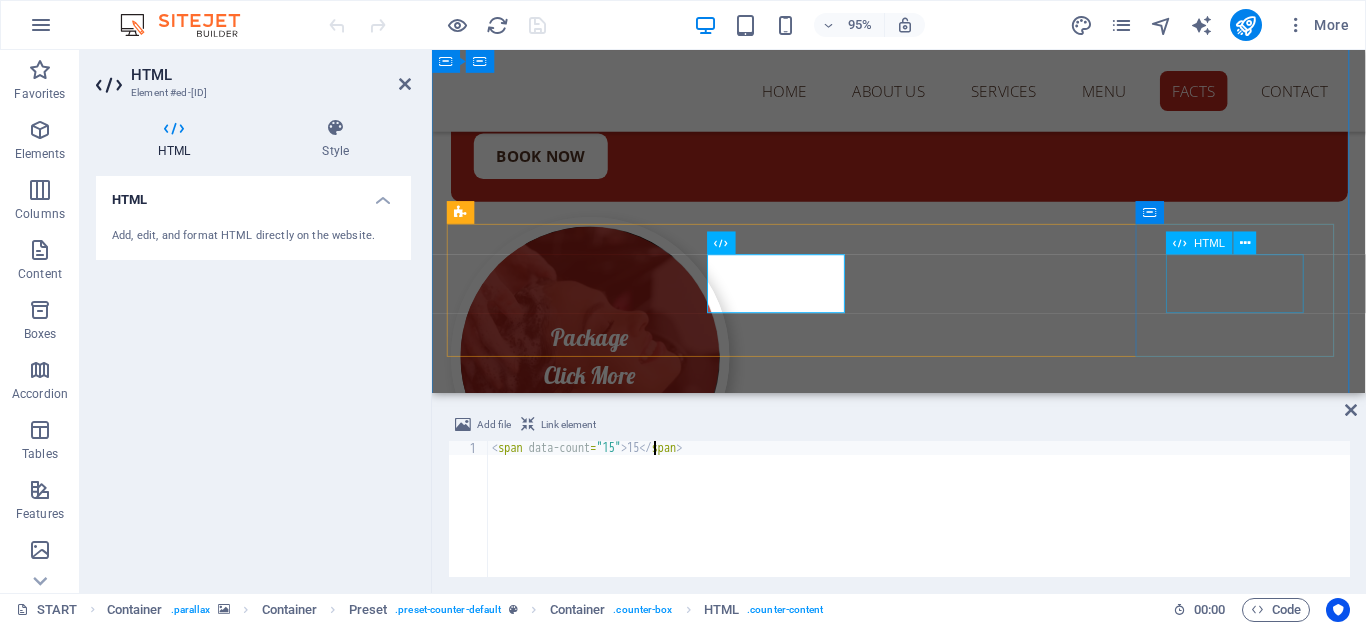 type on "<span data-count="15">15</span>" 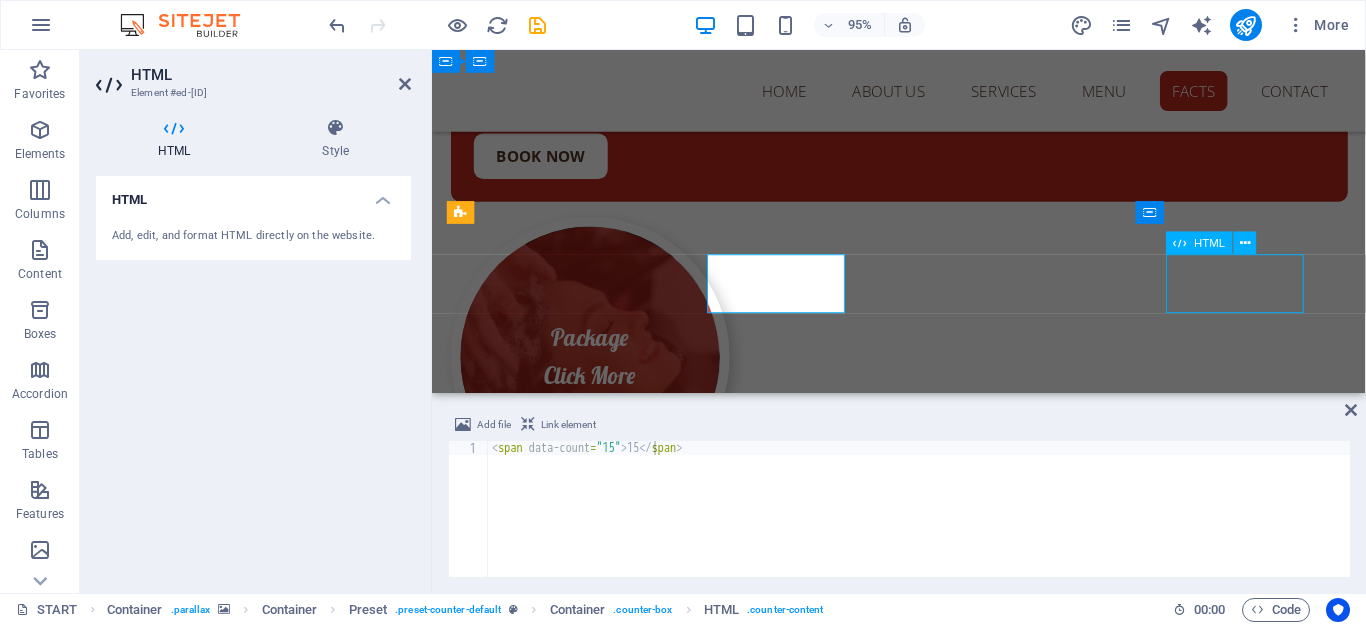 click on "1010" at bounding box center [924, 2149] 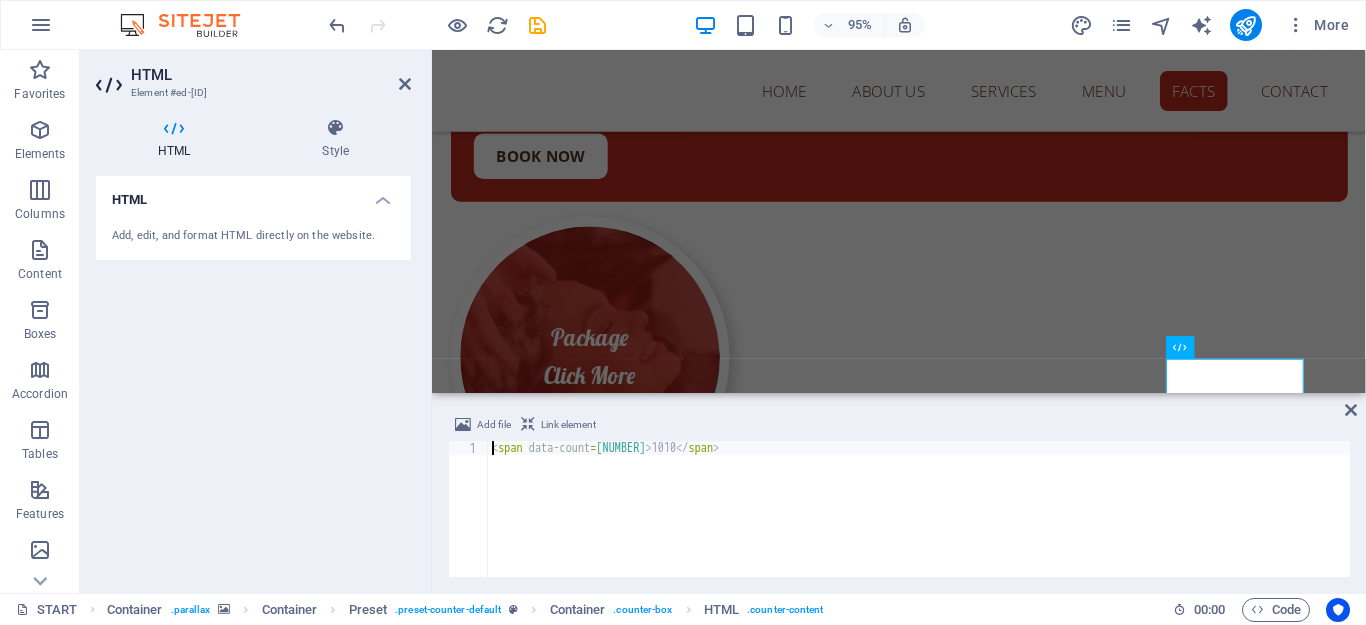scroll, scrollTop: 22773, scrollLeft: 0, axis: vertical 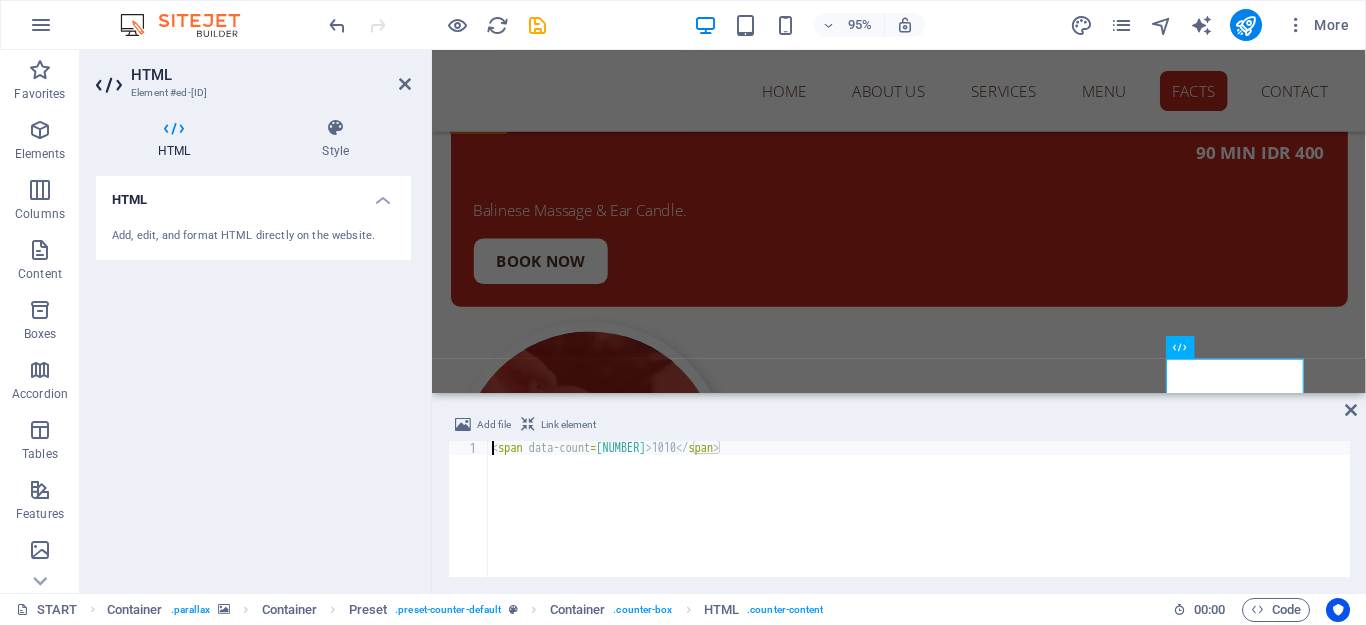 click on "< span   data-count = "1010" > 1010 </ span >" at bounding box center (919, 523) 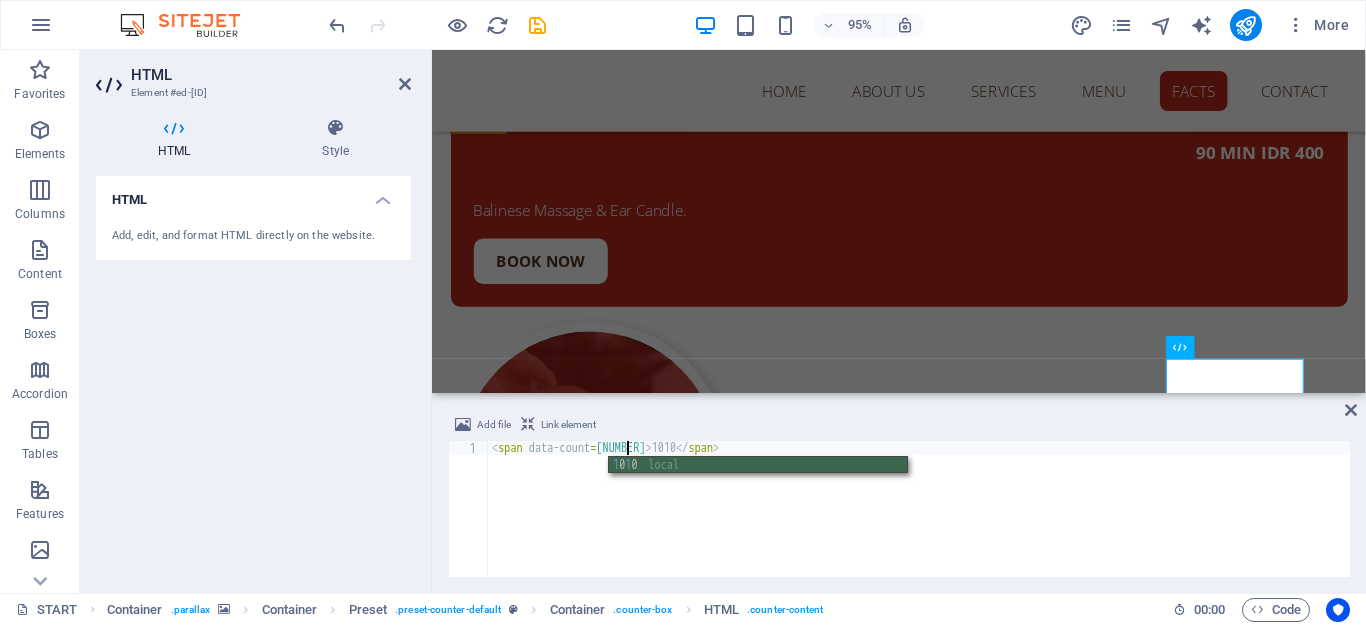 scroll, scrollTop: 0, scrollLeft: 11, axis: horizontal 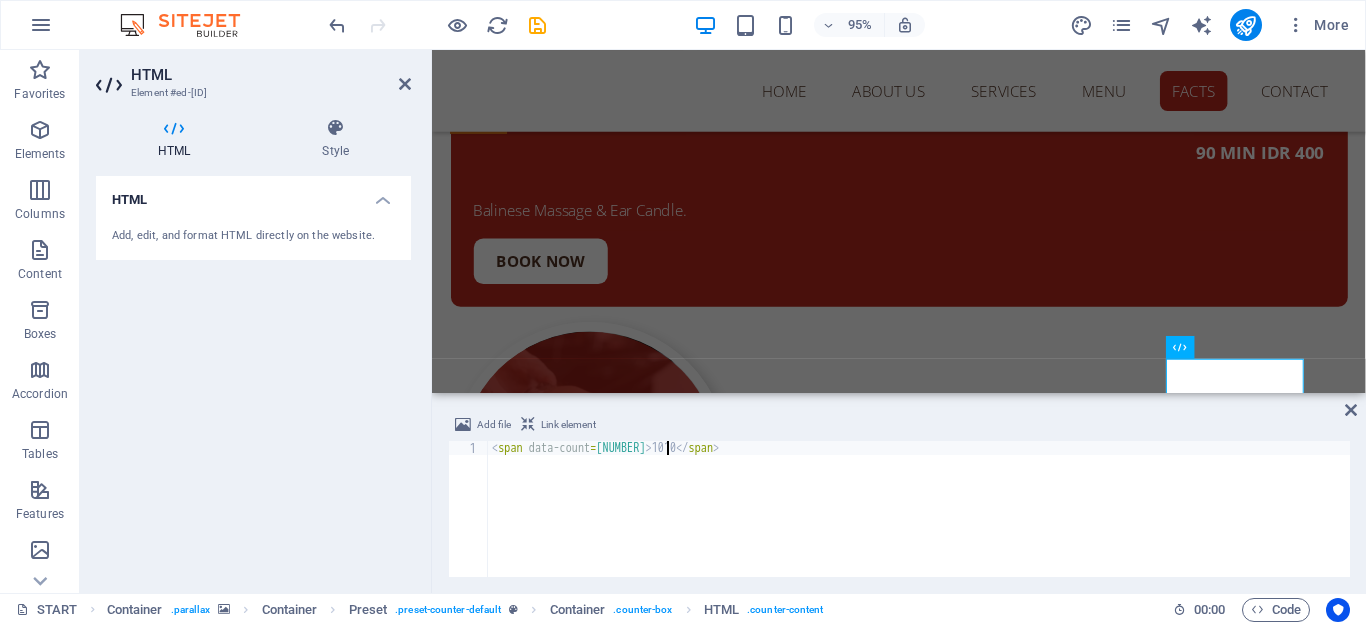 click on "< span   data-count = "1110" > 1010 </ span >" at bounding box center (919, 523) 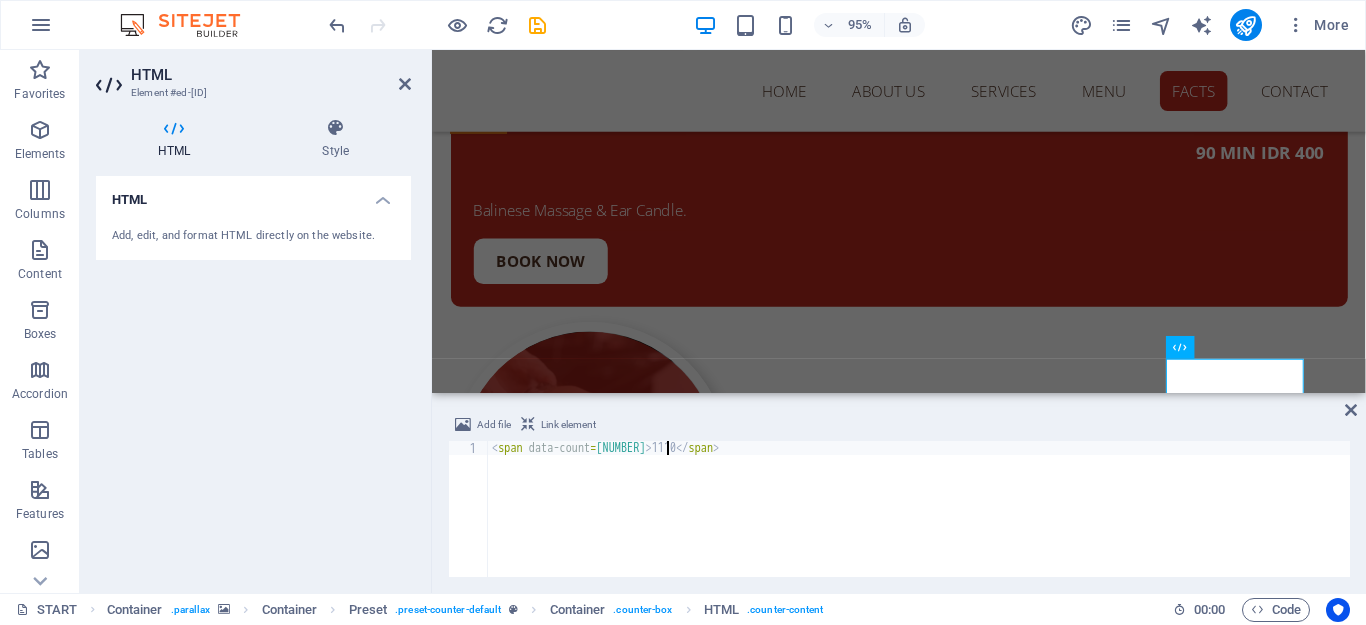 scroll, scrollTop: 0, scrollLeft: 14, axis: horizontal 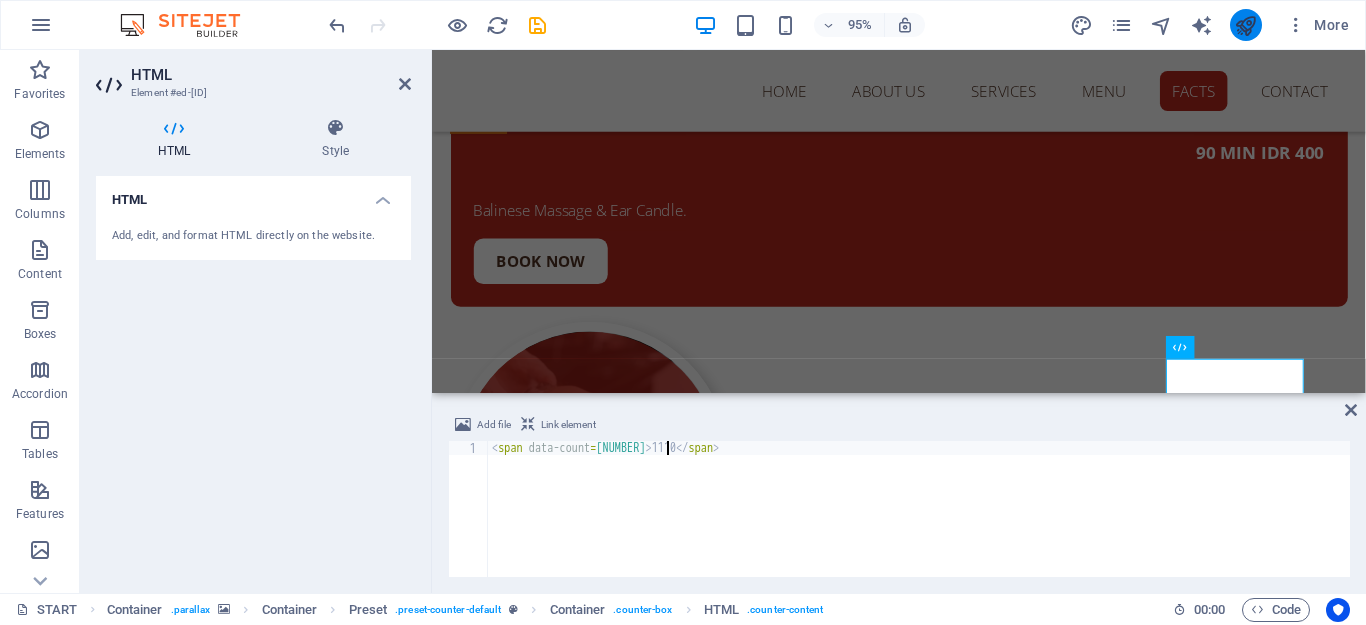 type on "<span data-count="1110">1110</span>" 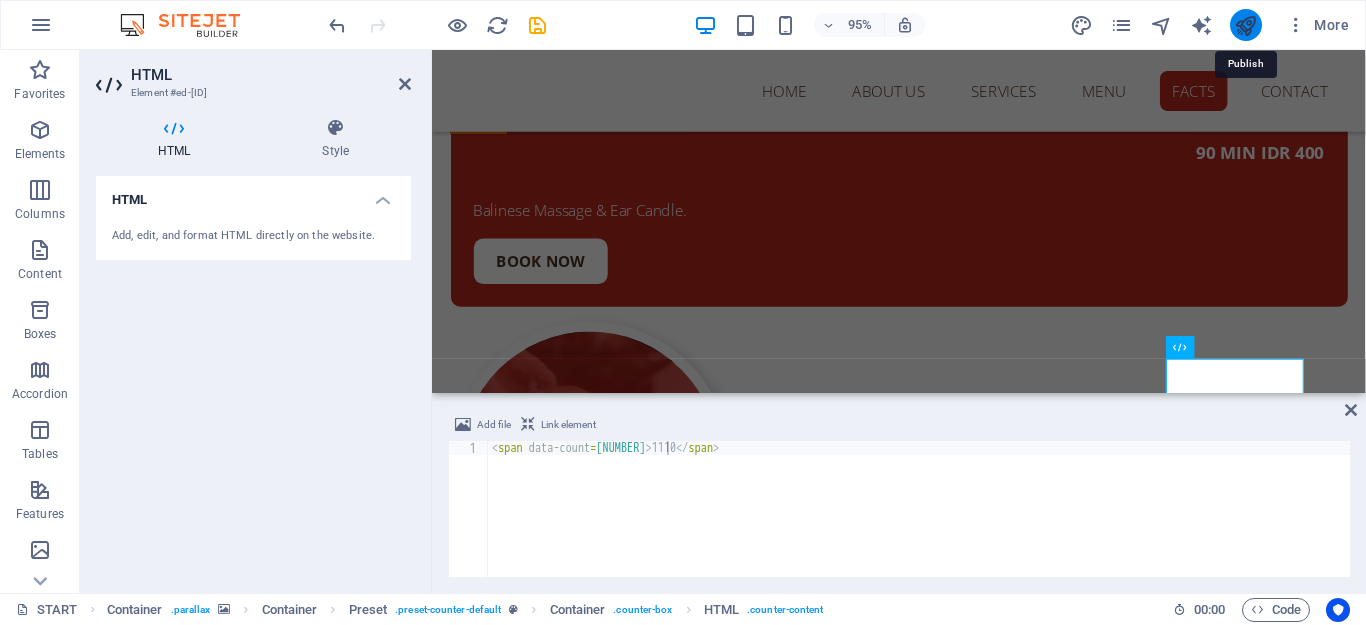 click at bounding box center [1245, 25] 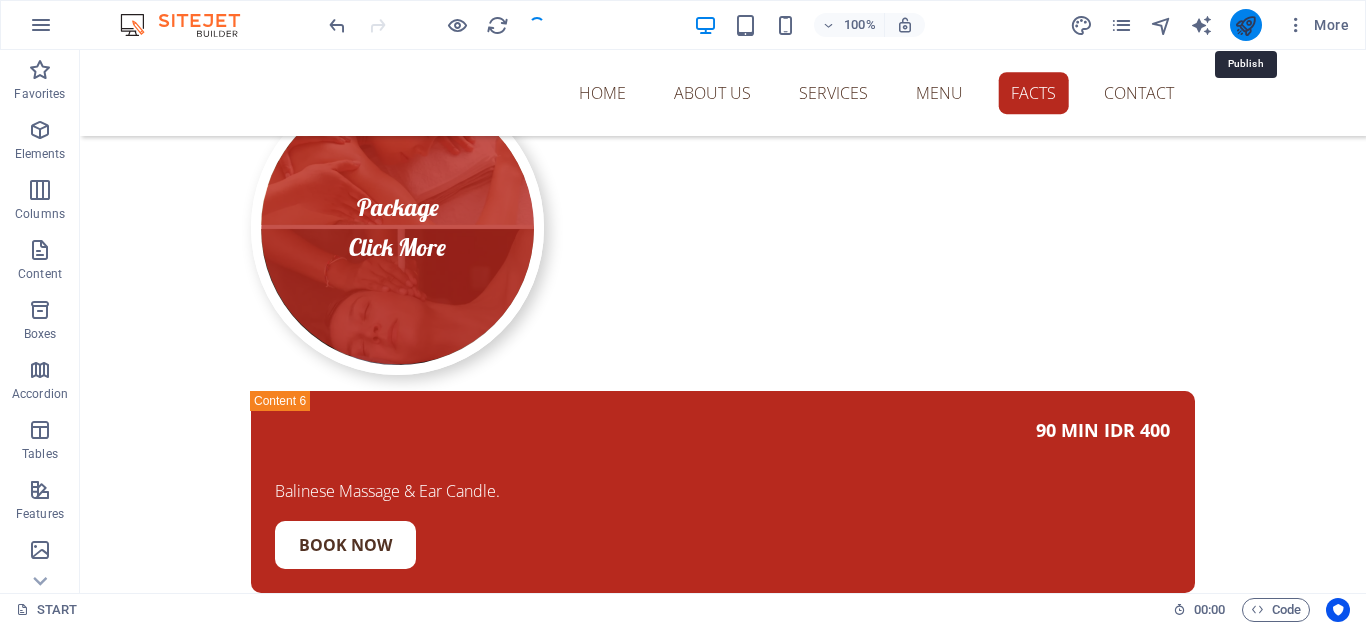 scroll, scrollTop: 23067, scrollLeft: 0, axis: vertical 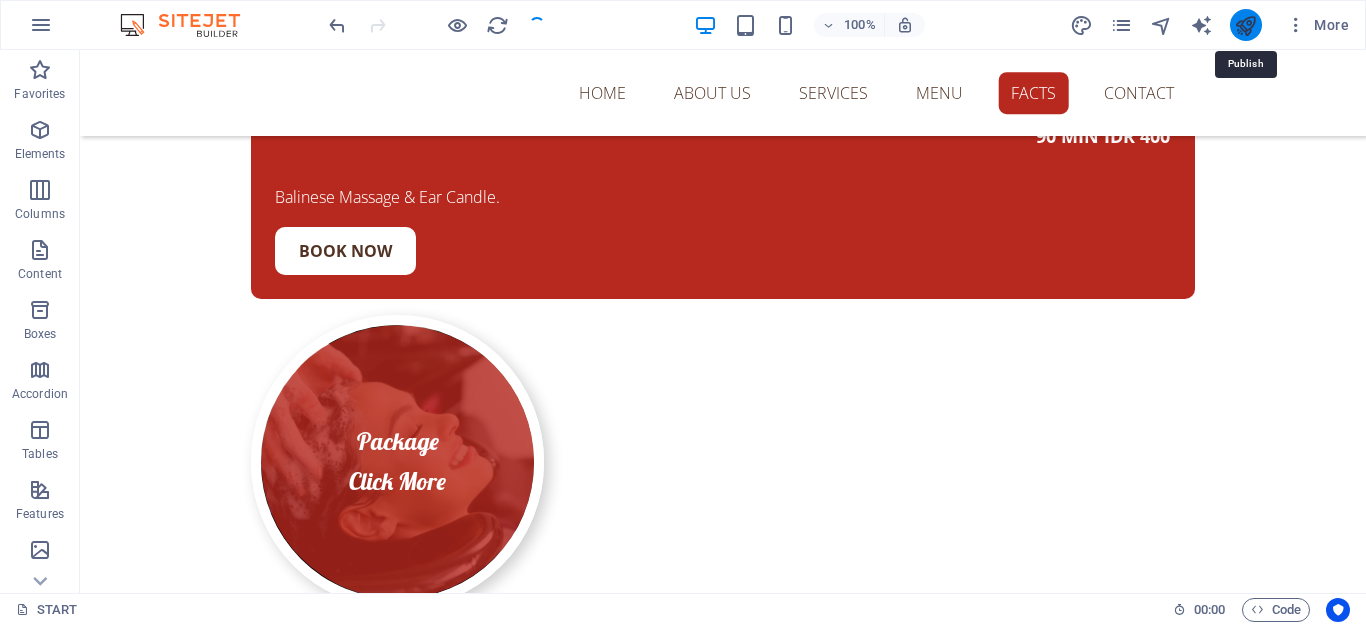 click at bounding box center [1245, 25] 